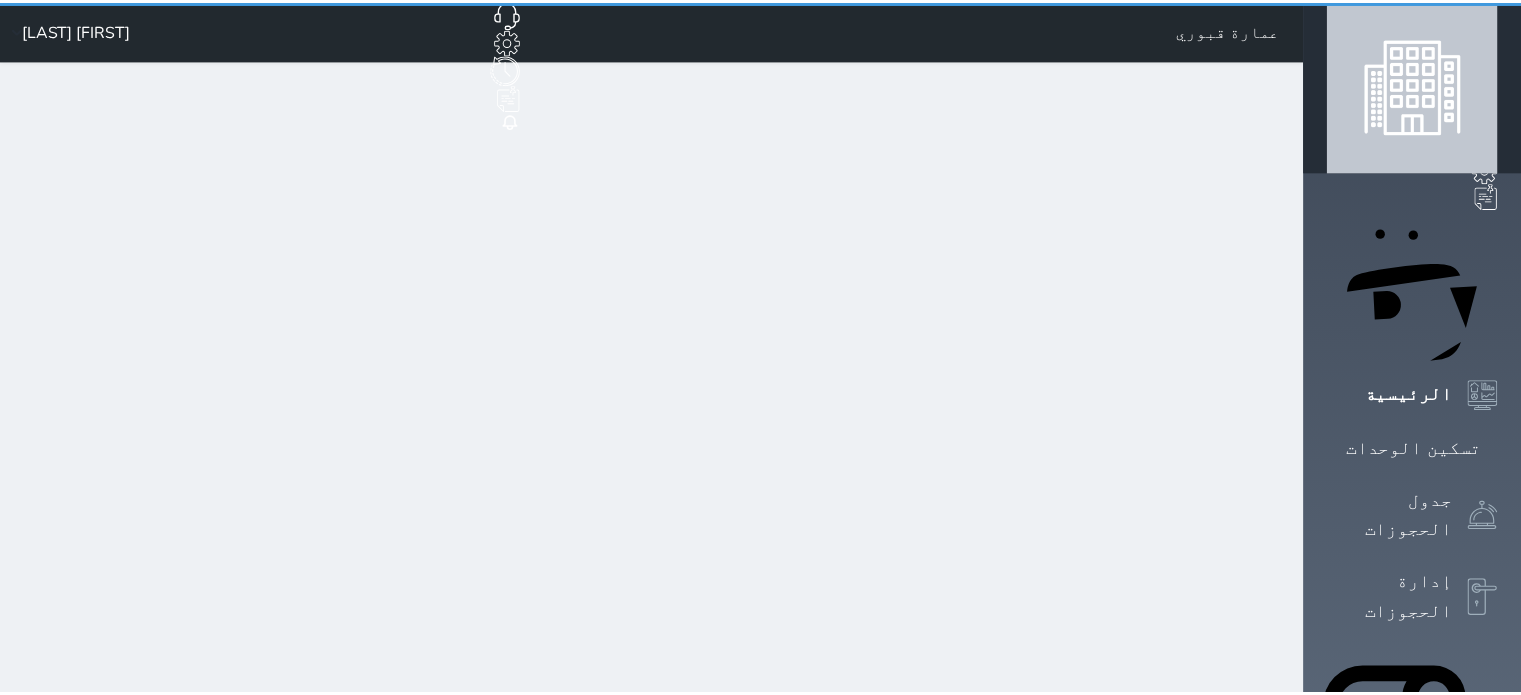 scroll, scrollTop: 0, scrollLeft: 0, axis: both 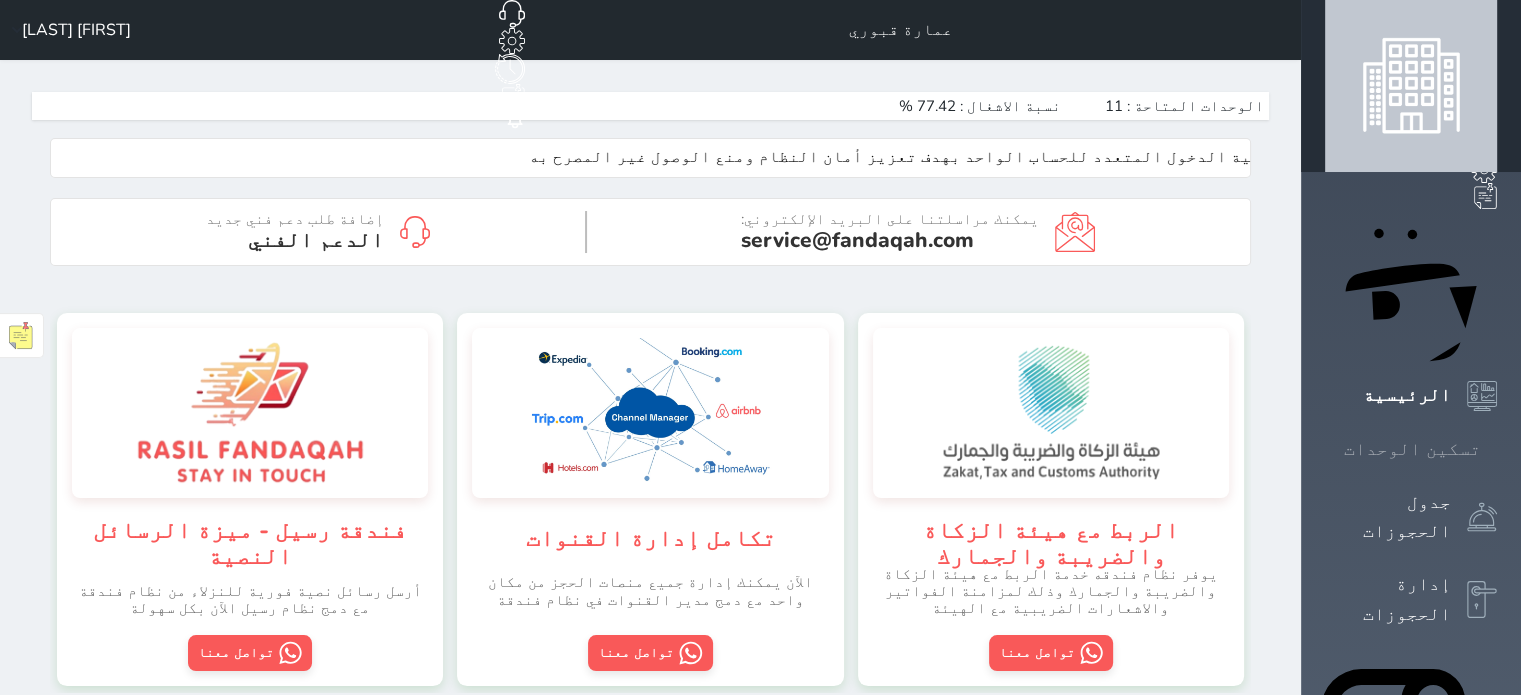 click at bounding box center [1497, 449] 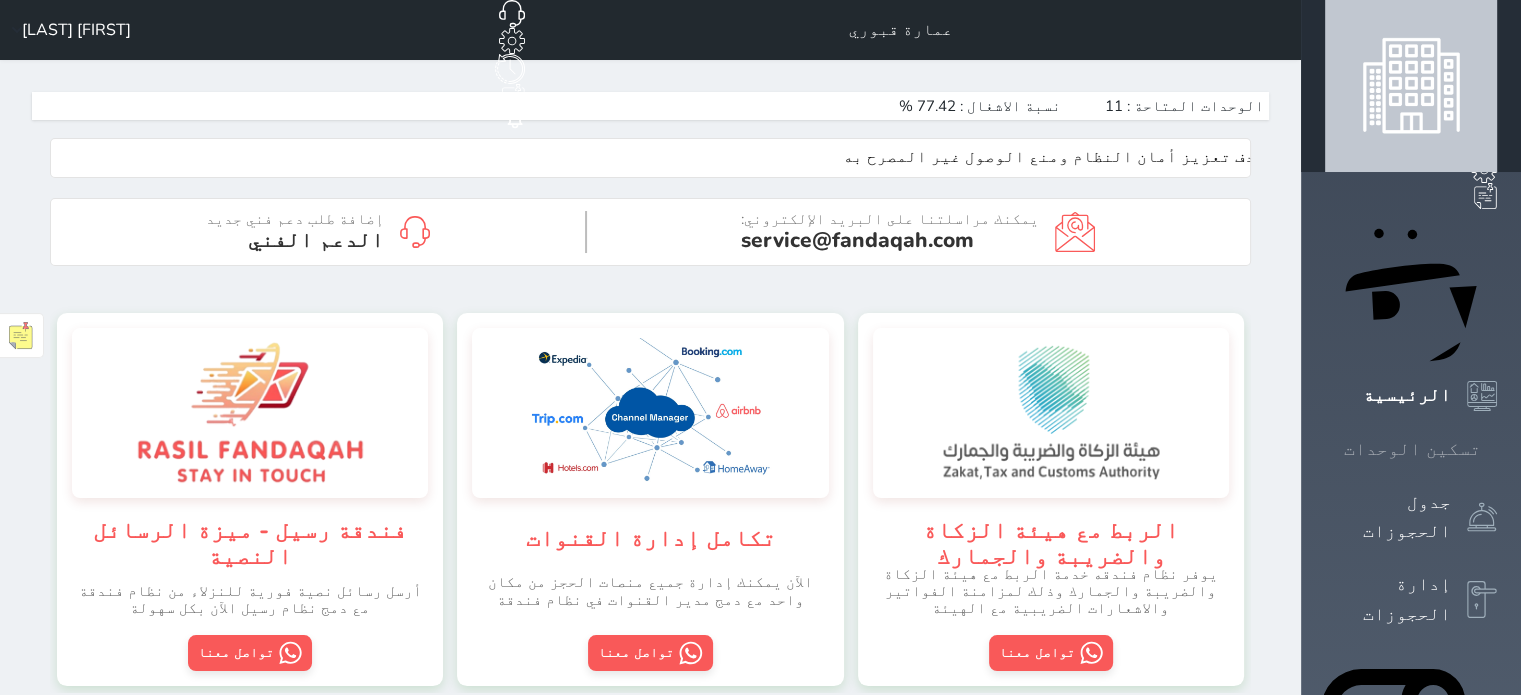 scroll 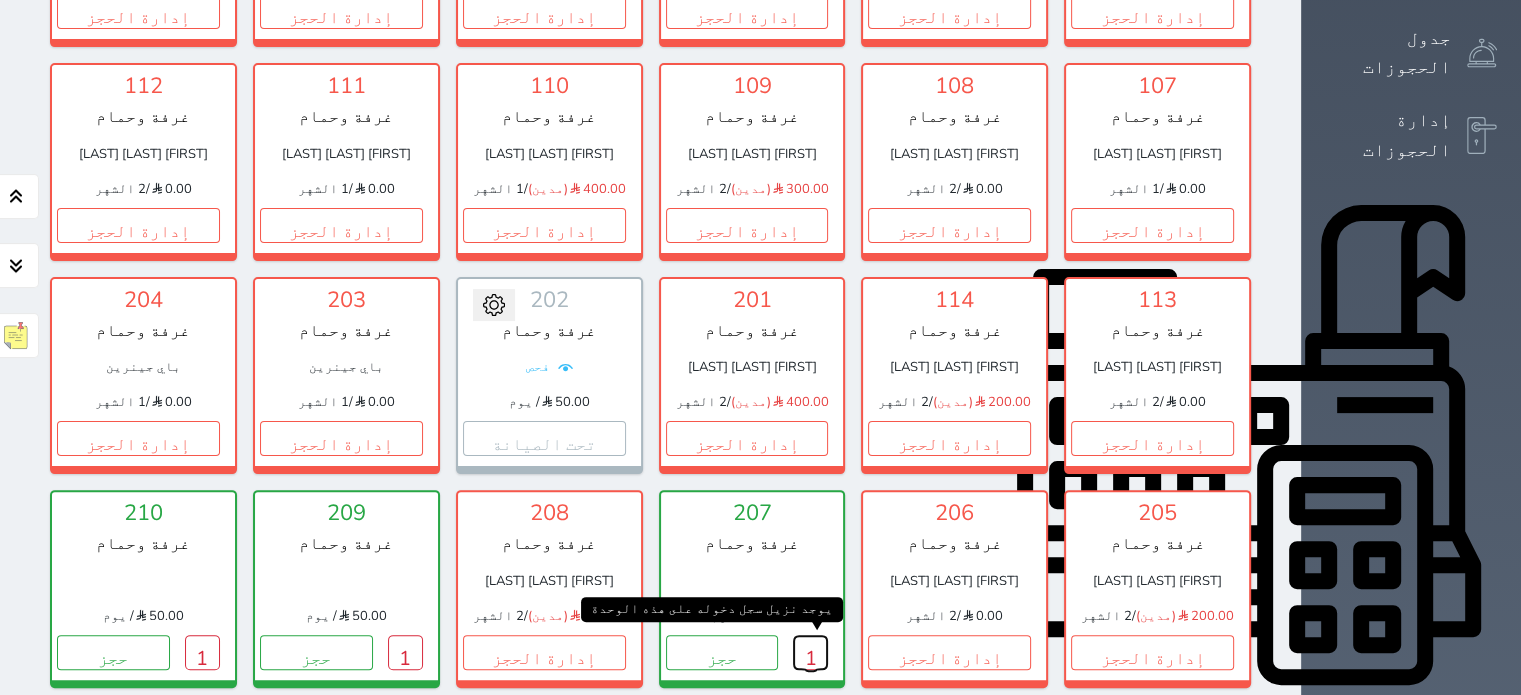 click on "1" at bounding box center [810, 652] 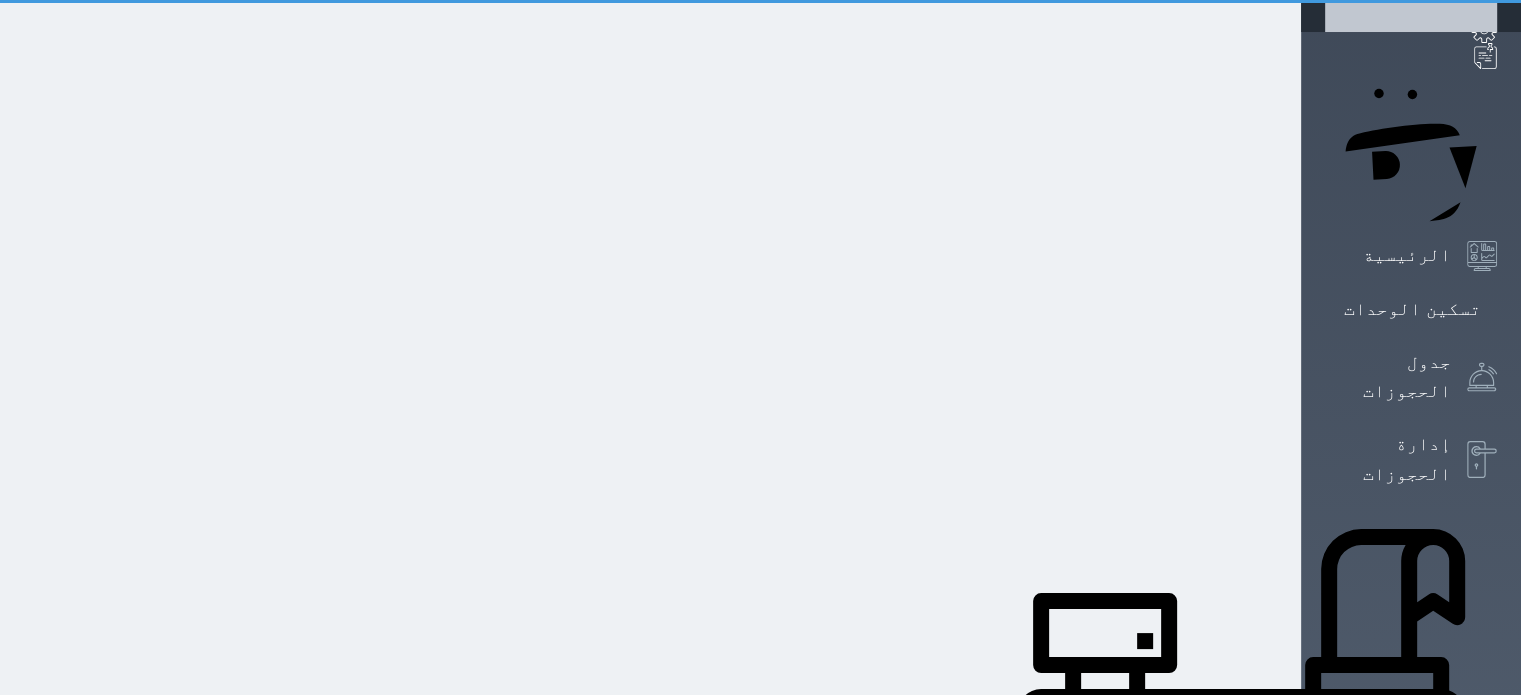 scroll, scrollTop: 0, scrollLeft: 0, axis: both 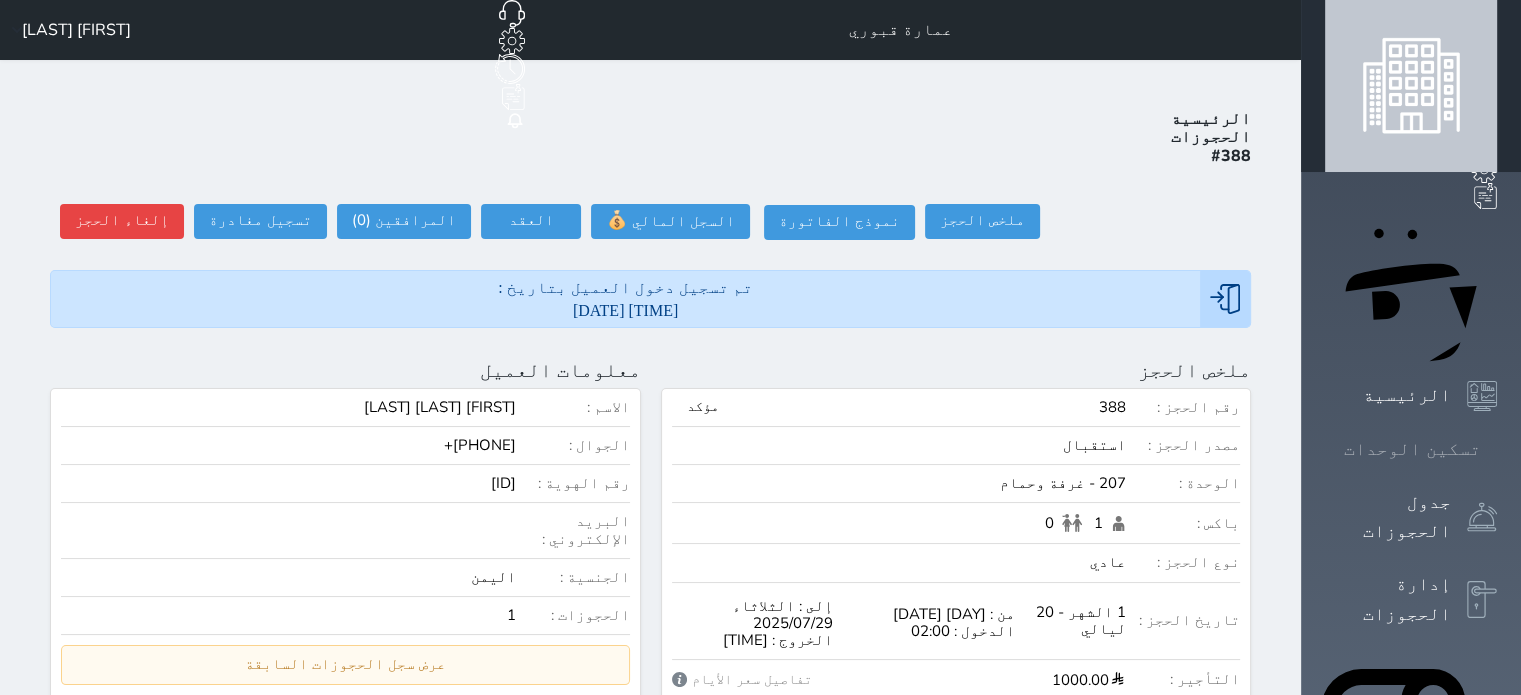 click on "تسكين الوحدات" at bounding box center (1411, 449) 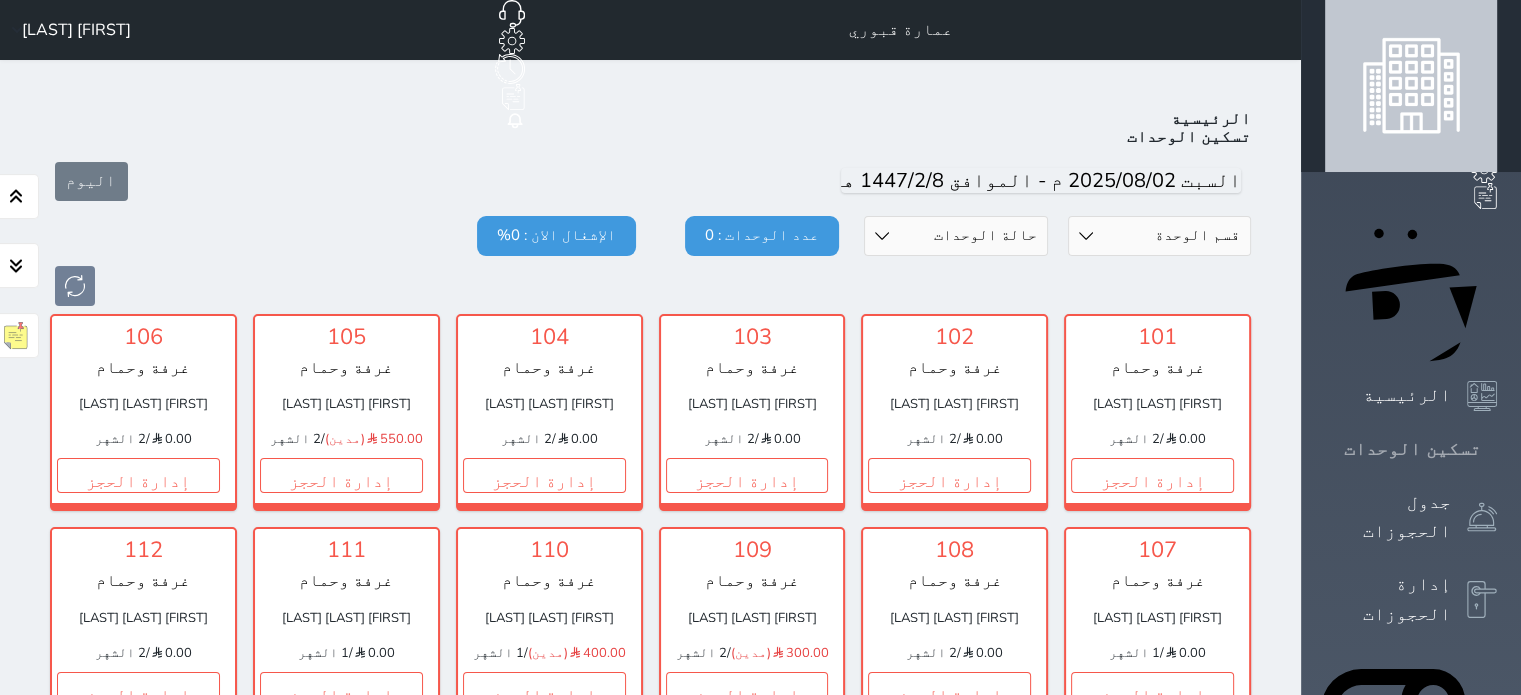 scroll, scrollTop: 78, scrollLeft: 0, axis: vertical 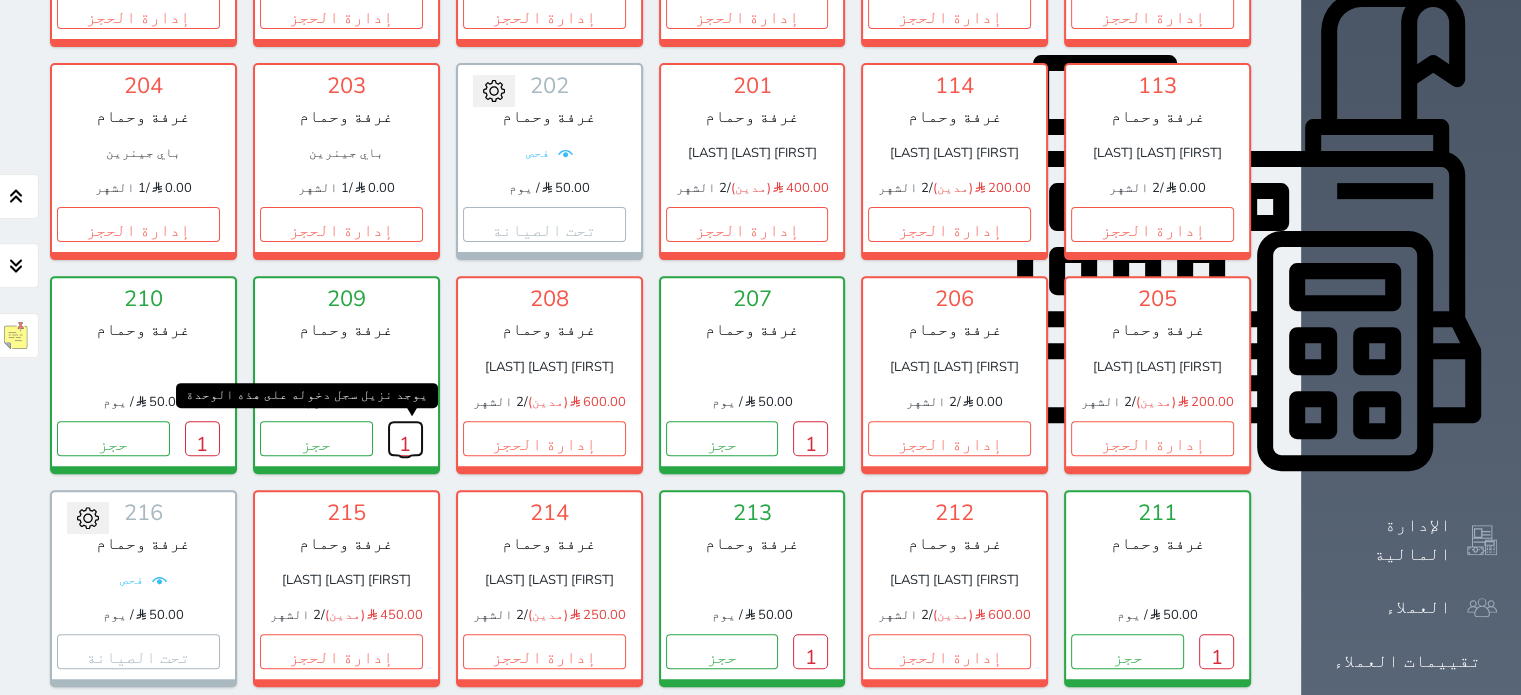 click on "1" at bounding box center [405, 438] 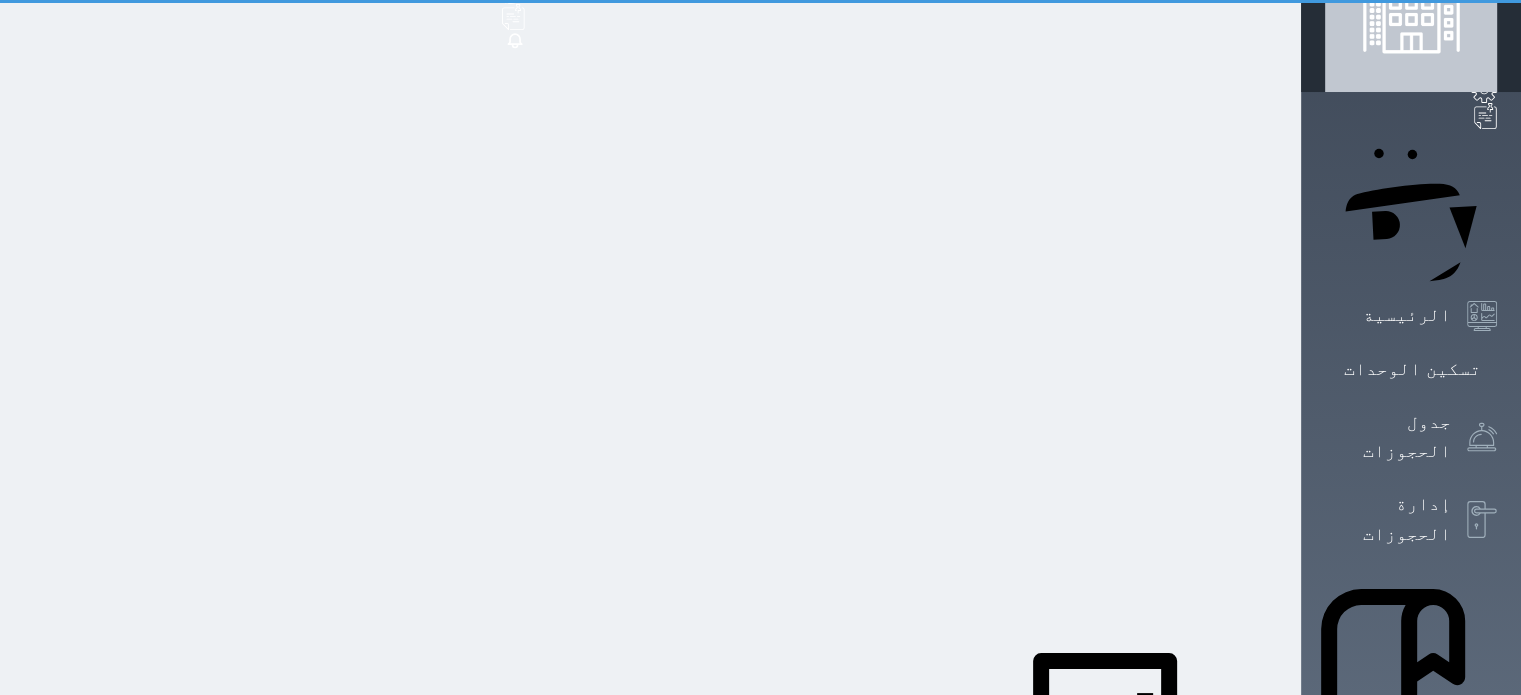 scroll, scrollTop: 0, scrollLeft: 0, axis: both 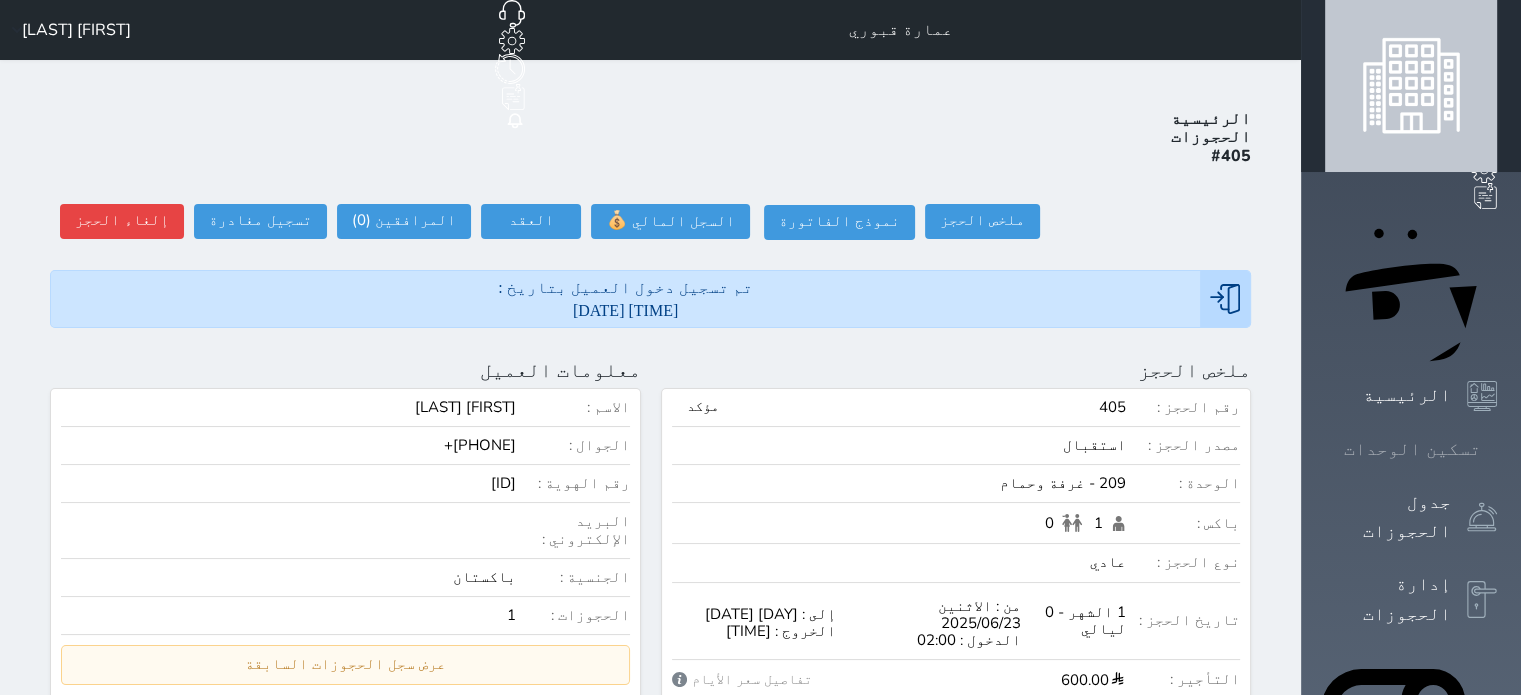 click 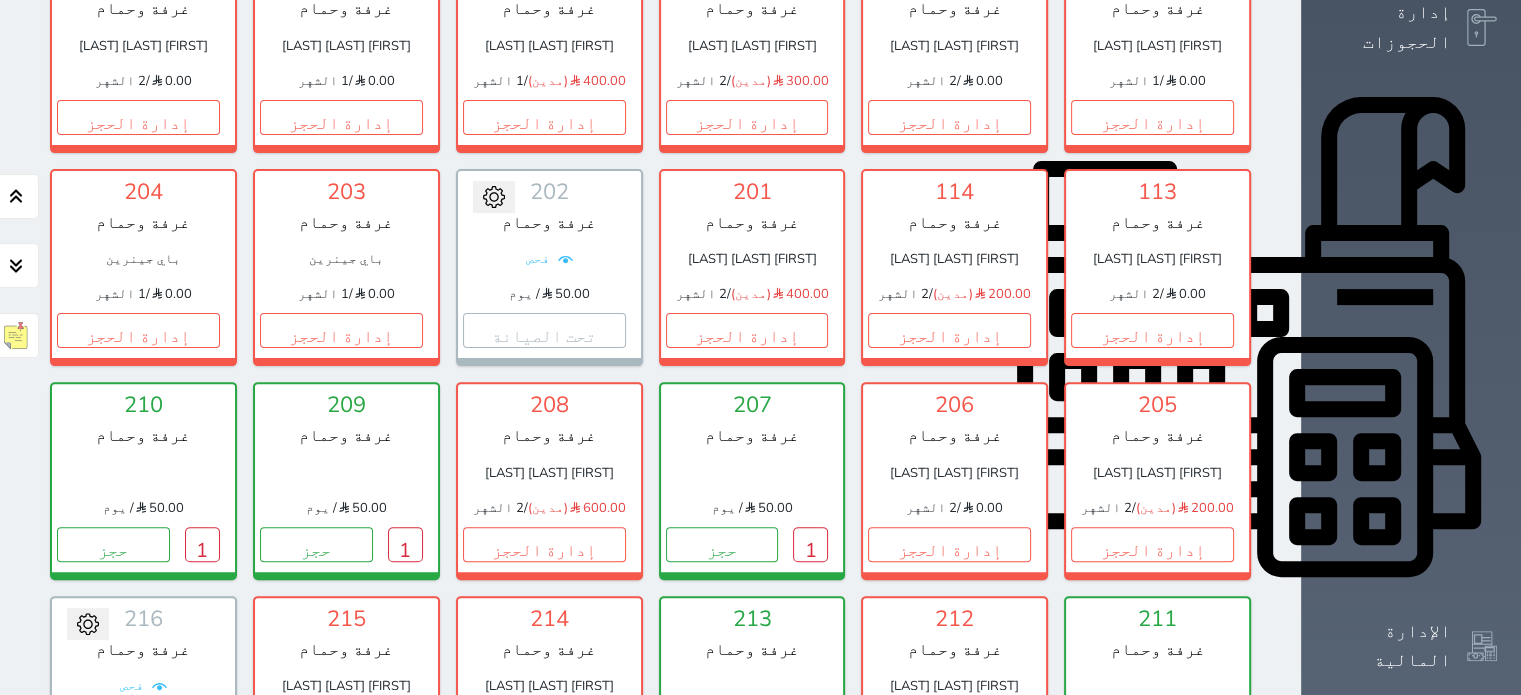 scroll, scrollTop: 578, scrollLeft: 0, axis: vertical 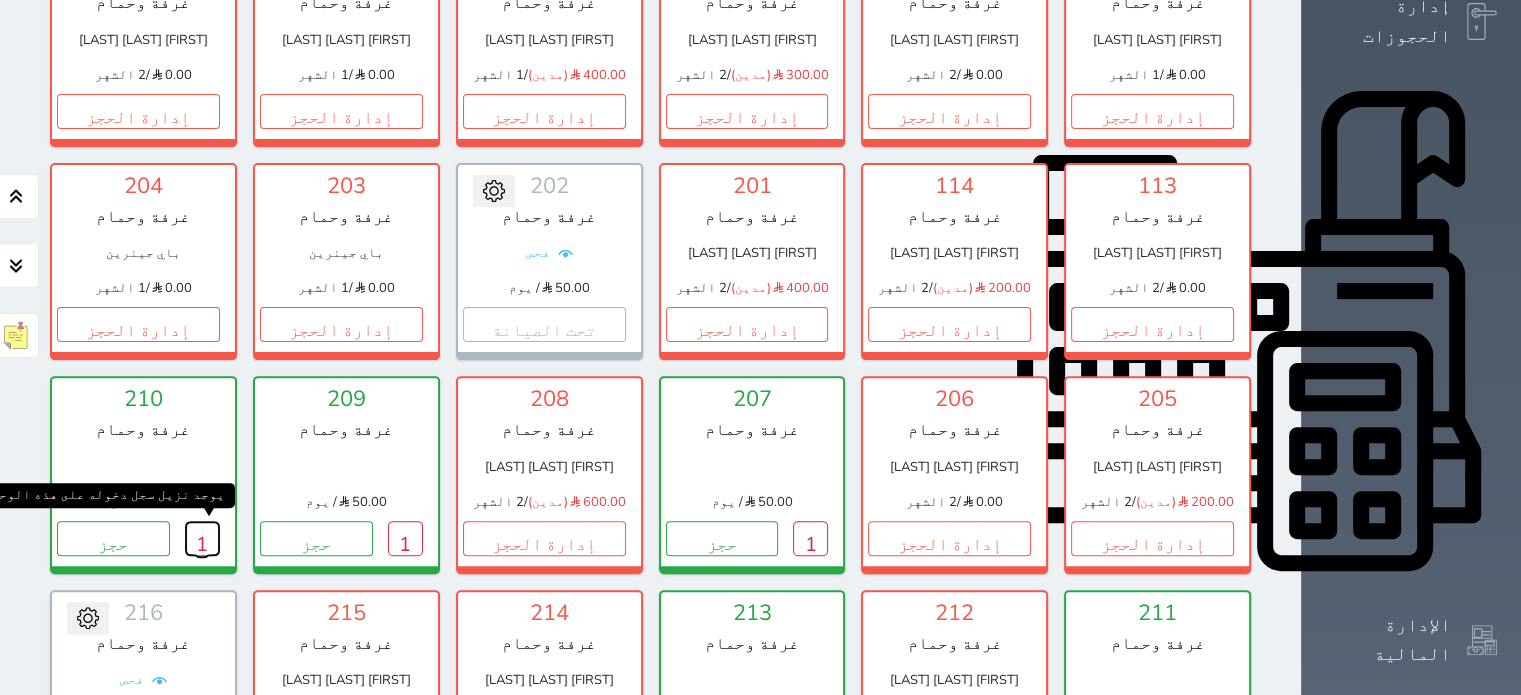 click on "1" at bounding box center (202, 538) 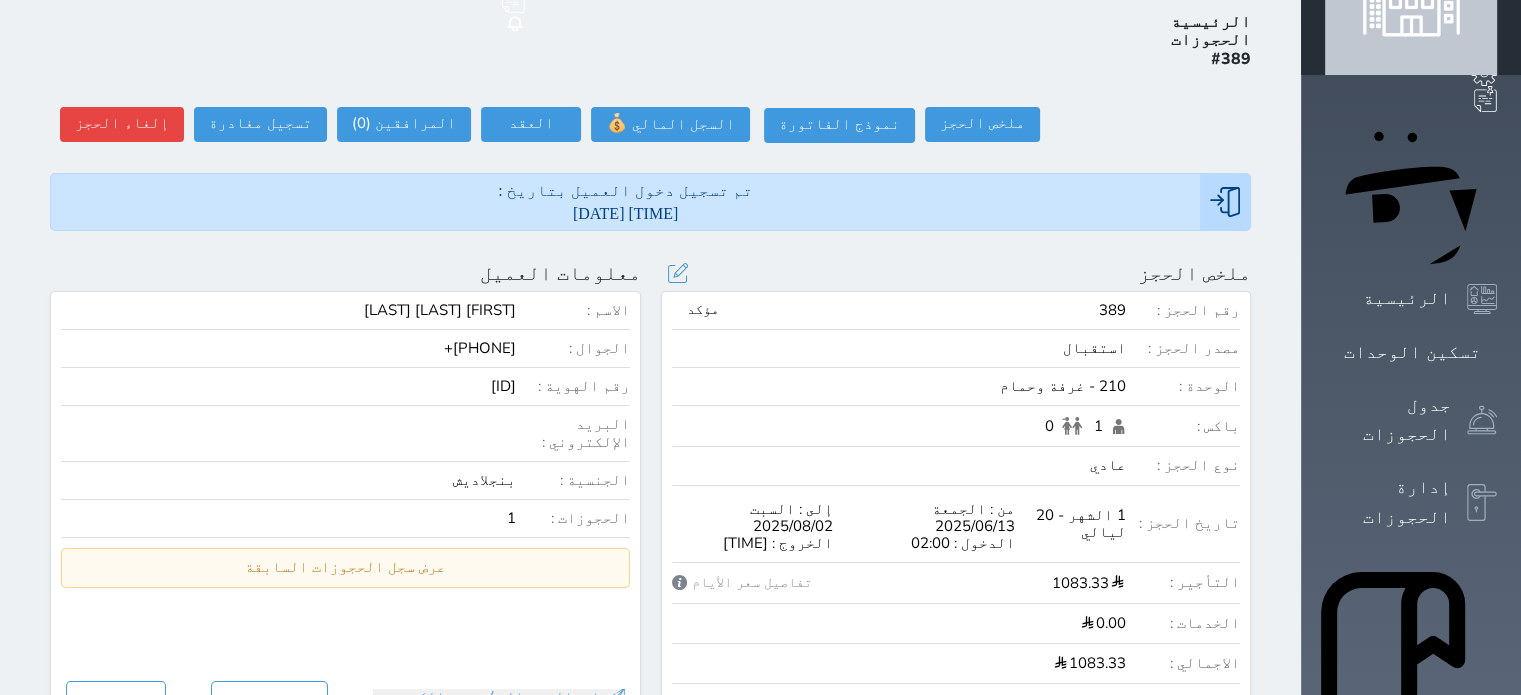 scroll, scrollTop: 100, scrollLeft: 0, axis: vertical 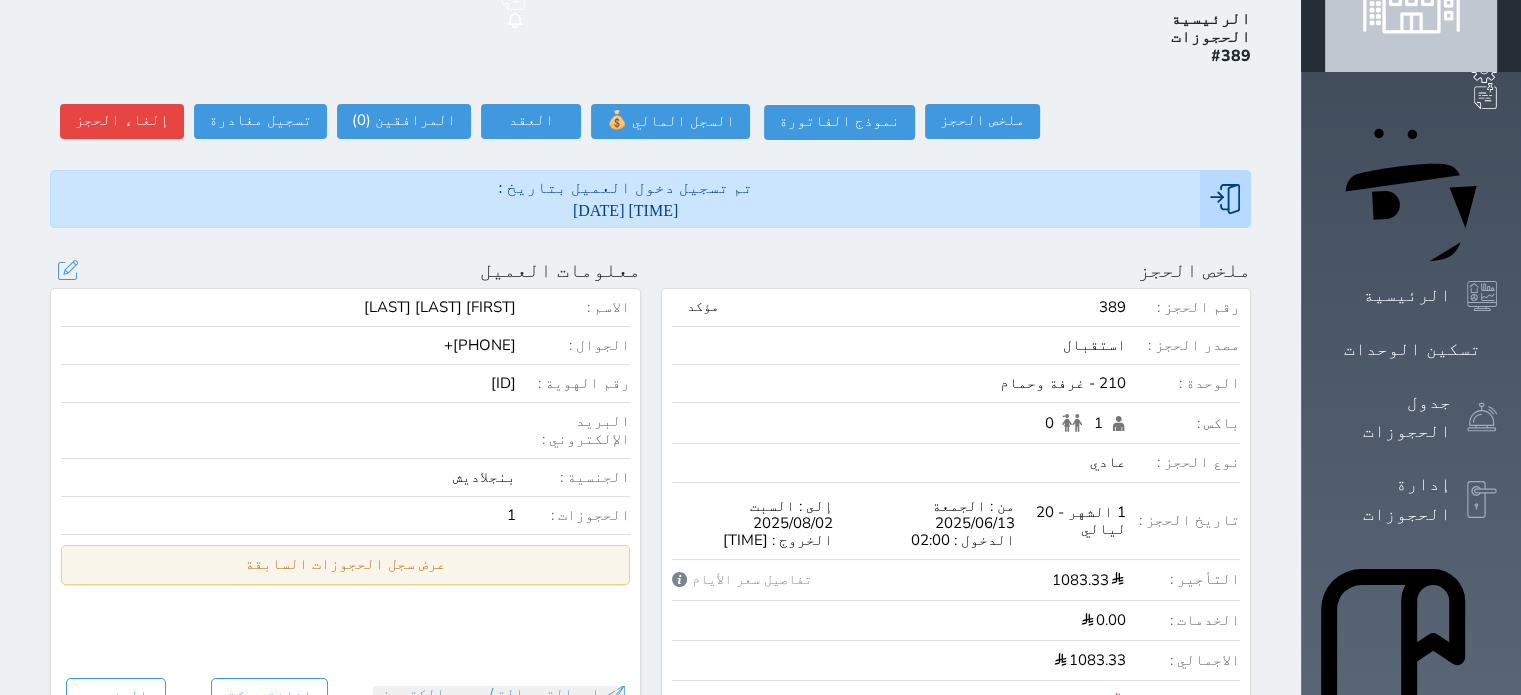 click on "عرض سجل الحجوزات السابقة" at bounding box center (345, 564) 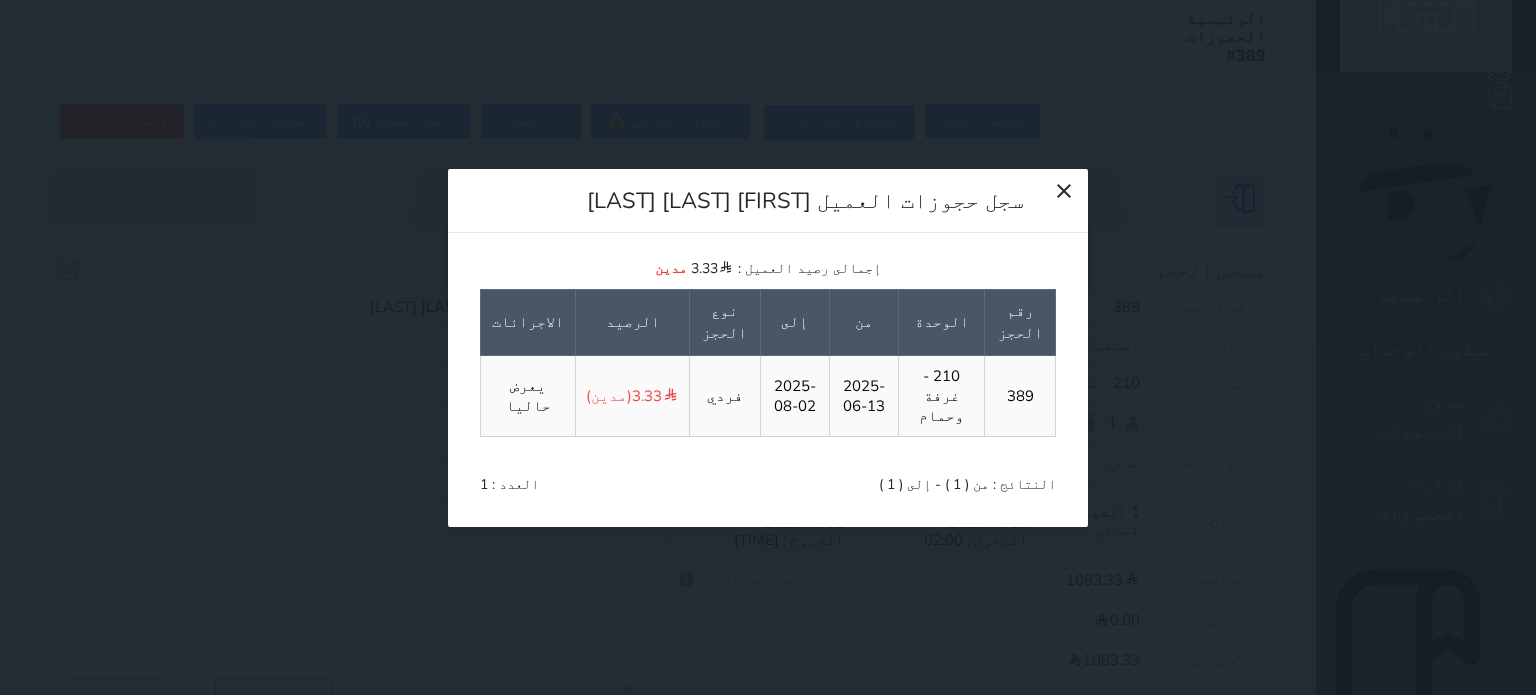 click on "سجل حجوزات العميل [FIRST] [LAST] [LAST] إجمالى رصيد العميل : 3.33 مدين رقم الحجز الوحدة من إلى نوع الحجز الرصيد الاجرائات 389 210 - غرفة وحمام 2025-06-13 2025-08-02 فردي 3.33 (مدين) يعرض حاليا النتائج : من ( 1 ) - إلى ( 1 ) العدد : 1" at bounding box center (768, 347) 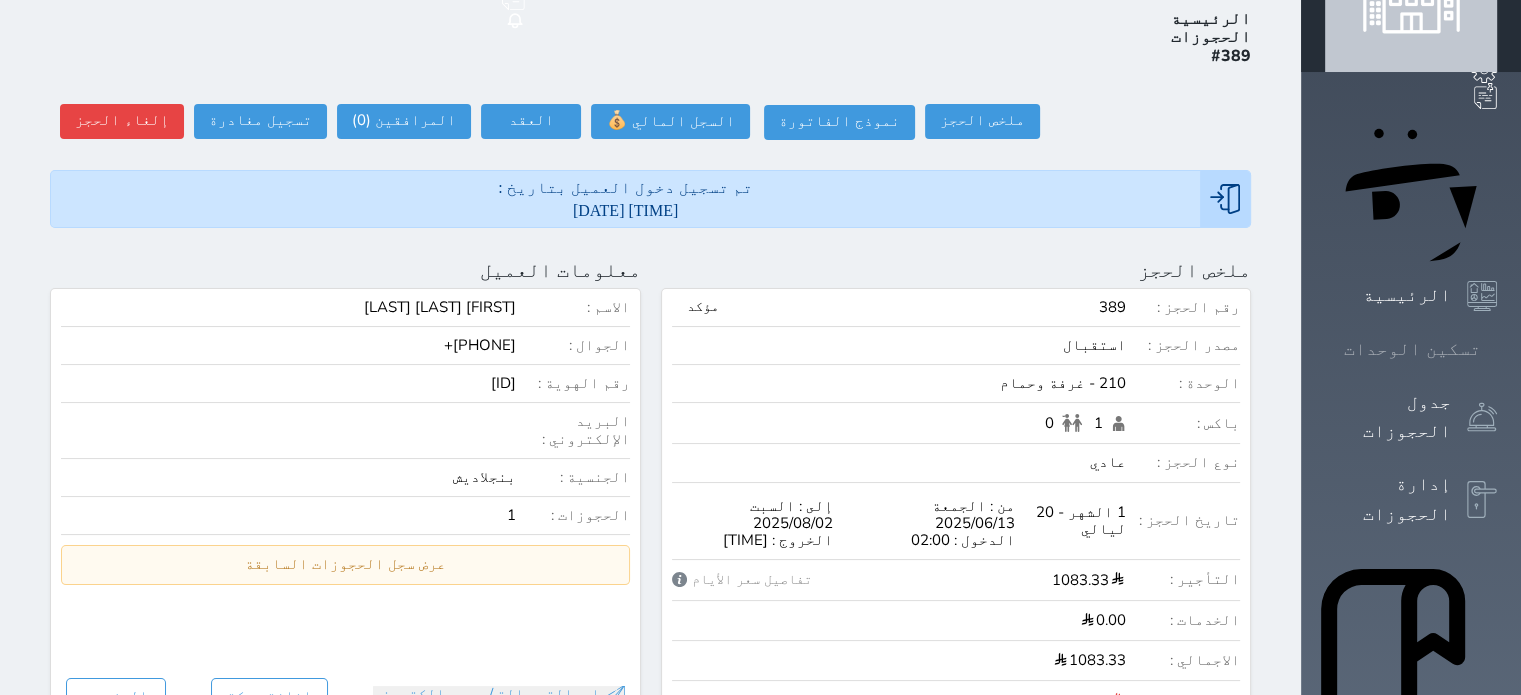 click 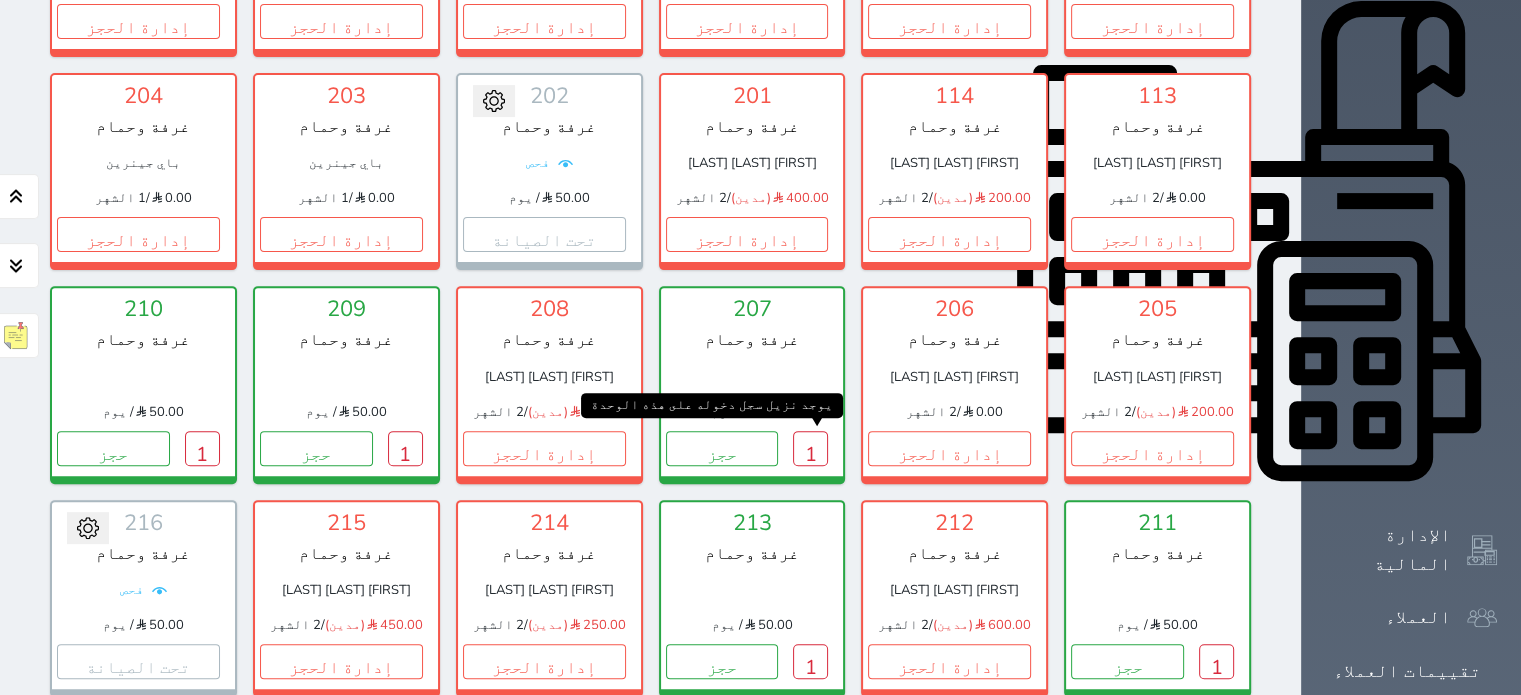 scroll, scrollTop: 678, scrollLeft: 0, axis: vertical 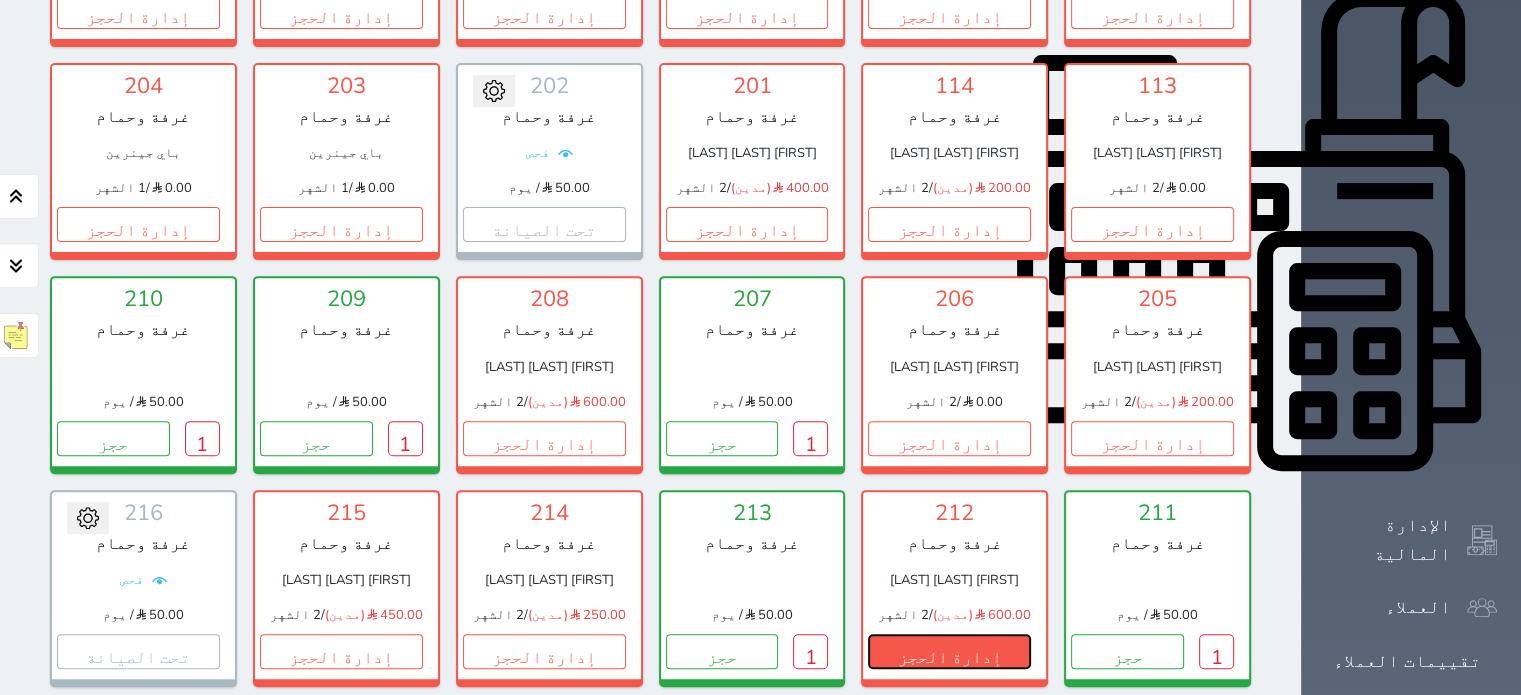 click on "إدارة الحجز" at bounding box center [949, 651] 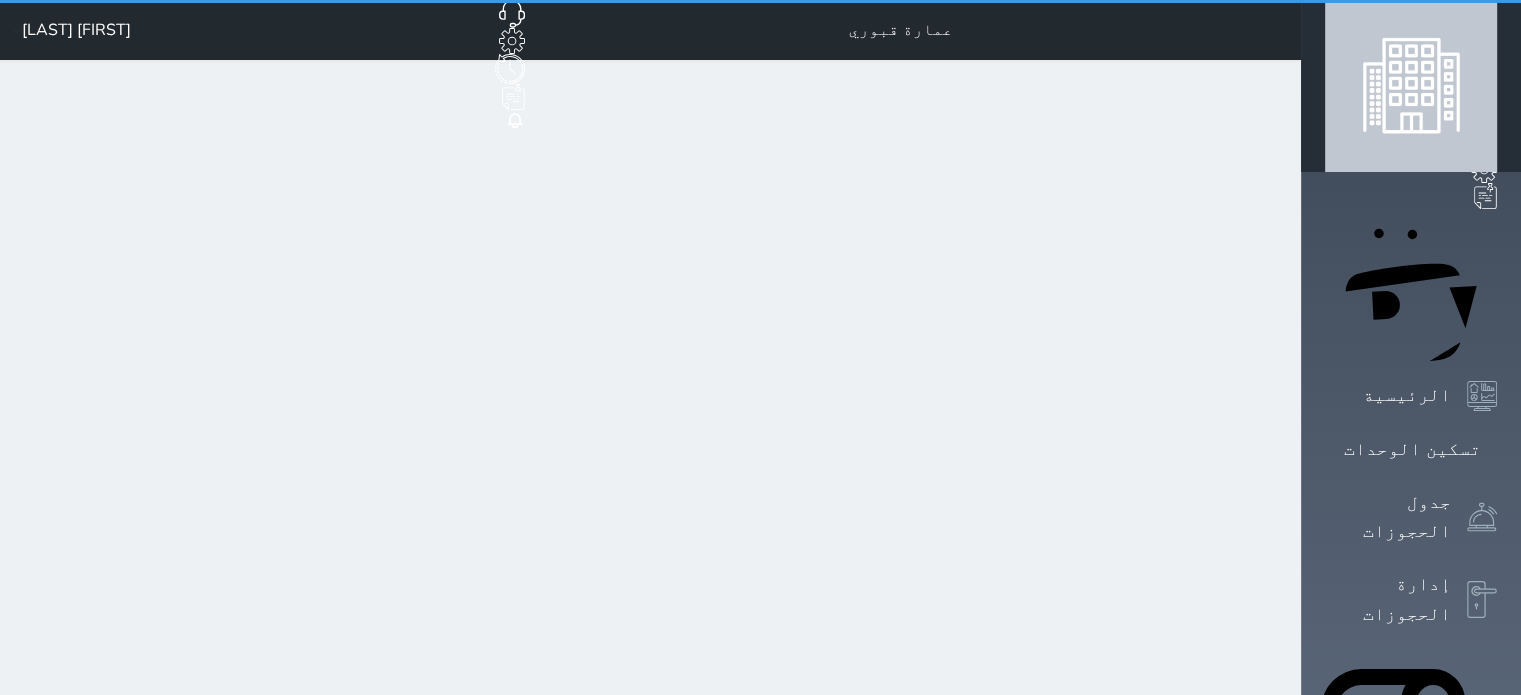 scroll, scrollTop: 0, scrollLeft: 0, axis: both 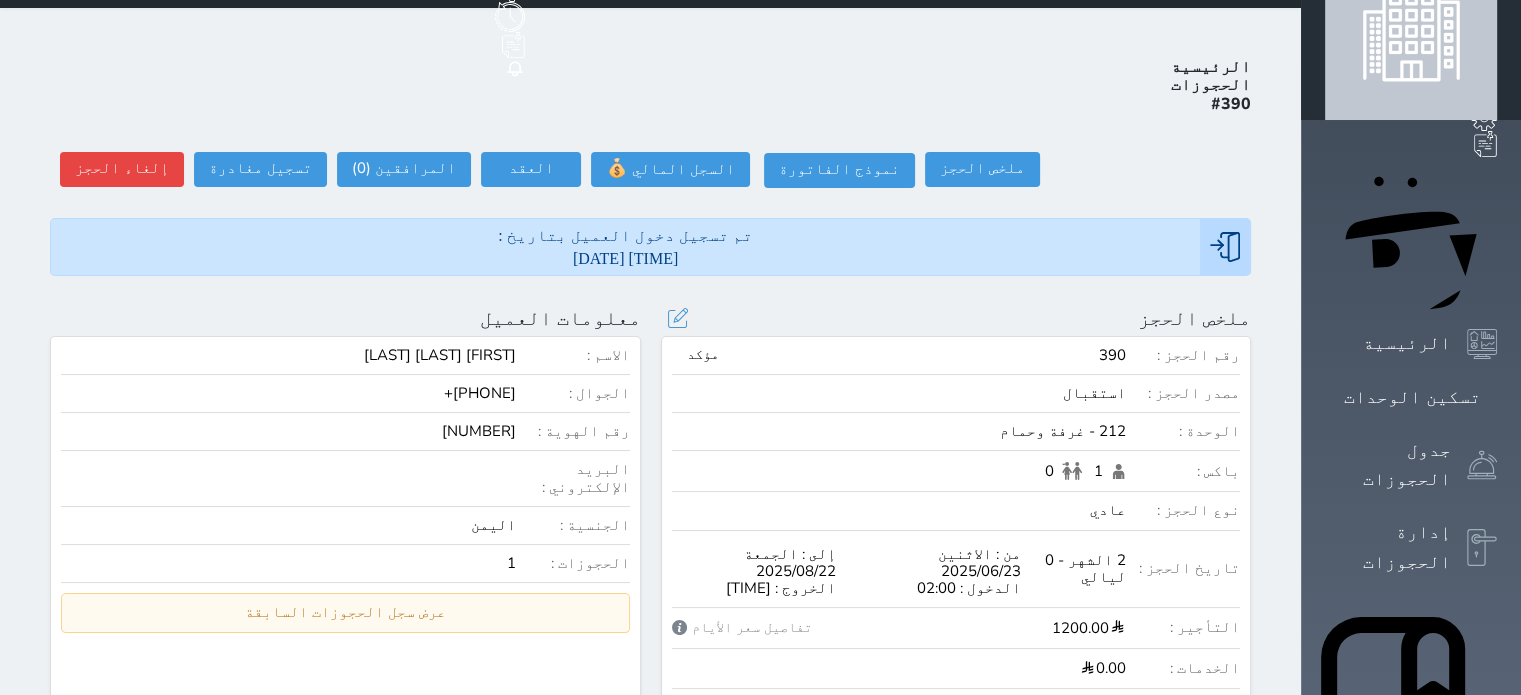 select 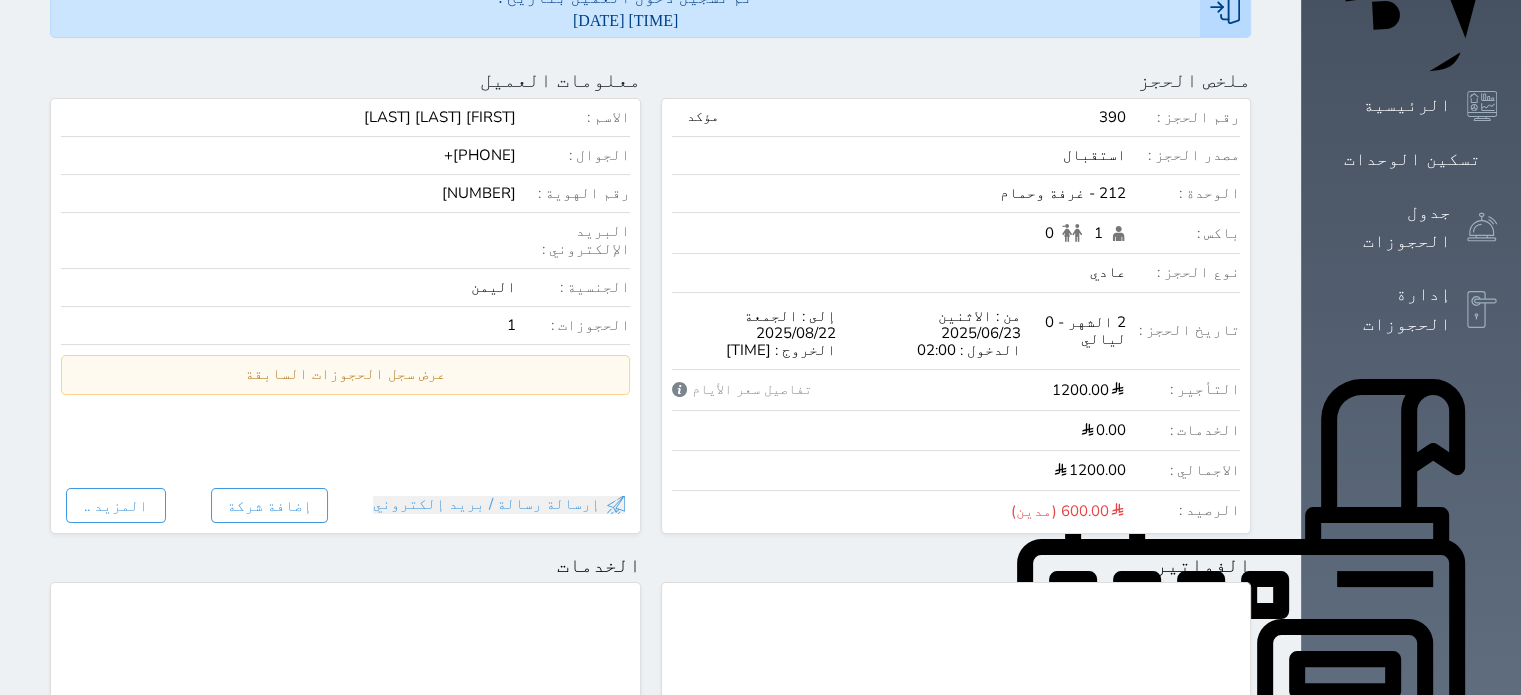 scroll, scrollTop: 300, scrollLeft: 0, axis: vertical 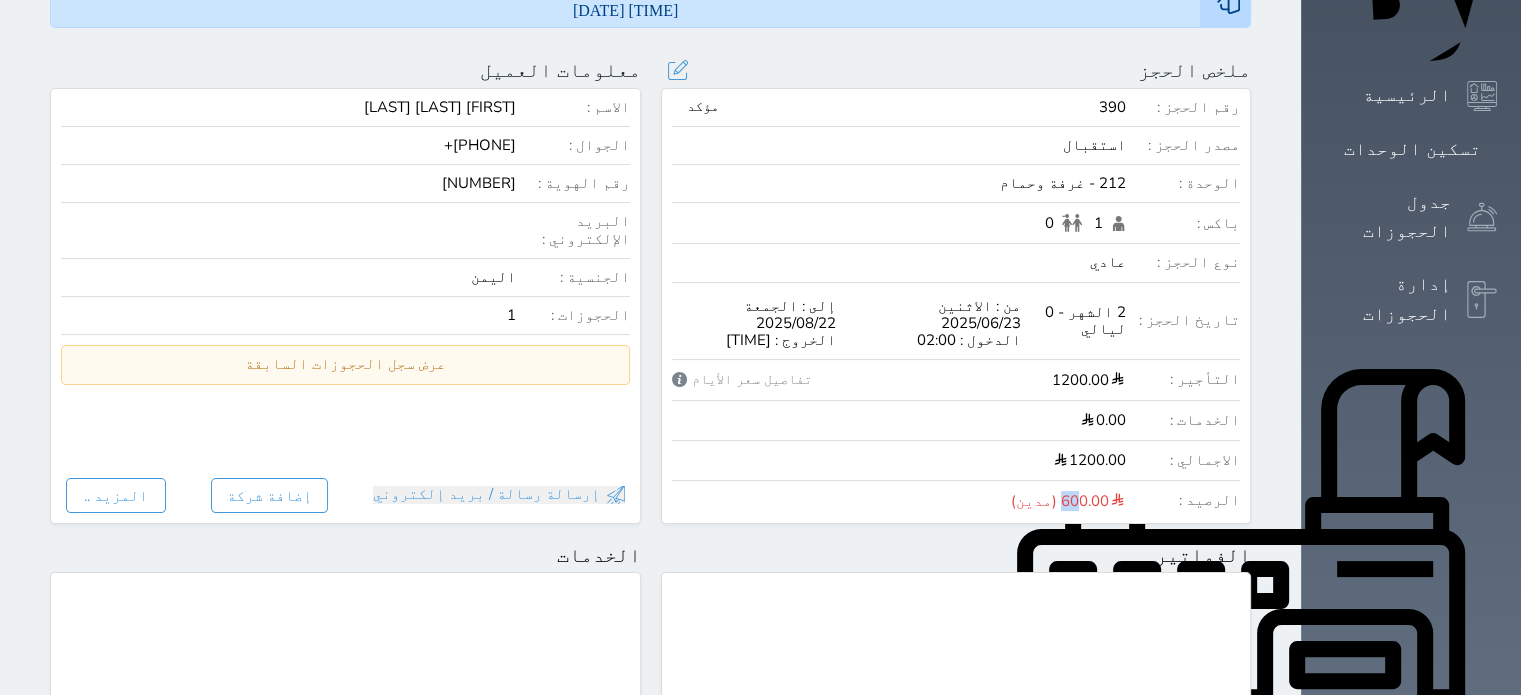 drag, startPoint x: 1214, startPoint y: 409, endPoint x: 1174, endPoint y: 412, distance: 40.112343 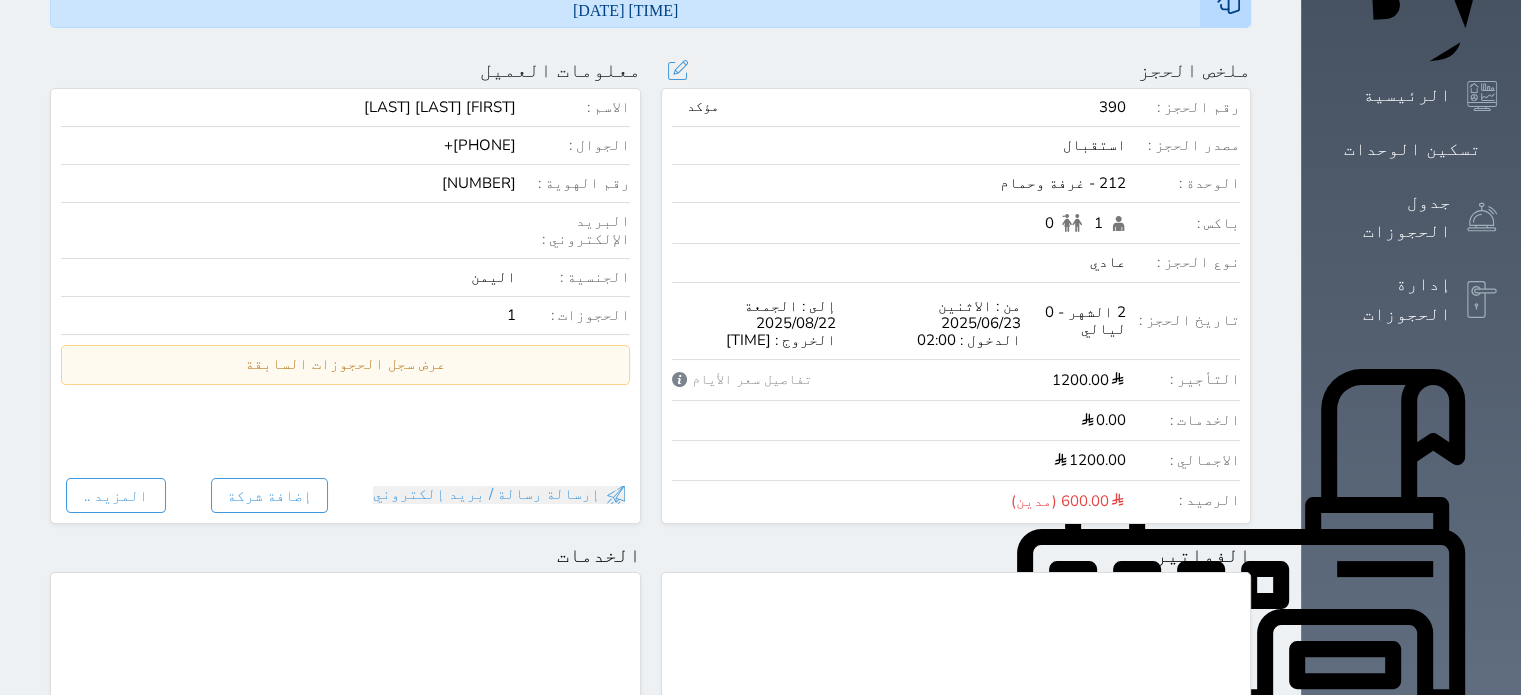 click on "600.00      (مدين)" at bounding box center (1068, 500) 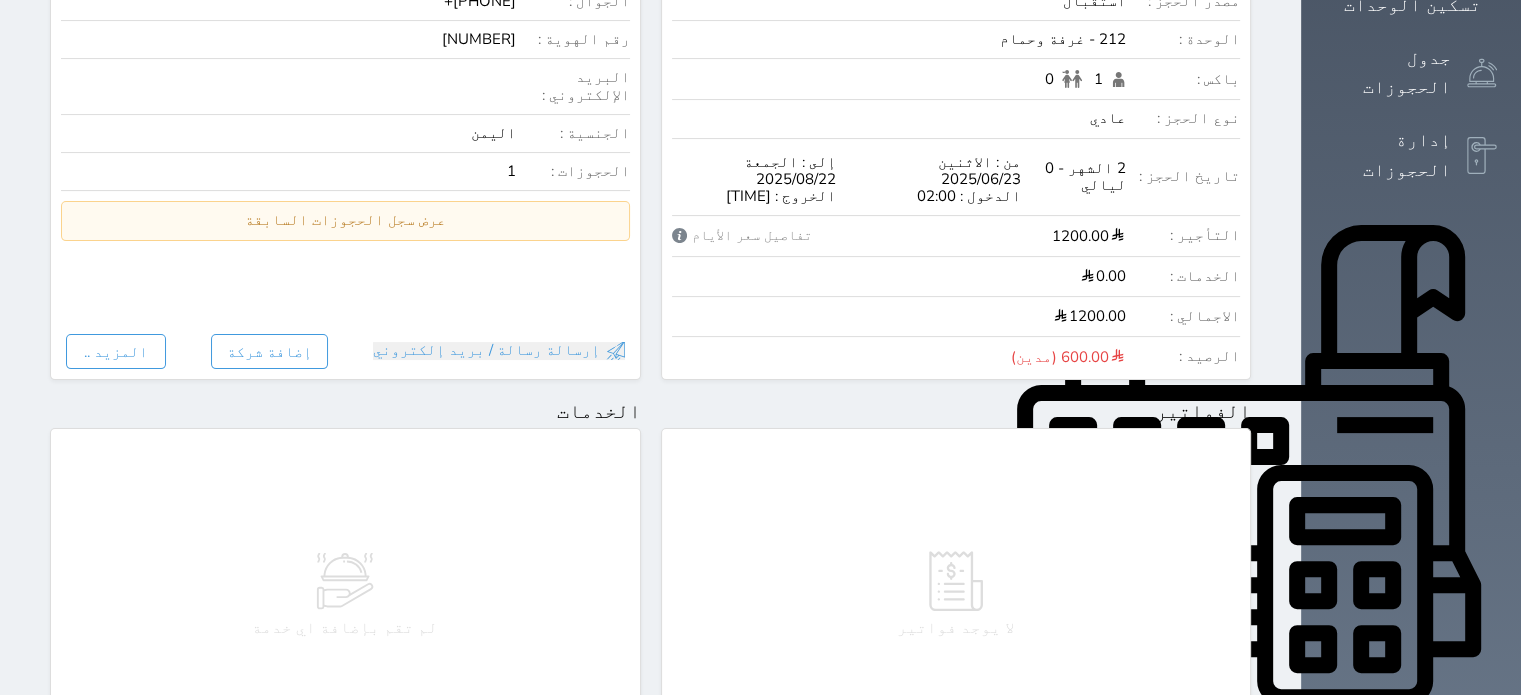scroll, scrollTop: 1028, scrollLeft: 0, axis: vertical 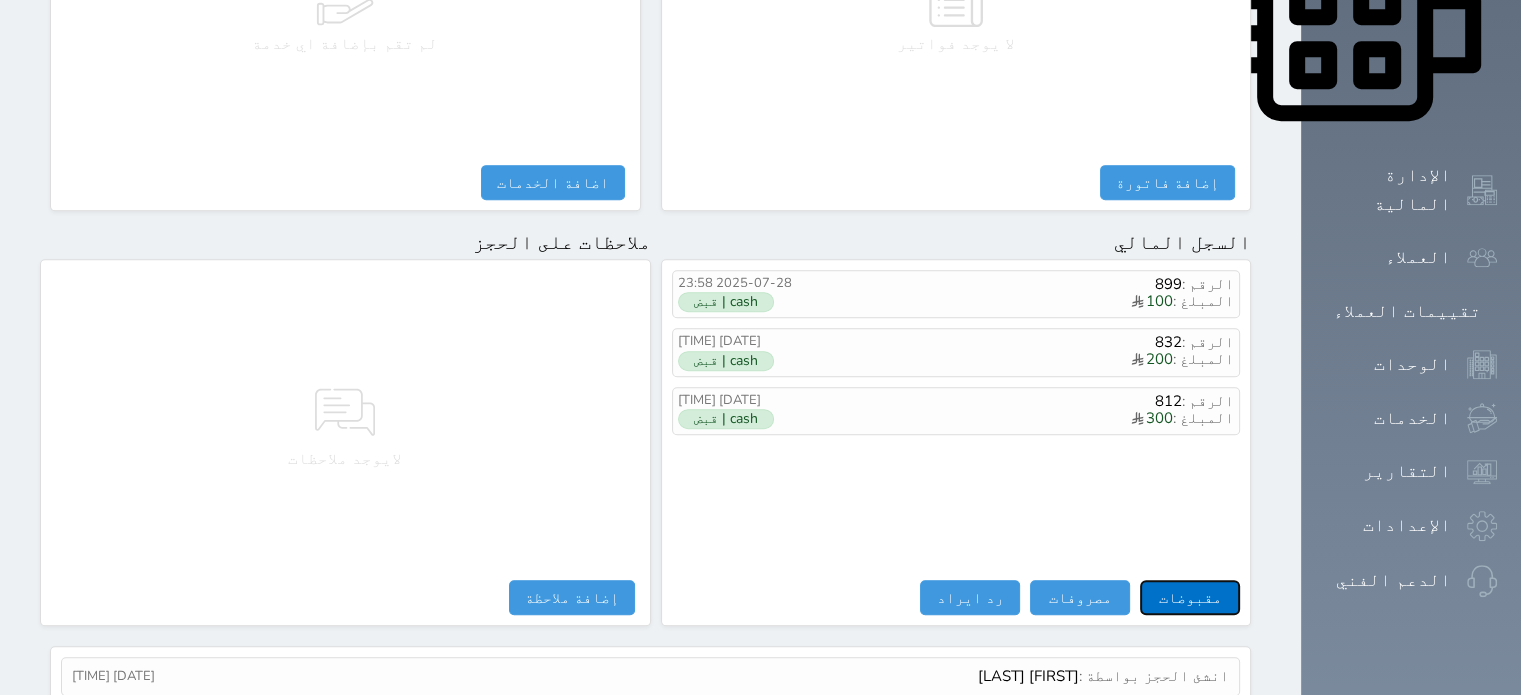 click on "مقبوضات" at bounding box center (1190, 597) 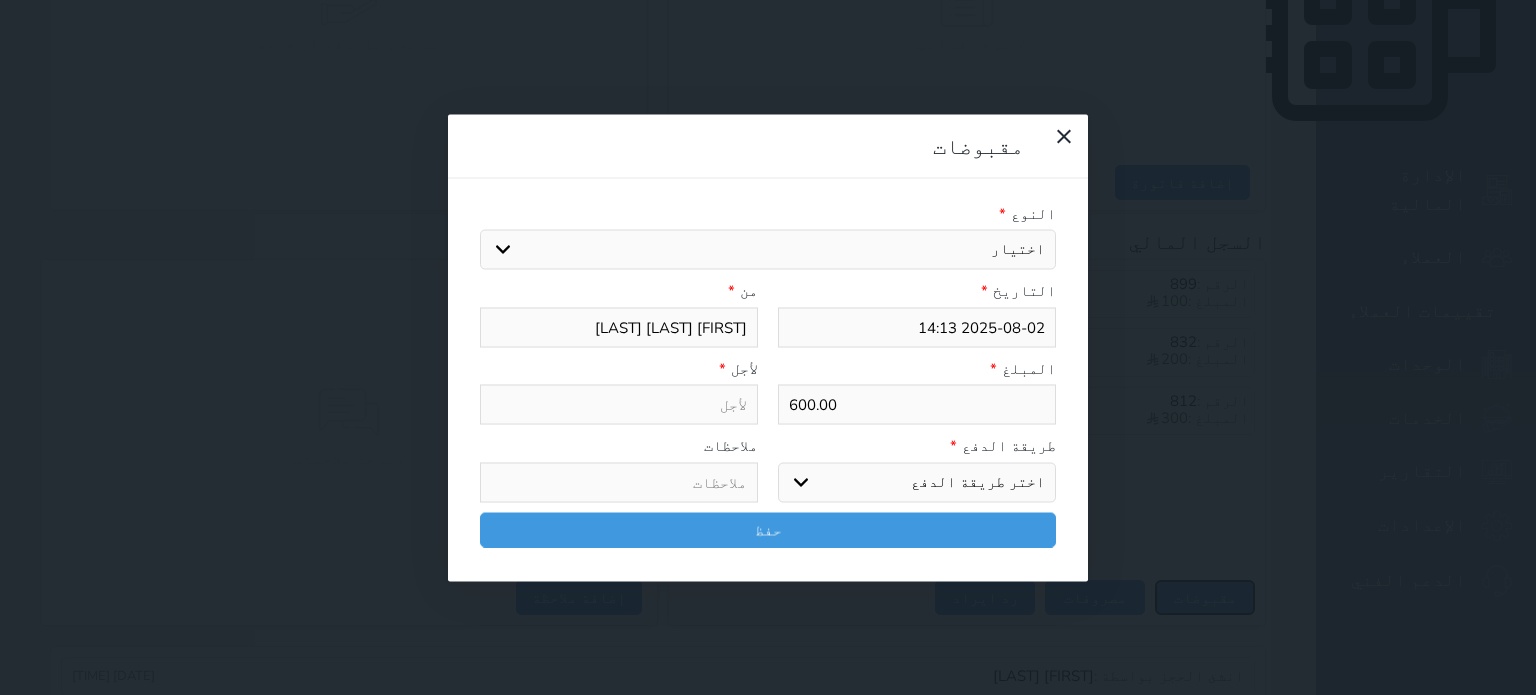 select 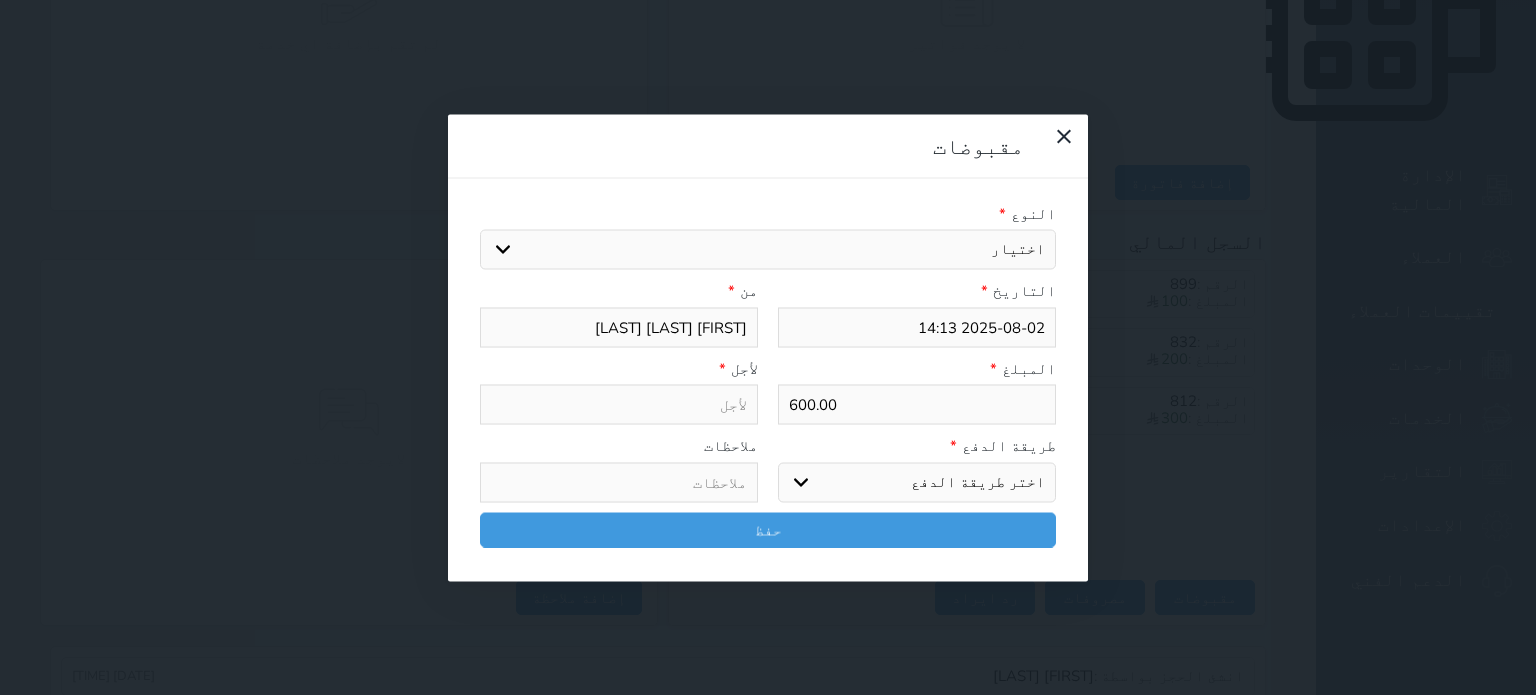 click on "اختيار   مقبوضات عامة قيمة إيجار فواتير تامين عربون لا ينطبق آخر مغسلة واي فاي - الإنترنت مواقف السيارات طعام الأغذية والمشروبات مشروبات المشروبات الباردة المشروبات الساخنة الإفطار غداء عشاء مخبز و كعك حمام سباحة الصالة الرياضية سبا و خدمات الجمال اختيار وإسقاط (خدمات النقل) ميني بار كابل - تلفزيون سرير إضافي تصفيف الشعر التسوق خدمات الجولات السياحية المنظمة خدمات الدليل السياحي" at bounding box center (768, 250) 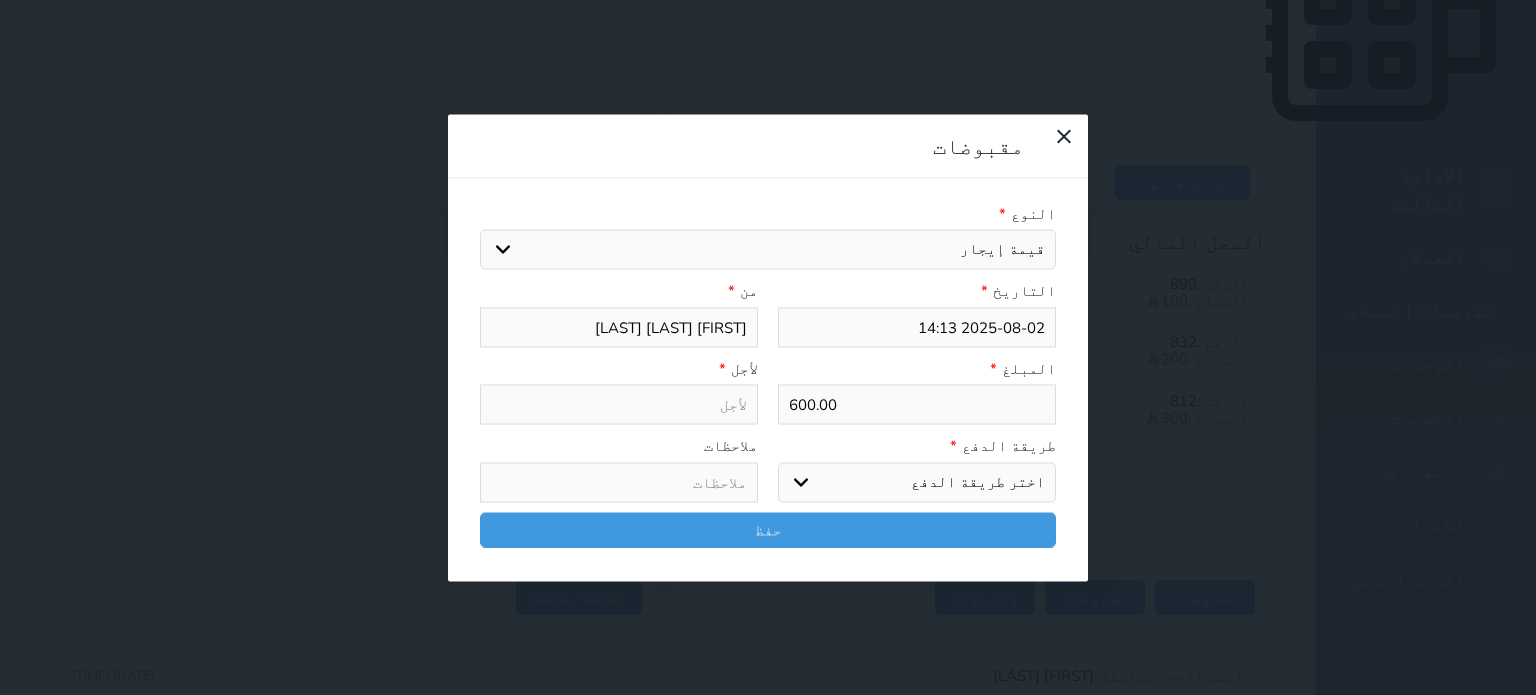 click on "اختيار   مقبوضات عامة قيمة إيجار فواتير تامين عربون لا ينطبق آخر مغسلة واي فاي - الإنترنت مواقف السيارات طعام الأغذية والمشروبات مشروبات المشروبات الباردة المشروبات الساخنة الإفطار غداء عشاء مخبز و كعك حمام سباحة الصالة الرياضية سبا و خدمات الجمال اختيار وإسقاط (خدمات النقل) ميني بار كابل - تلفزيون سرير إضافي تصفيف الشعر التسوق خدمات الجولات السياحية المنظمة خدمات الدليل السياحي" at bounding box center [768, 250] 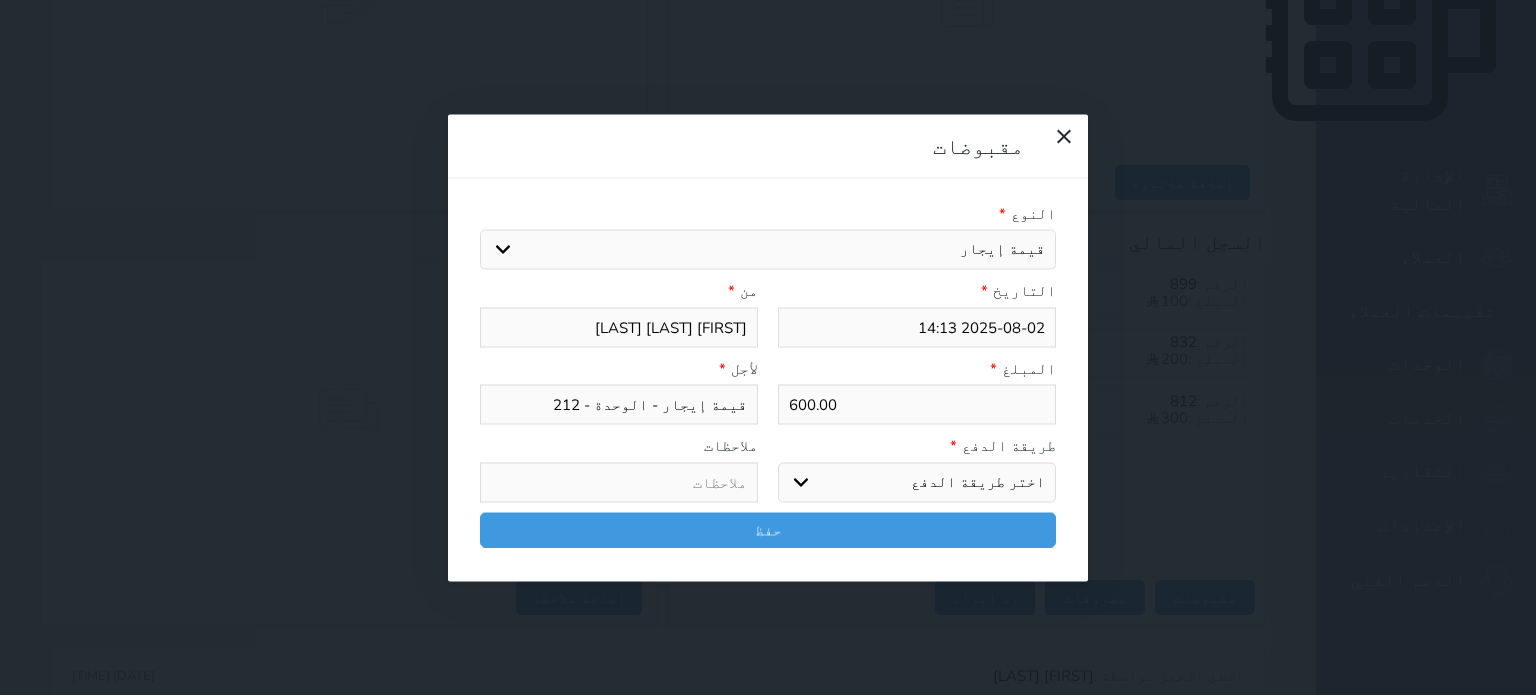 click on "اختر طريقة الدفع   دفع نقدى   تحويل بنكى   مدى   بطاقة ائتمان   آجل" at bounding box center (917, 482) 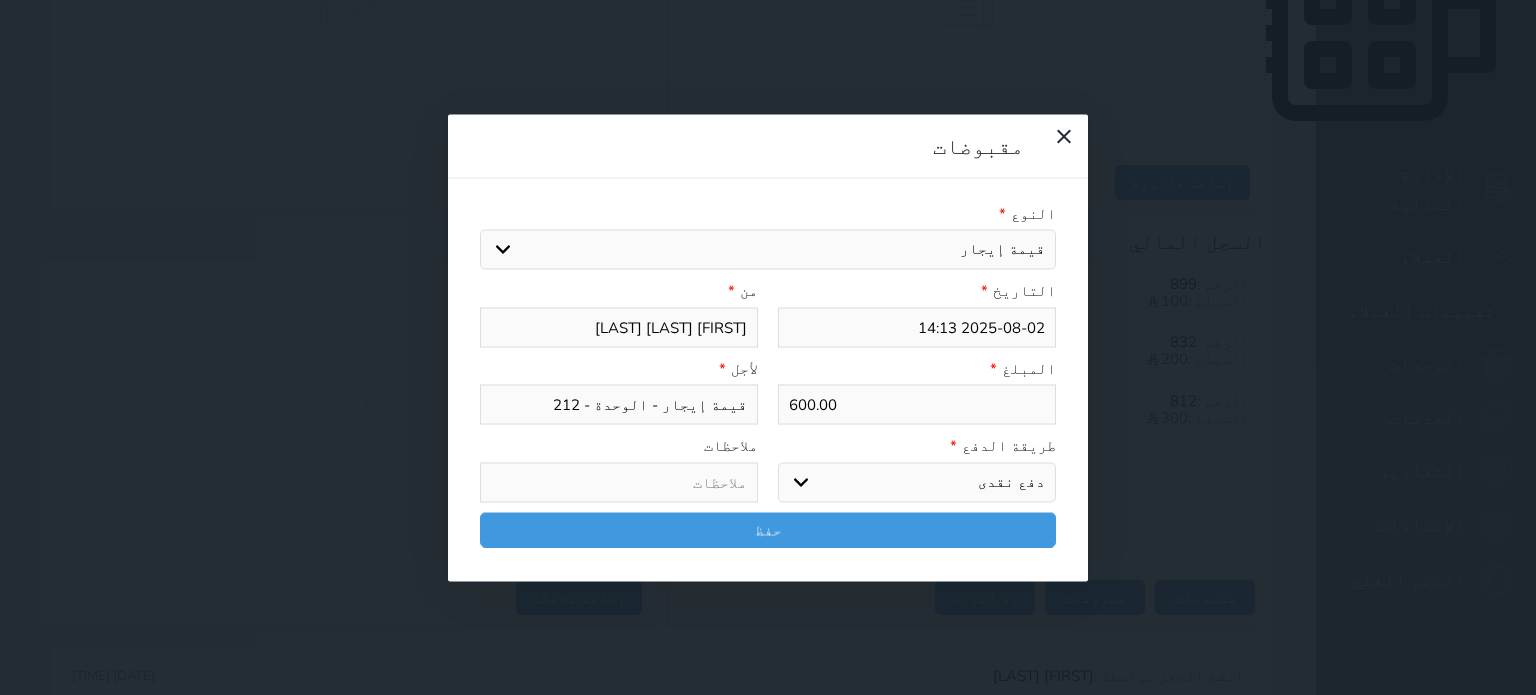click on "اختر طريقة الدفع   دفع نقدى   تحويل بنكى   مدى   بطاقة ائتمان   آجل" at bounding box center [917, 482] 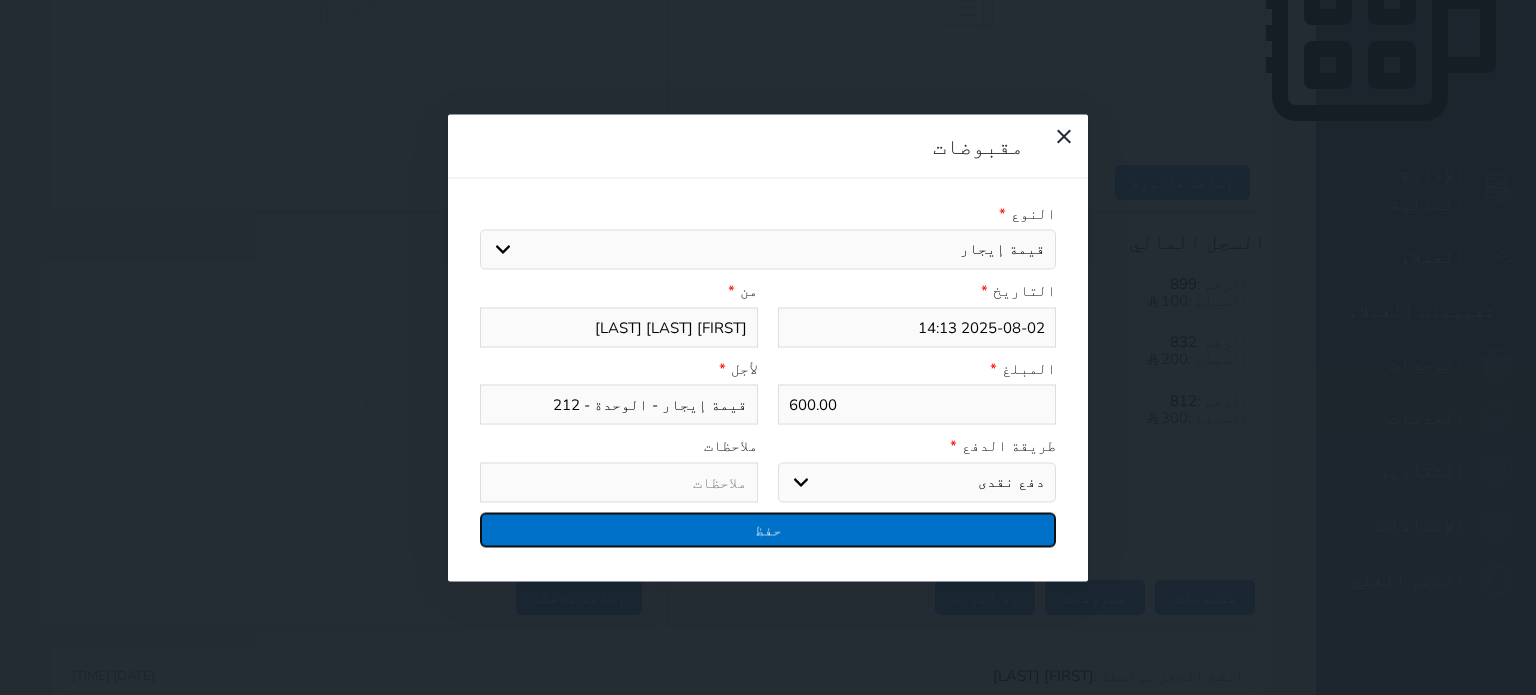 click on "حفظ" at bounding box center (768, 529) 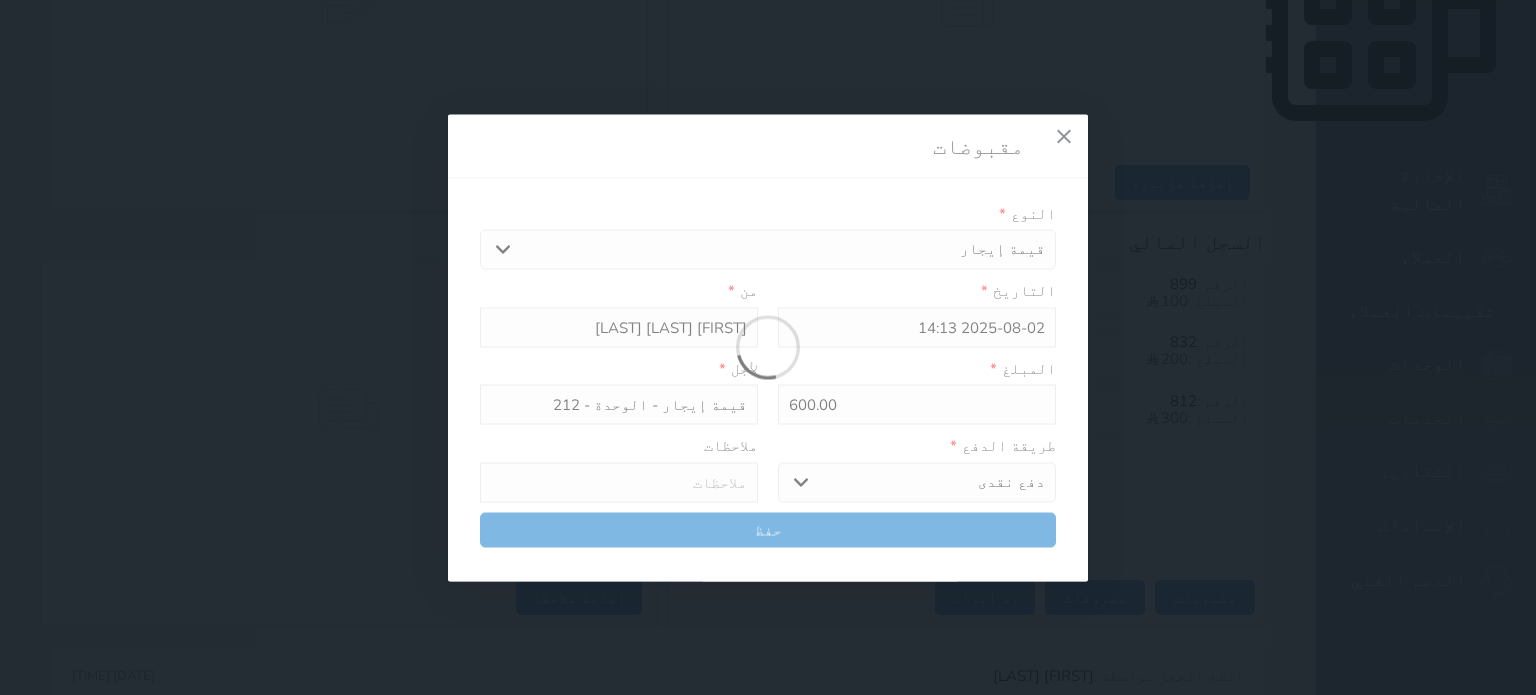 select 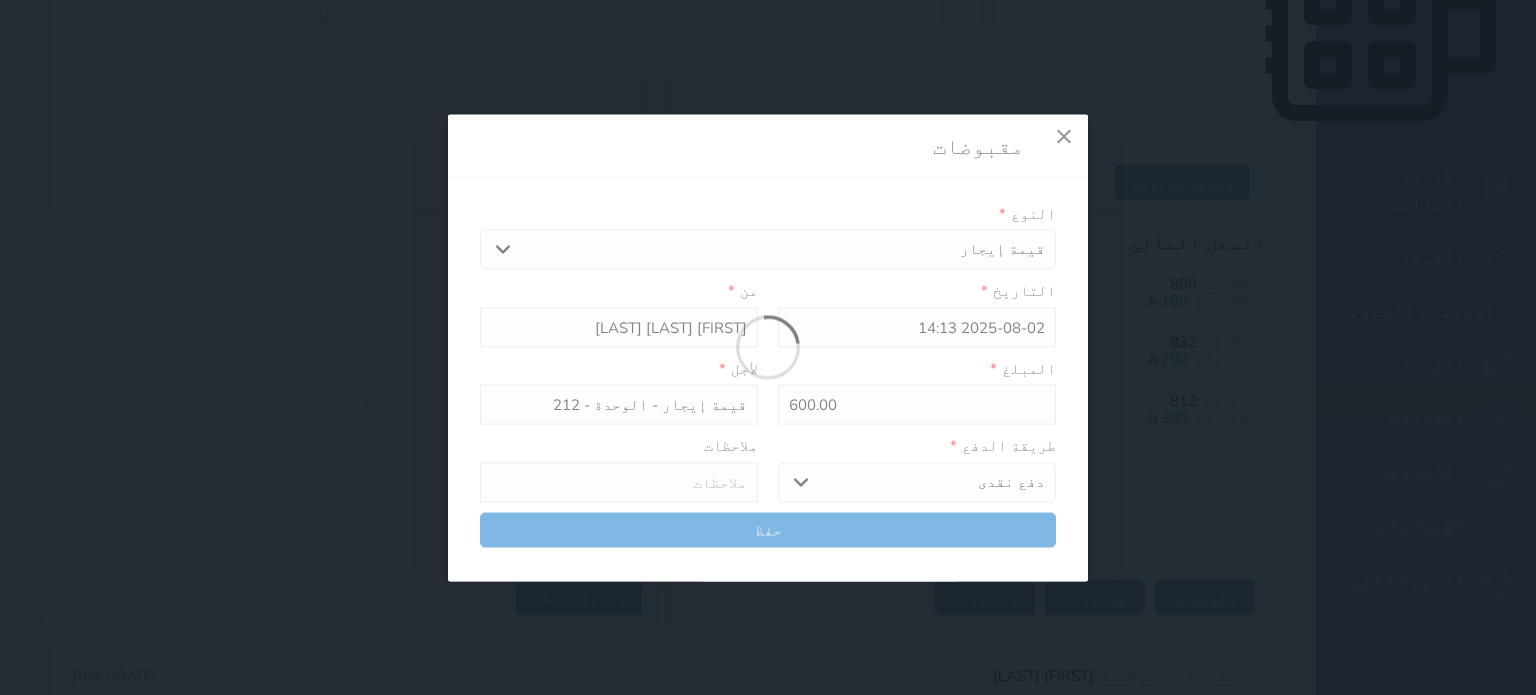 type 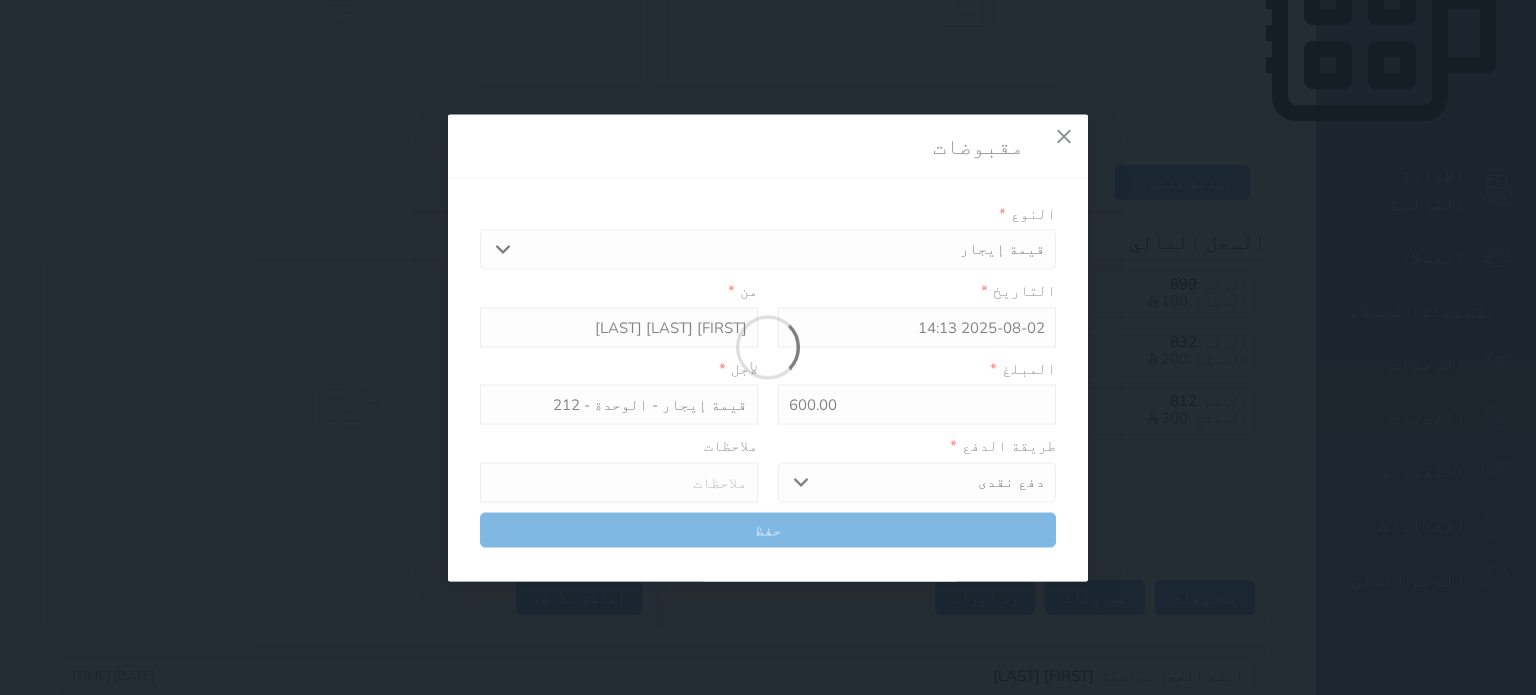 type on "0" 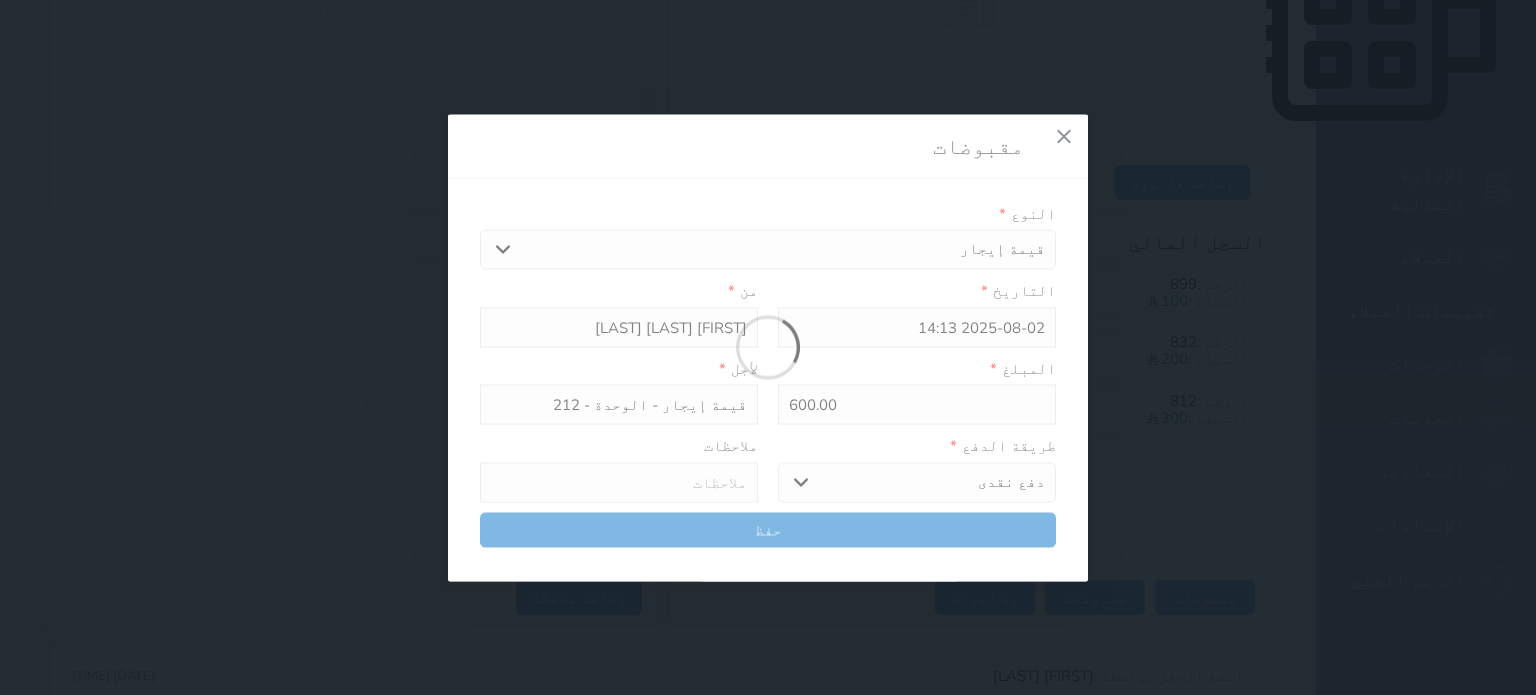 select 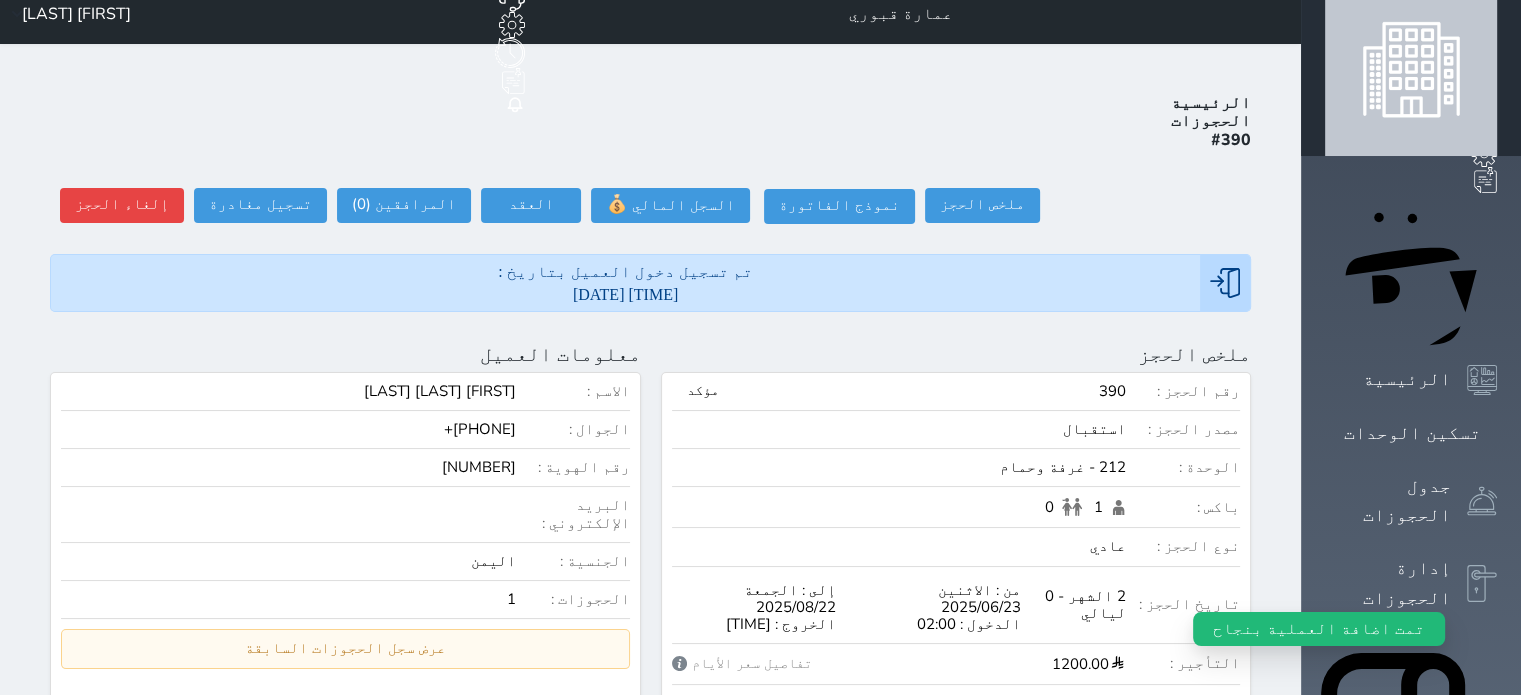 scroll, scrollTop: 0, scrollLeft: 0, axis: both 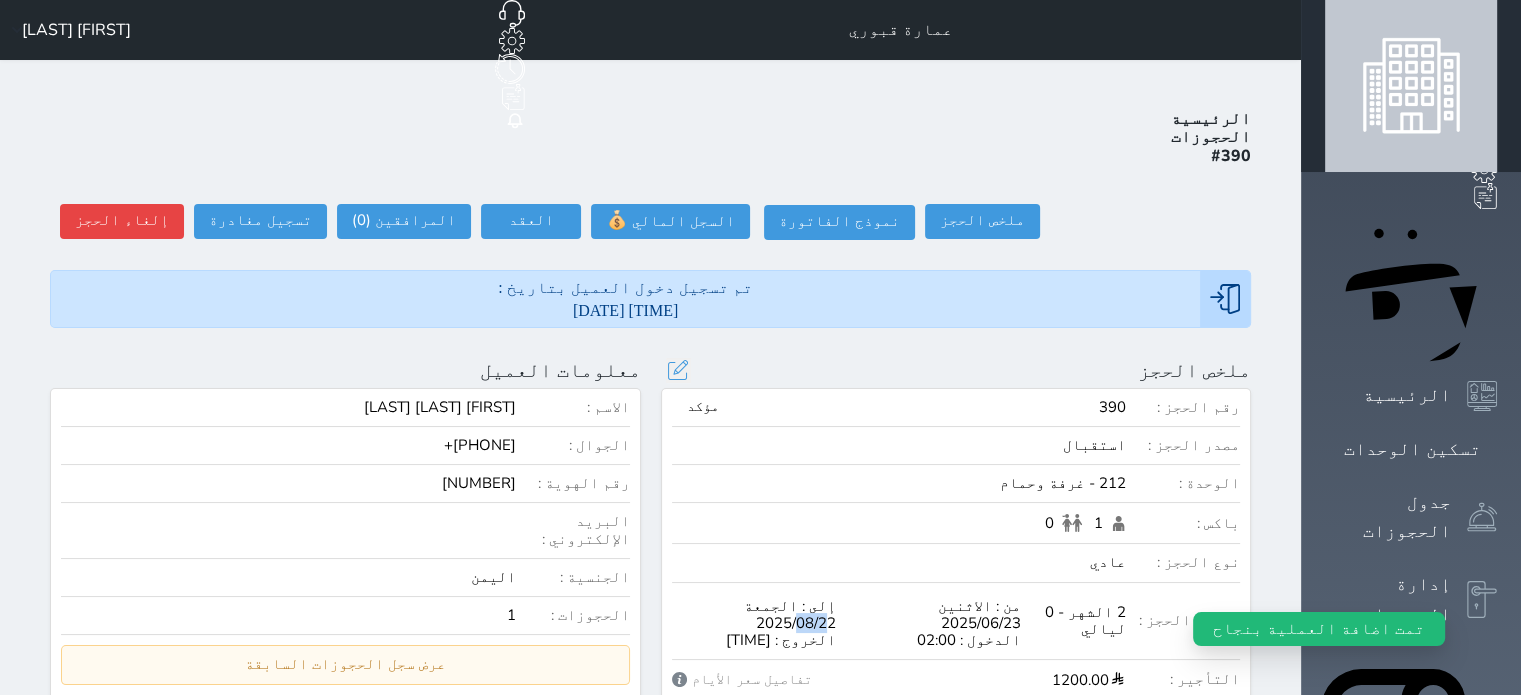 drag, startPoint x: 798, startPoint y: 531, endPoint x: 834, endPoint y: 531, distance: 36 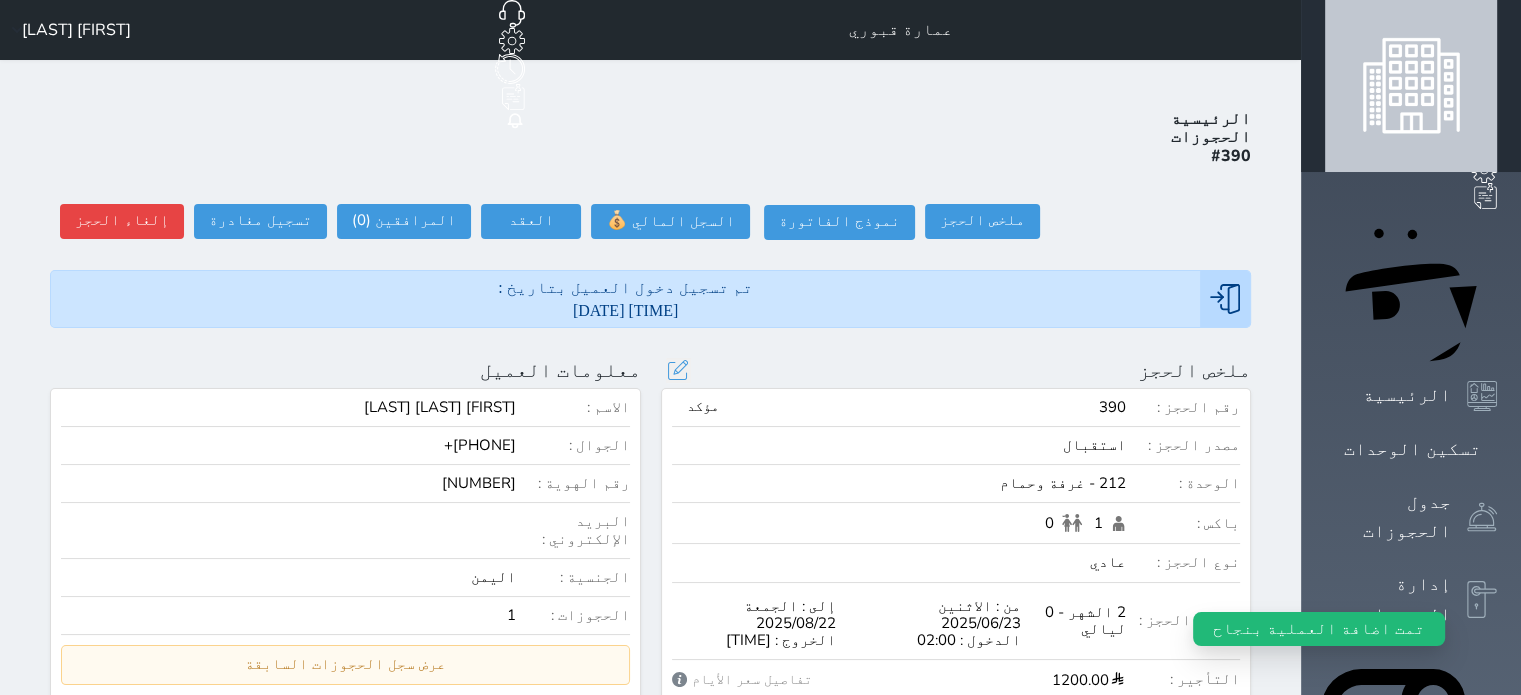 click on "إلى : الجمعة 2025/08/22" at bounding box center [754, 615] 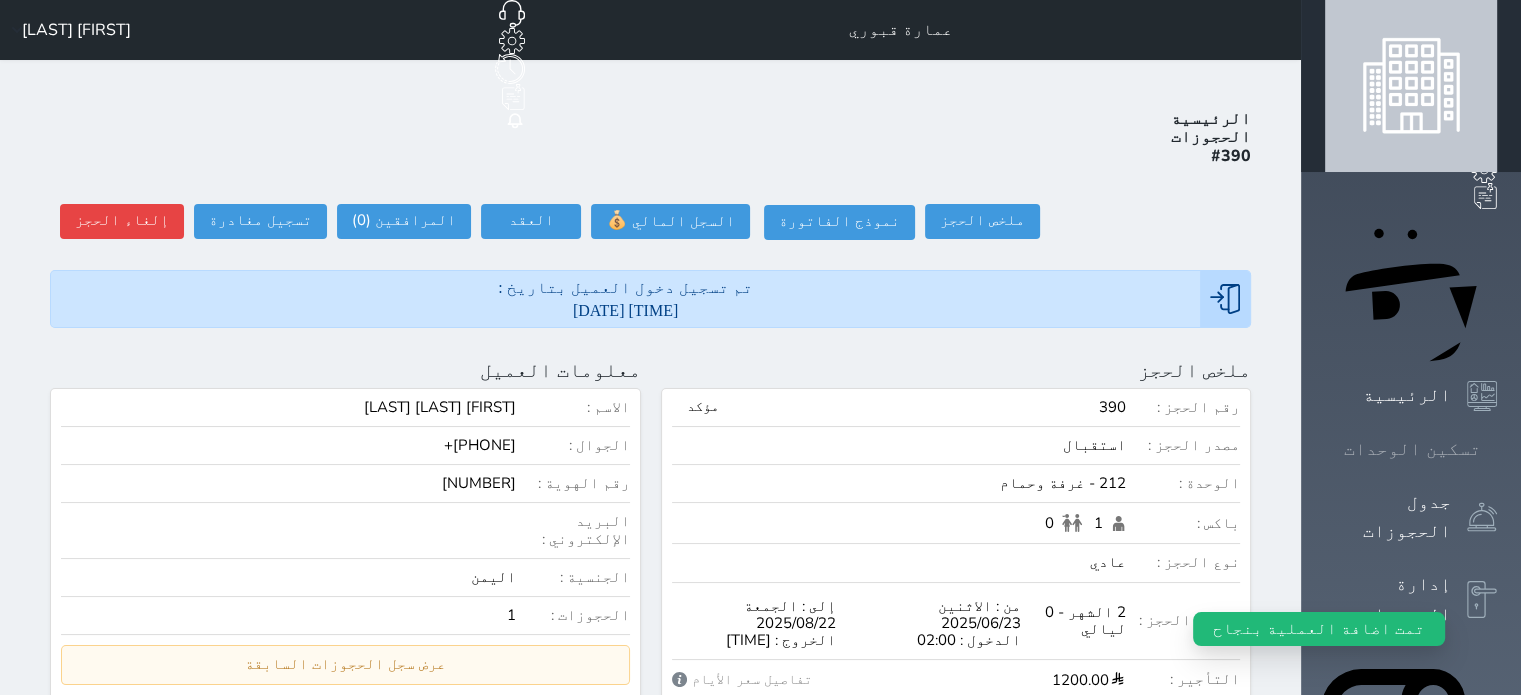 click 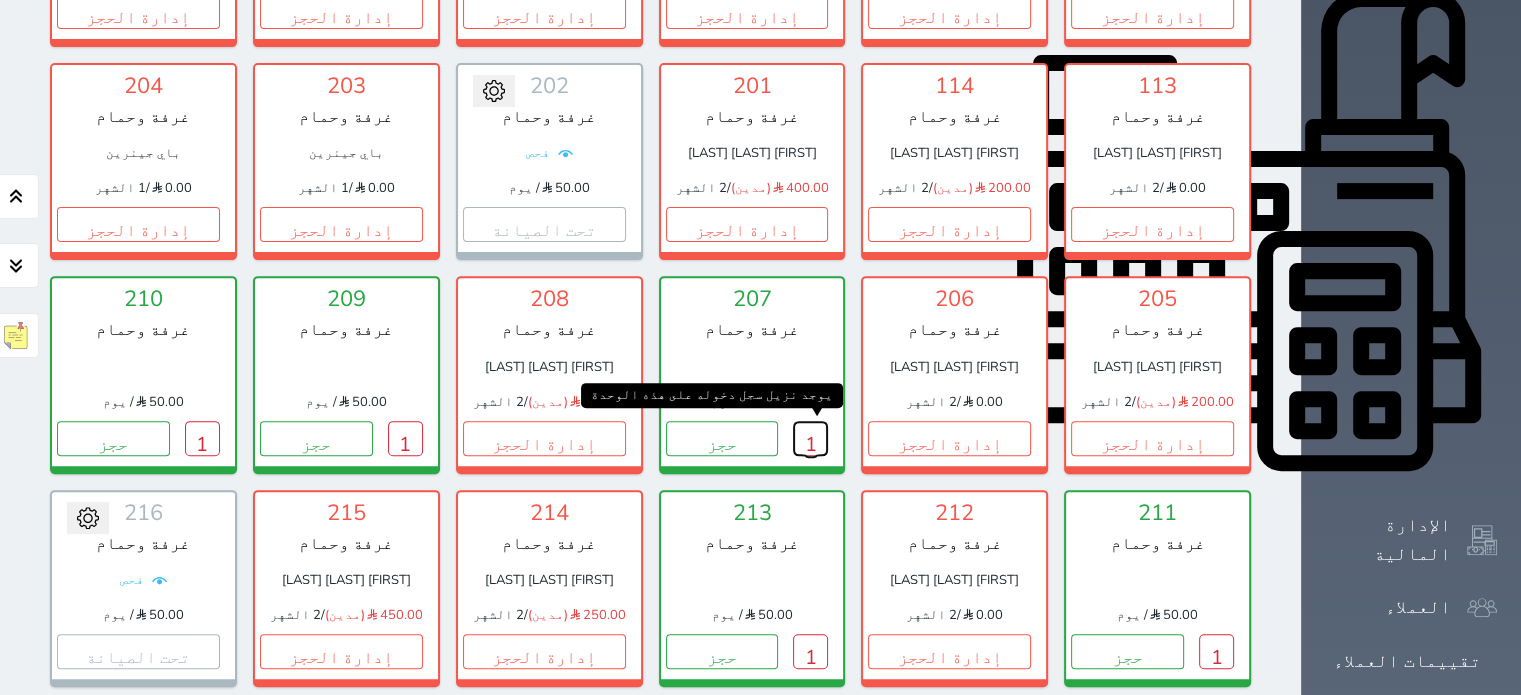 click on "1" at bounding box center (810, 438) 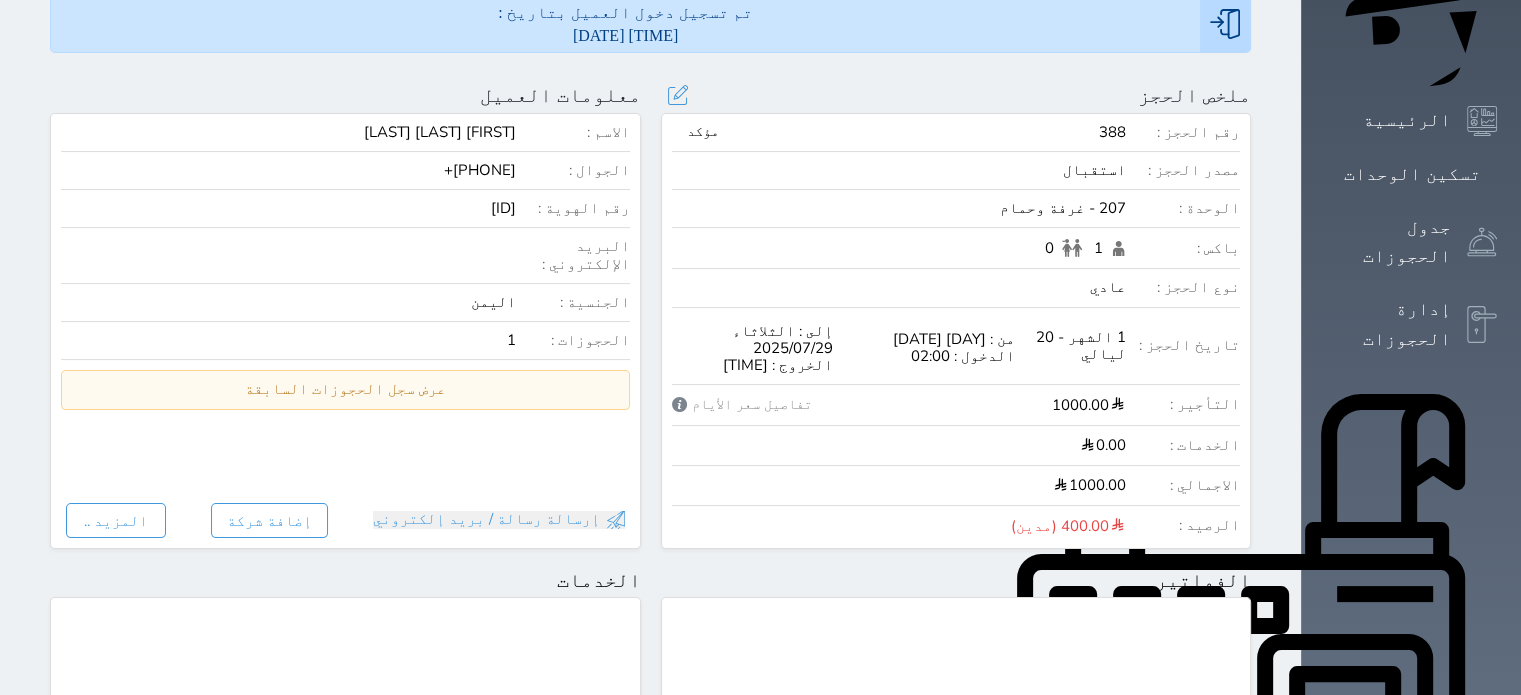 scroll, scrollTop: 300, scrollLeft: 0, axis: vertical 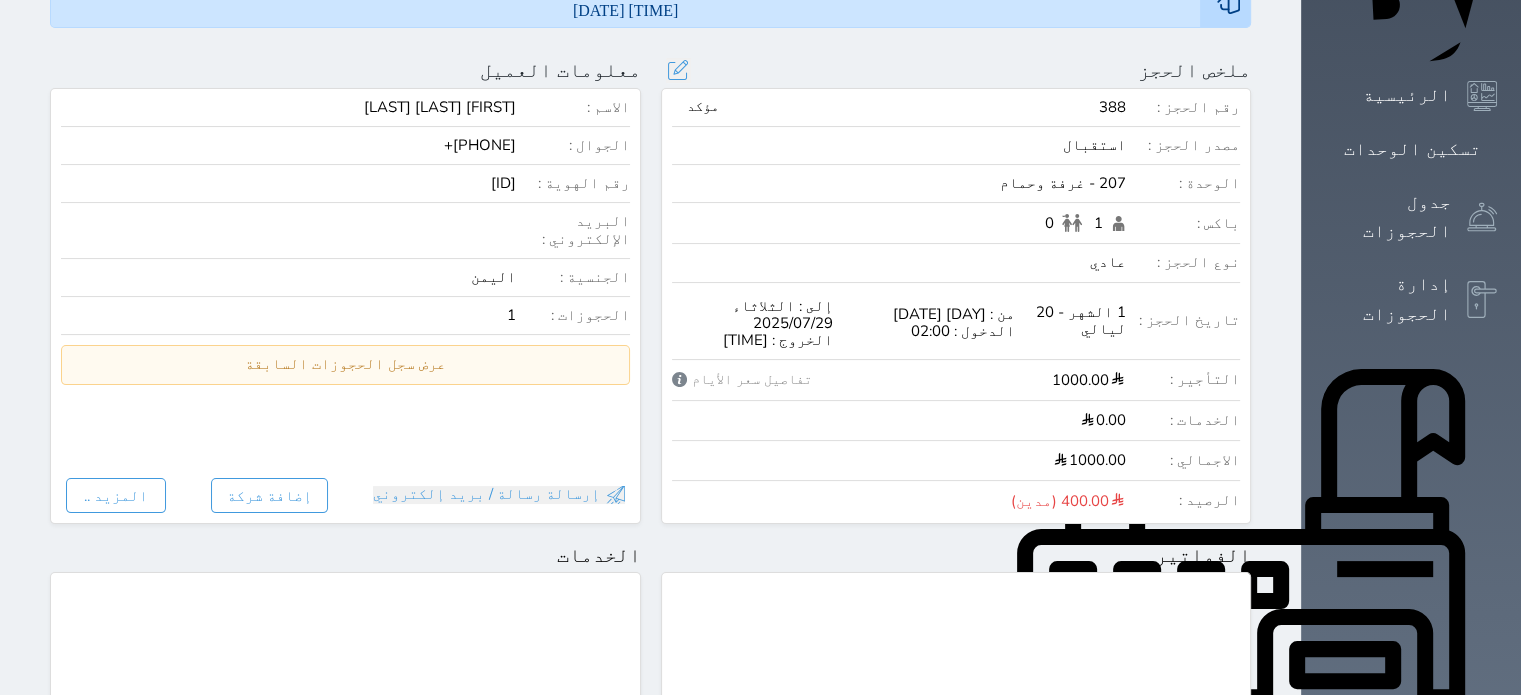 click at bounding box center [1117, 501] 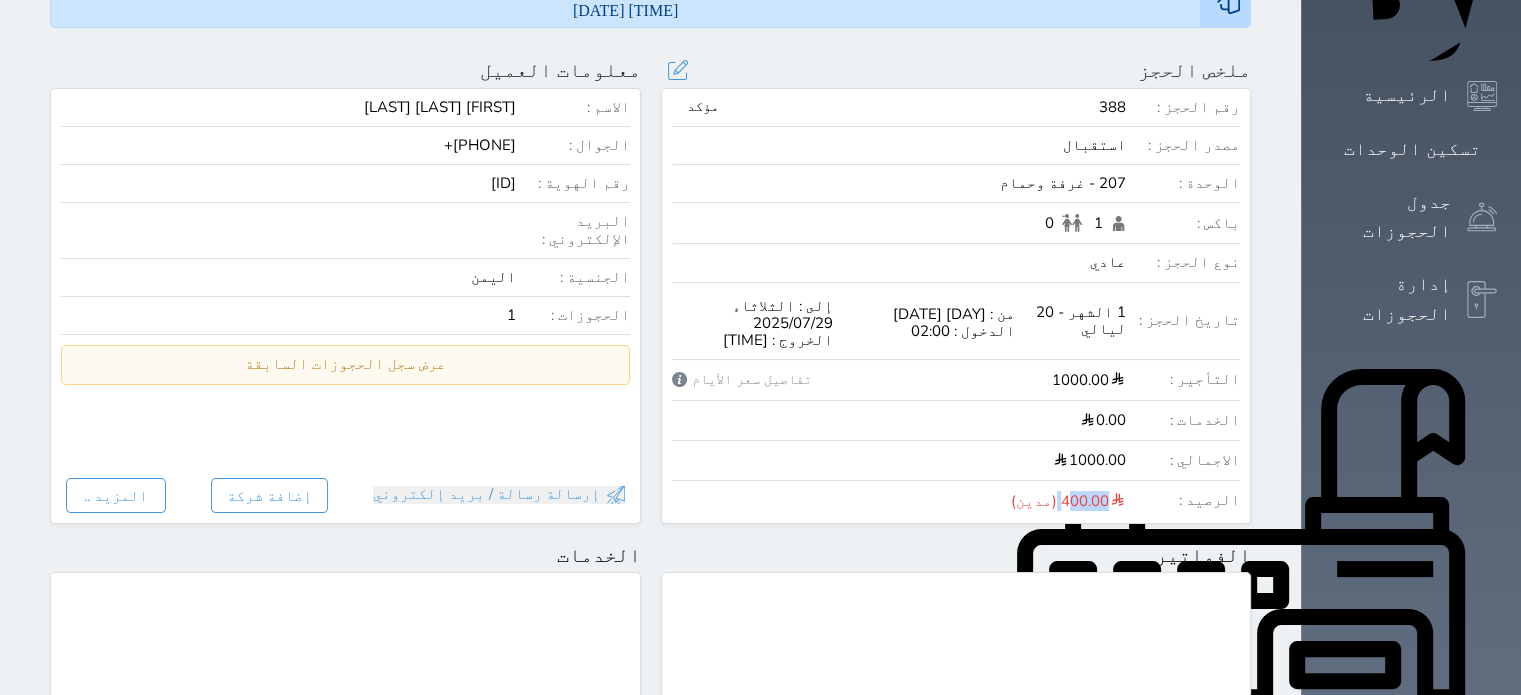 click on "400.00      (مدين)" at bounding box center (1068, 500) 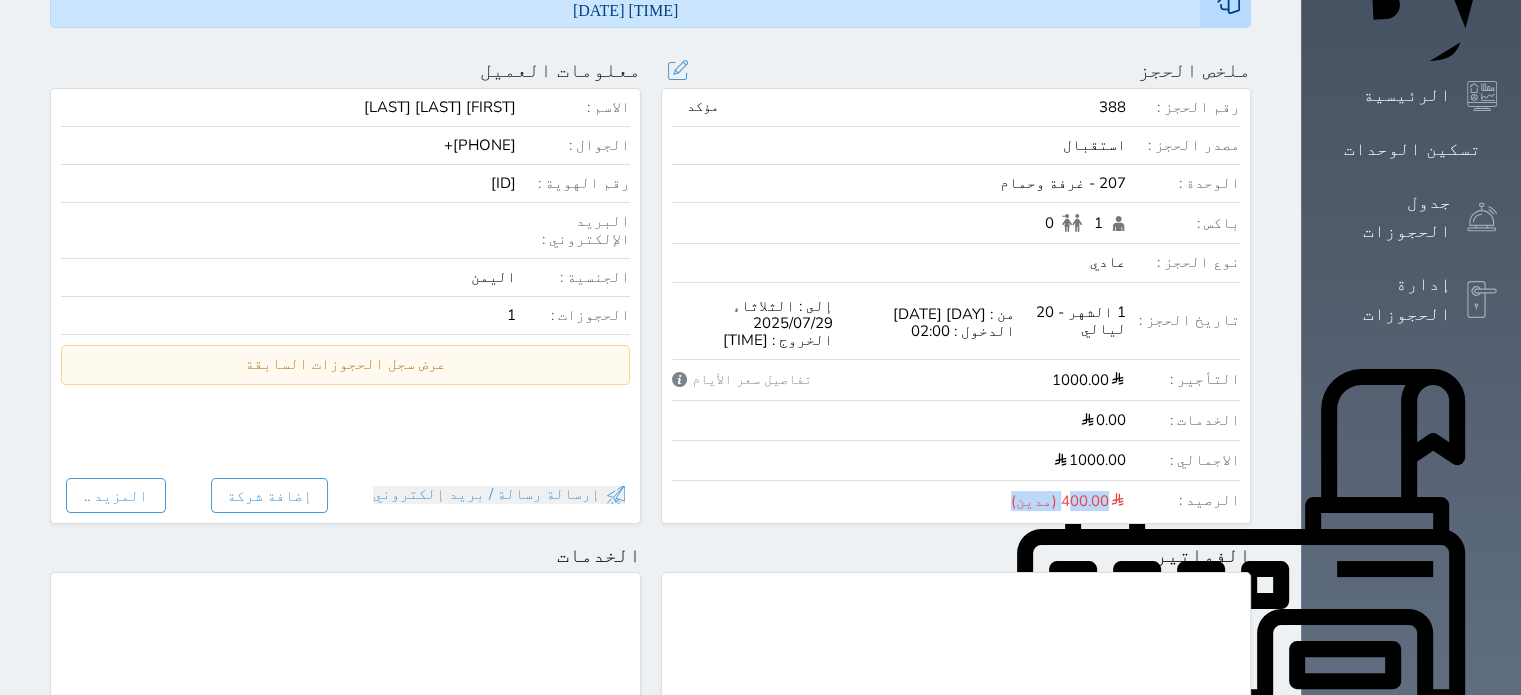 click on "400.00      (مدين)" at bounding box center [1068, 500] 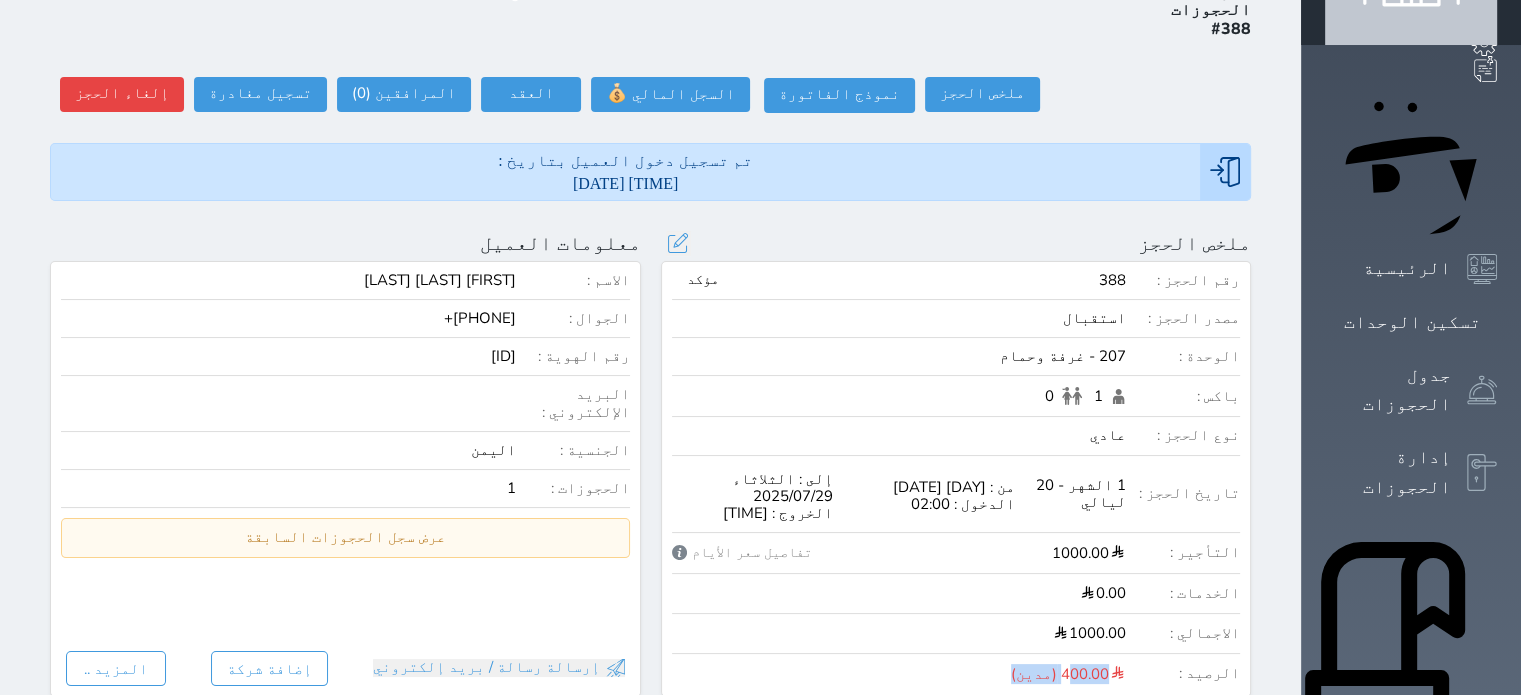 scroll, scrollTop: 100, scrollLeft: 0, axis: vertical 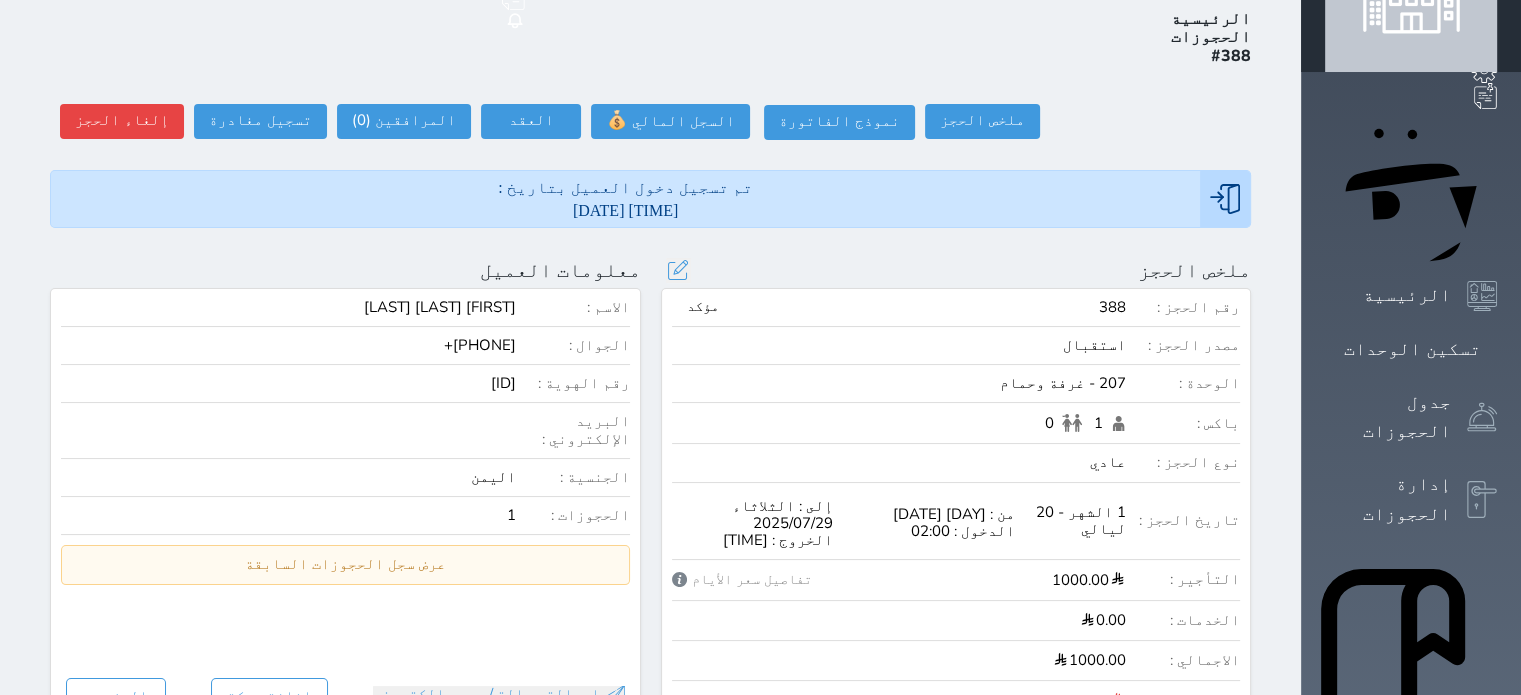click on "رقم الحجز :
[NUMBER]
مؤكد     مصدر الحجز :   استقبال
الوحدة :   207 - غرفة وحمام   باكس :           1                 0   نوع الحجز :
عادي
تاريخ الحجز :     1 الشهر - 20 ليالي   من : الاثنين [DATE]   الدخول : 02:00   إلى : الثلاثاء [DATE]   الخروج : 14:00   التأجير :   1000.00    تفاصيل سعر الأيام         تفاصيل سعر الأيام                   سعر الشهر   1000.00                       هل انت متأكد ؟   This action will change the specified price on targetted dates, would you like to continue ?   Yes, confirm !    لا تراجع !     الخدمات :   0.00    الاجمالي :   1000.00    الرصيد :    400.00      (مدين)" at bounding box center (956, 505) 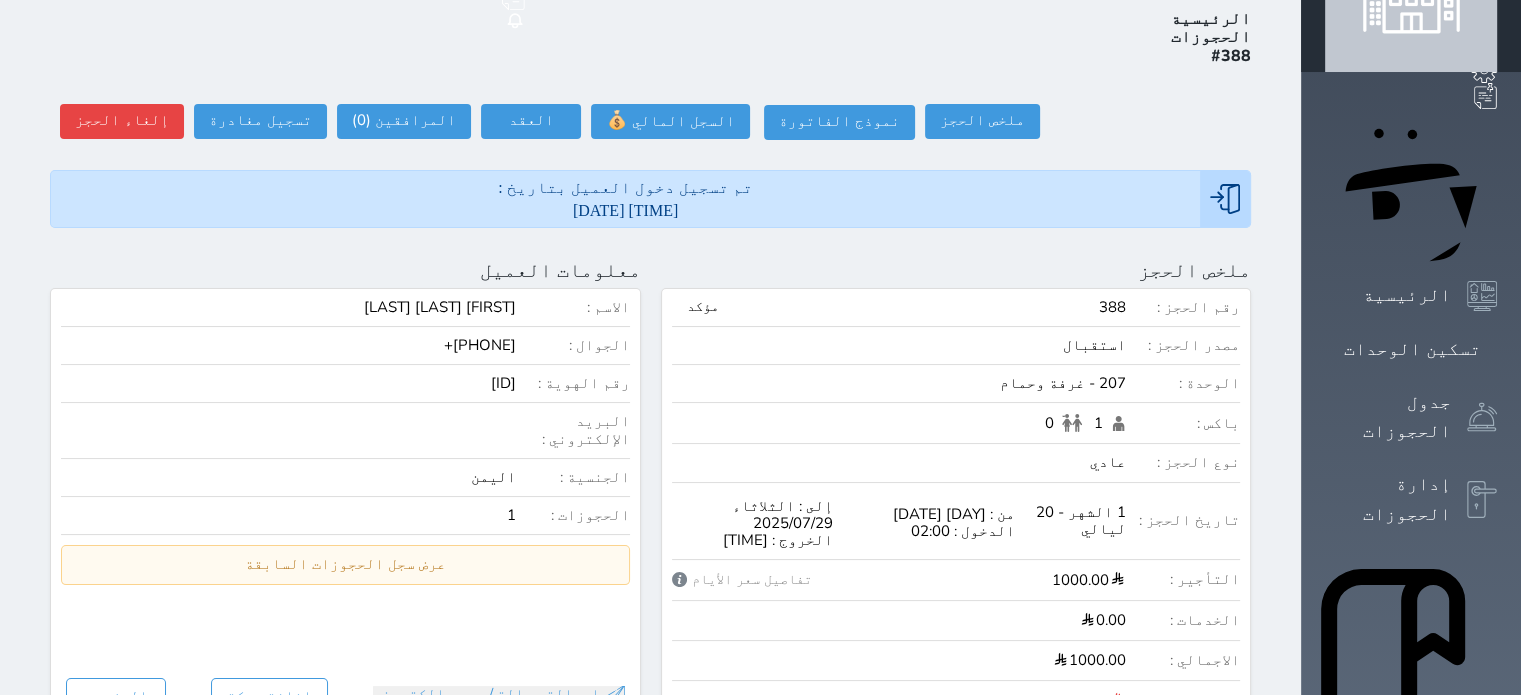 click on "[DATE] [TIME]" at bounding box center [625, 210] 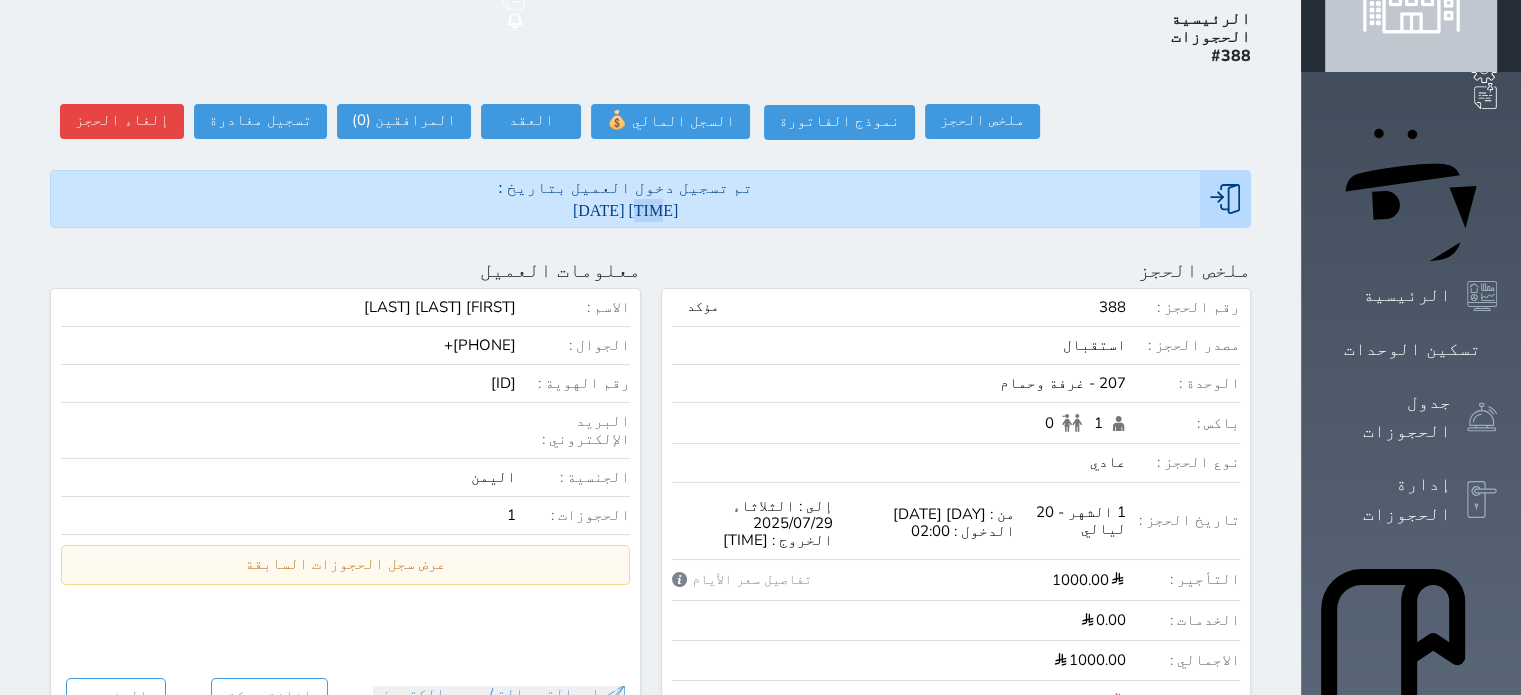 click on "[DATE] [TIME]" at bounding box center (625, 210) 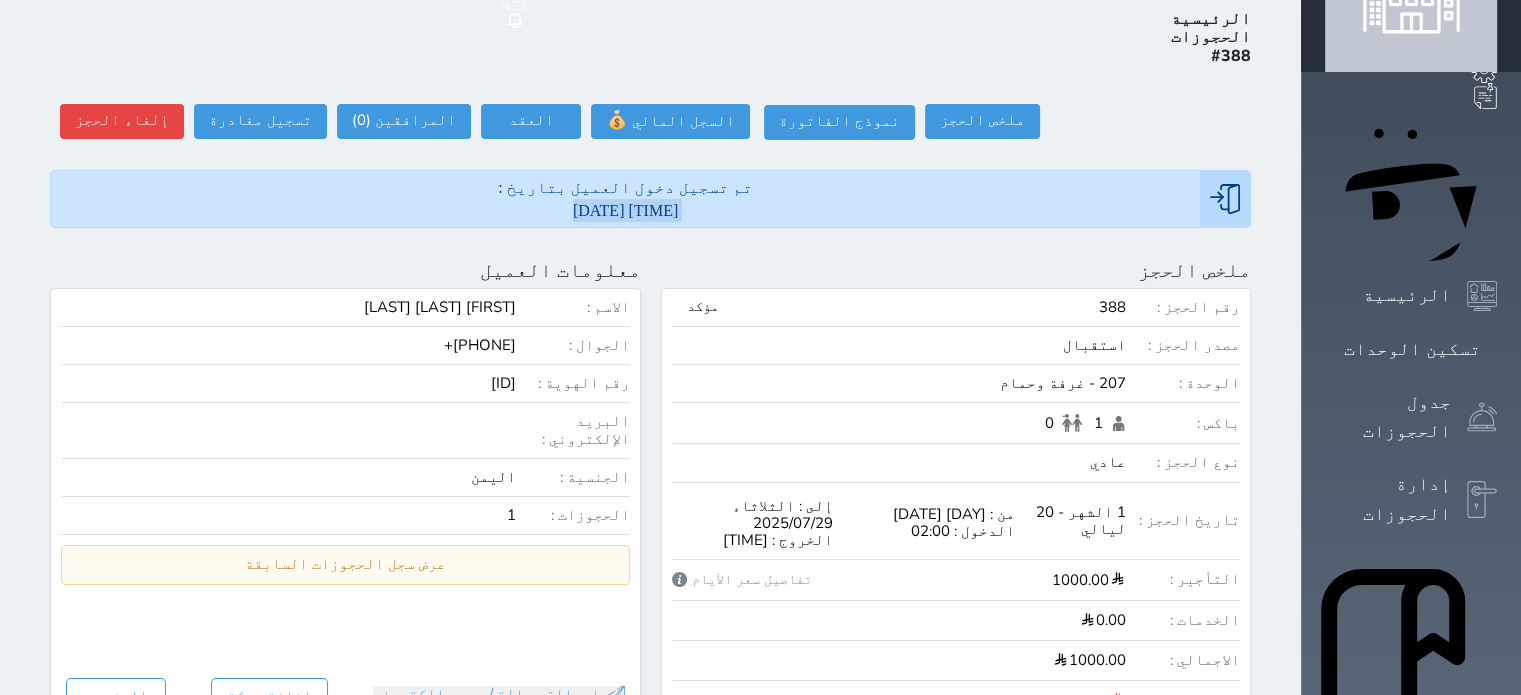 click on "[DATE] [TIME]" at bounding box center (625, 210) 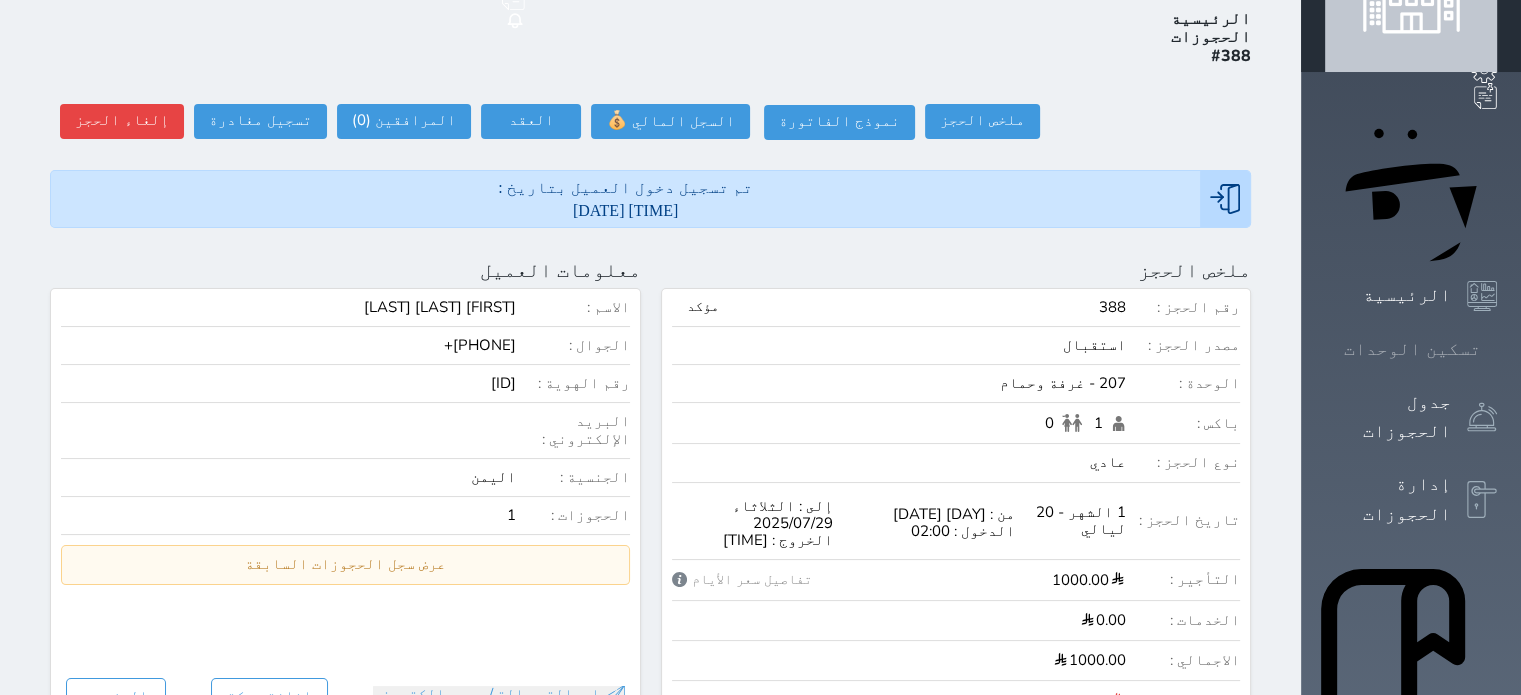 click 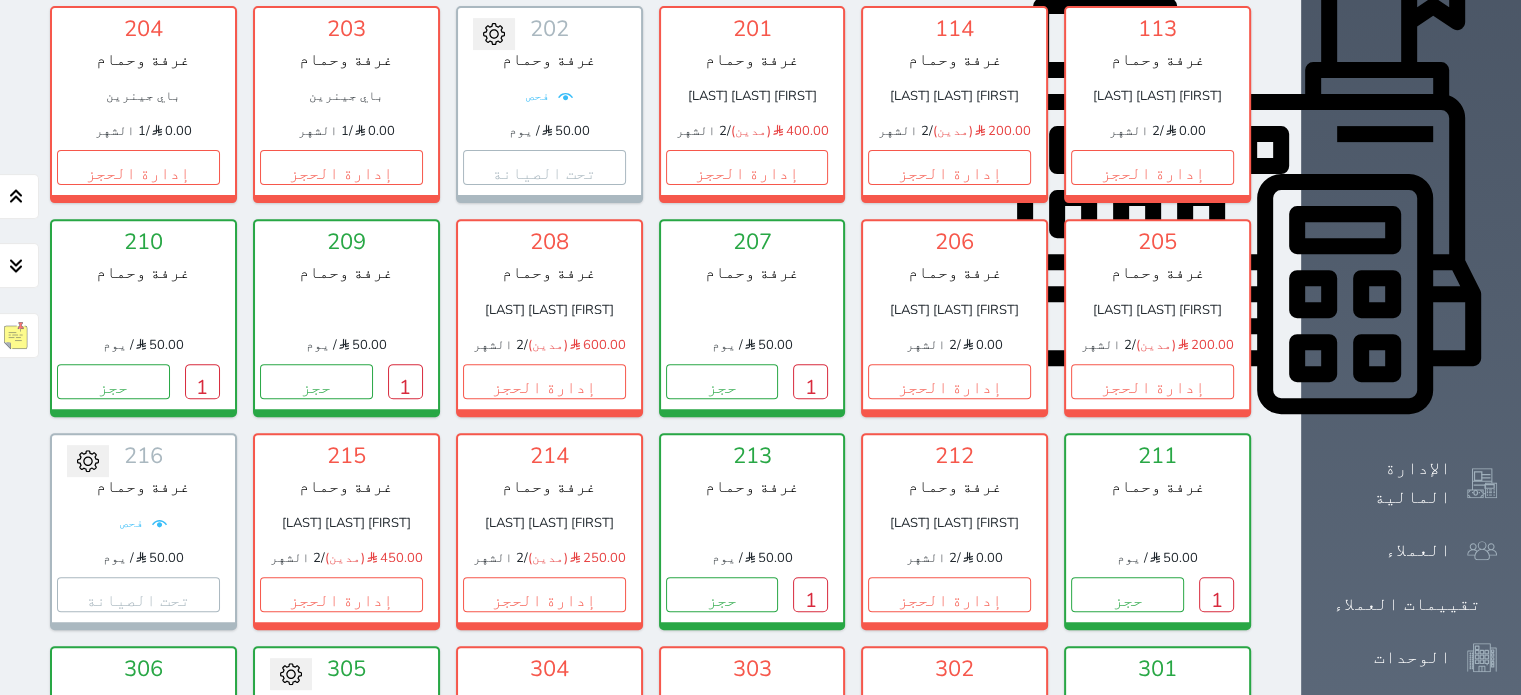 scroll, scrollTop: 778, scrollLeft: 0, axis: vertical 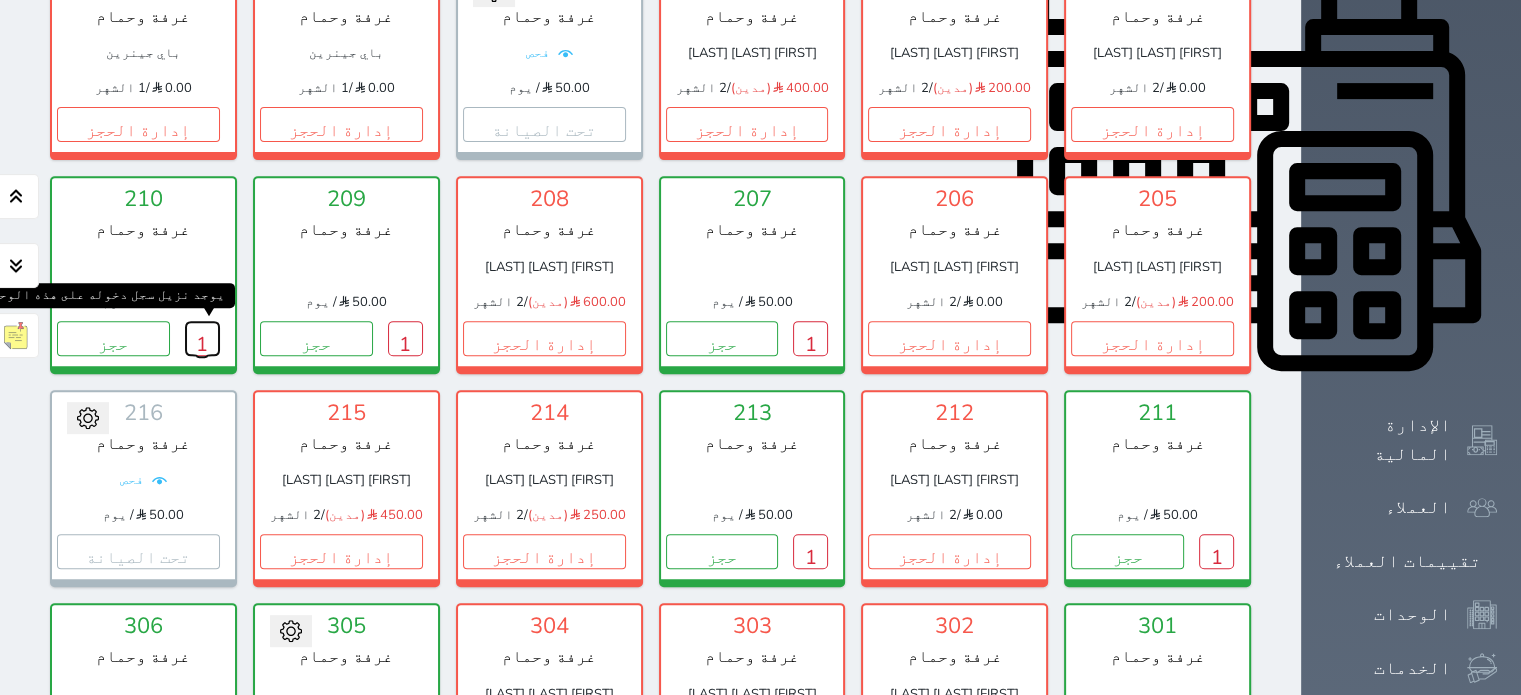 click on "1" at bounding box center [202, 338] 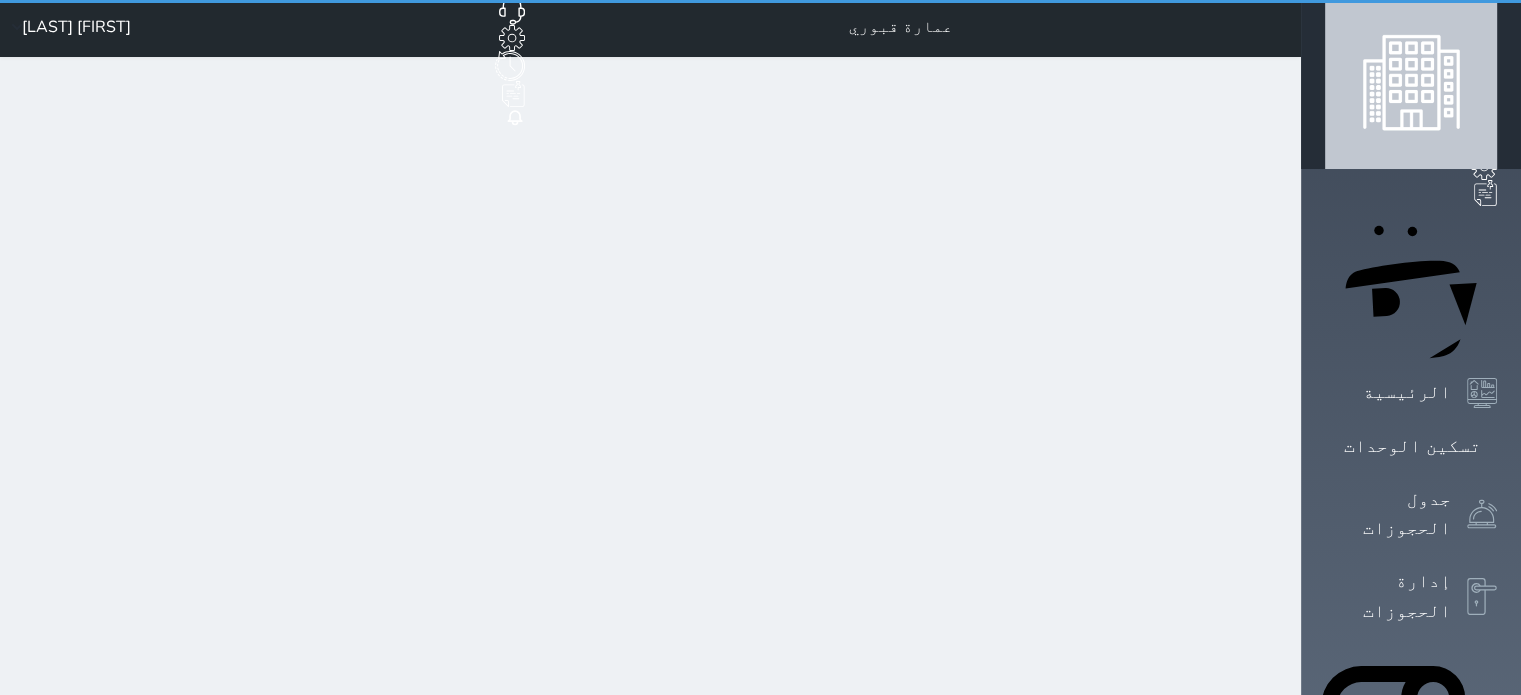 scroll, scrollTop: 0, scrollLeft: 0, axis: both 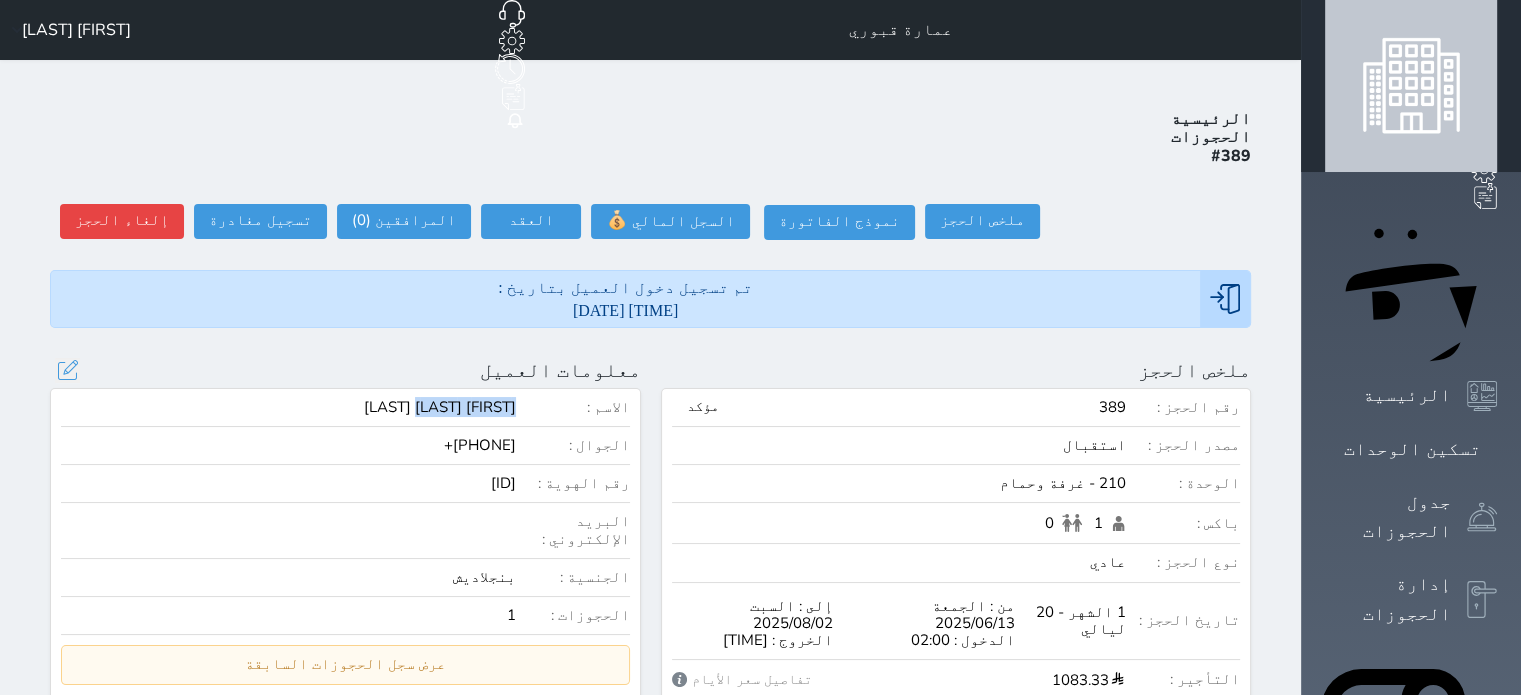 drag, startPoint x: 537, startPoint y: 336, endPoint x: 437, endPoint y: 336, distance: 100 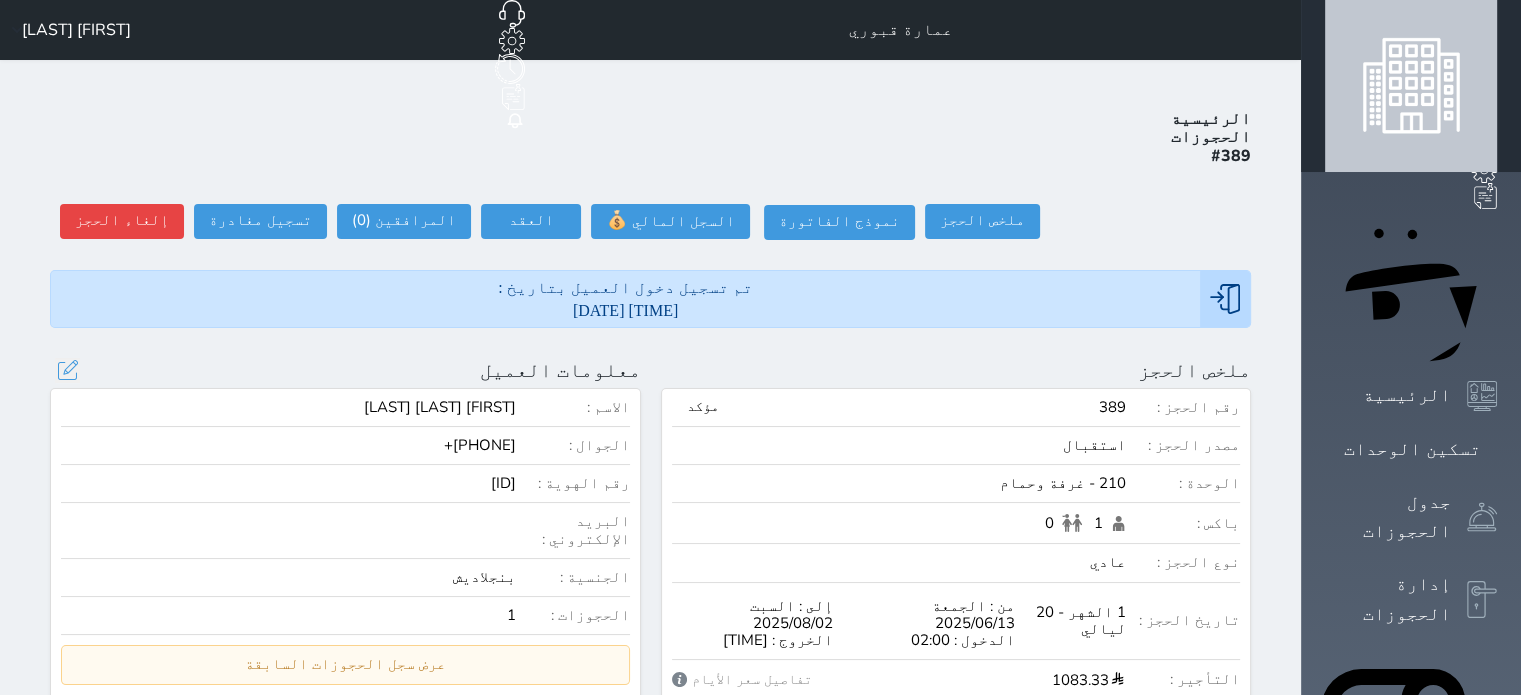 click on "[FIRST] [LAST] [LAST]" at bounding box center (440, 407) 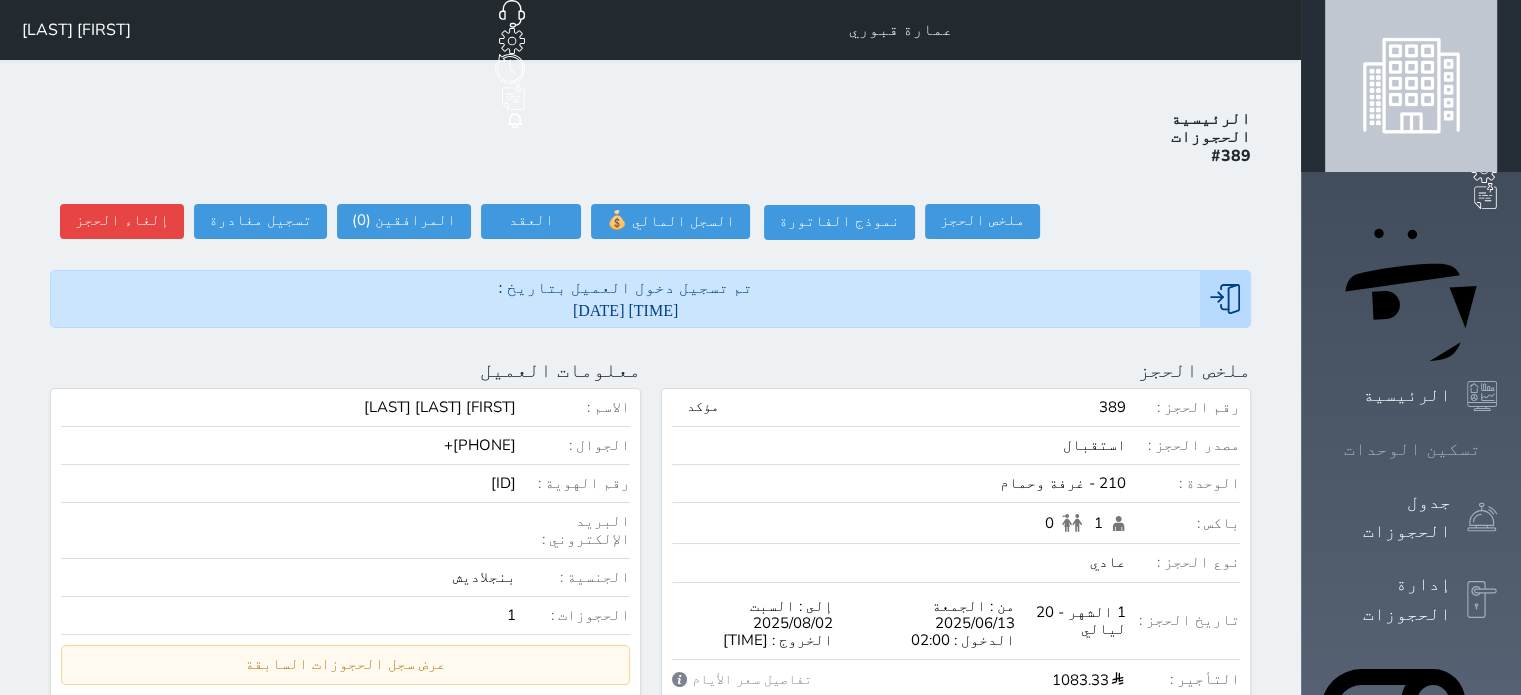 click at bounding box center [1497, 449] 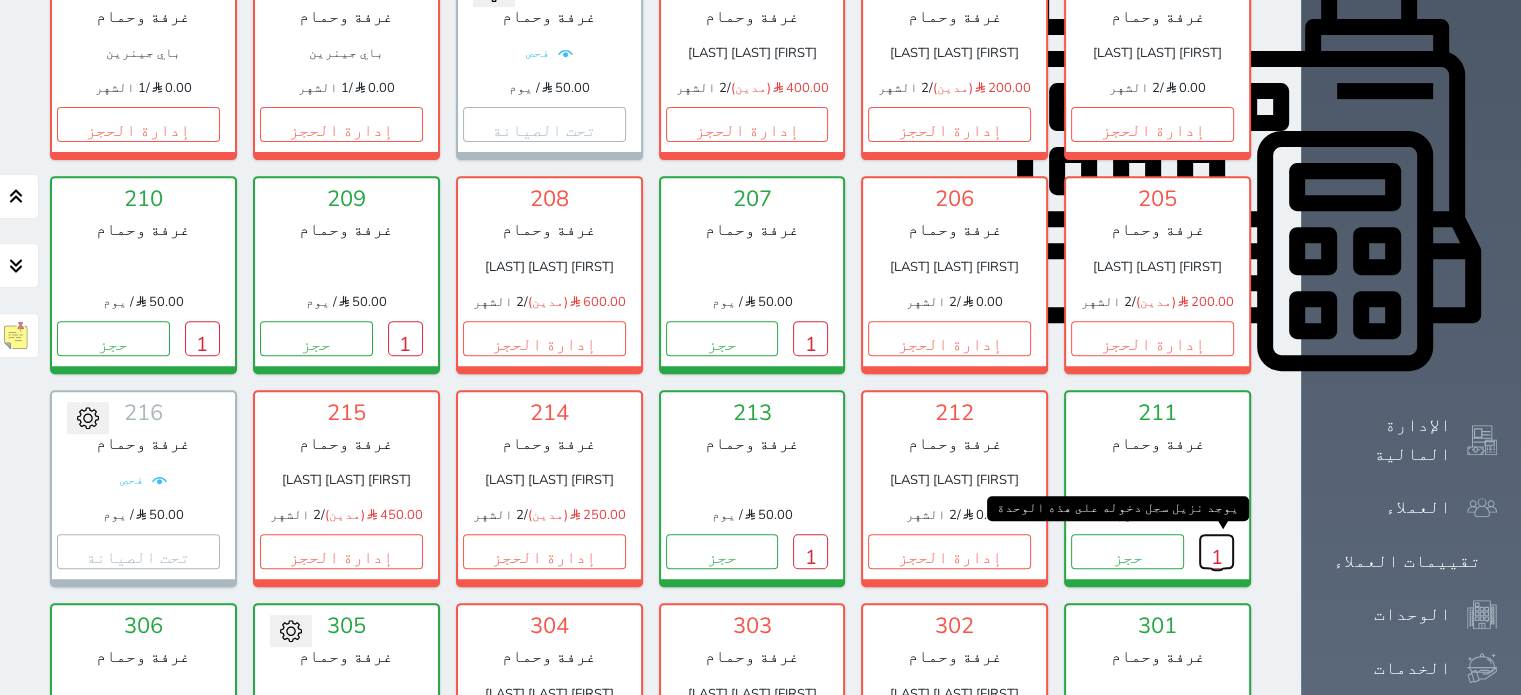 click on "1" at bounding box center [1216, 551] 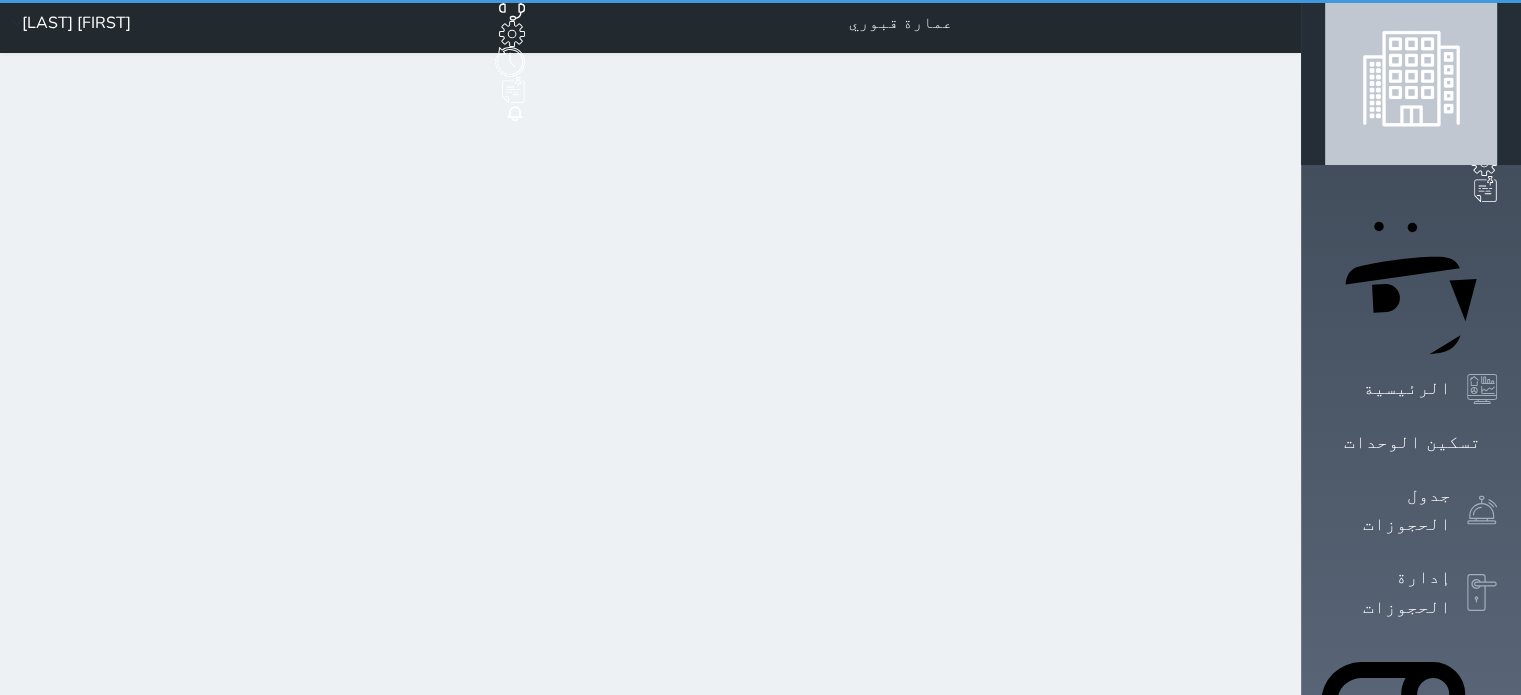 scroll, scrollTop: 0, scrollLeft: 0, axis: both 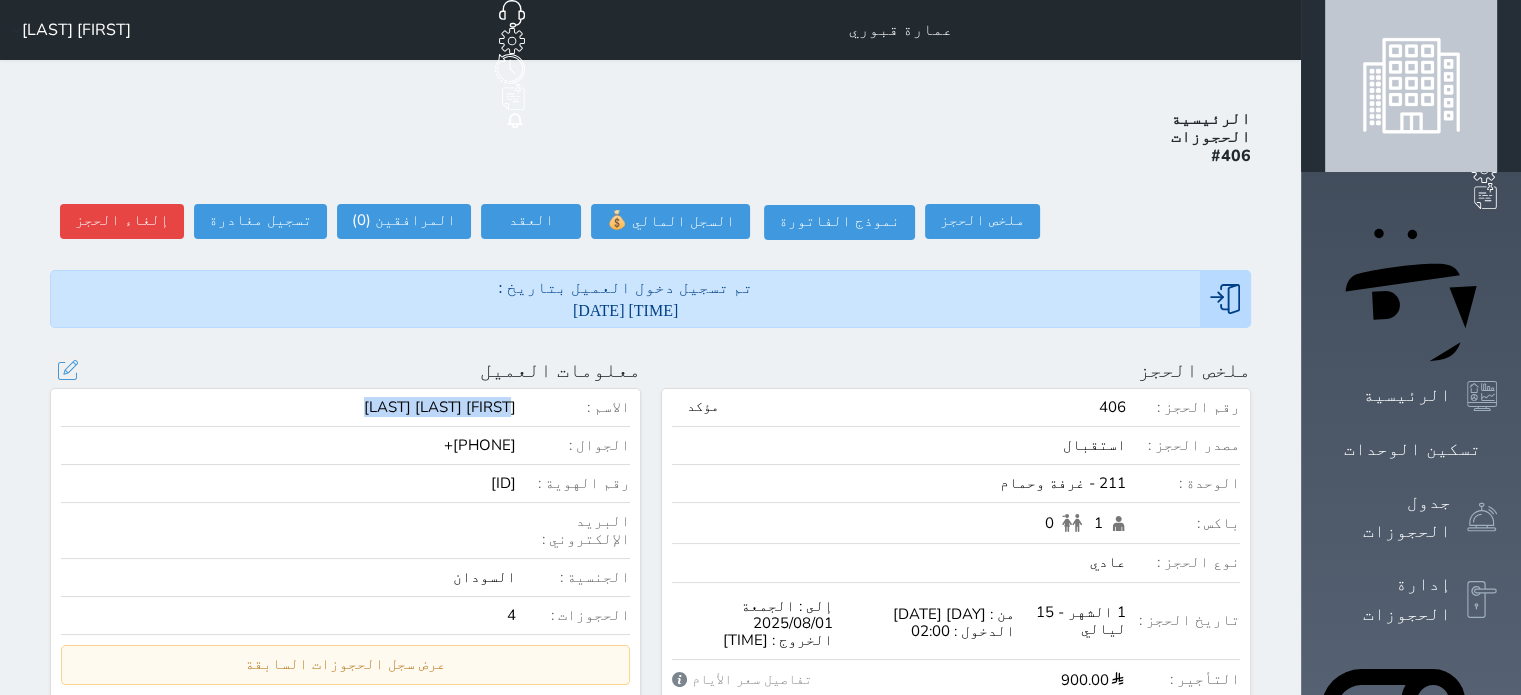 drag, startPoint x: 520, startPoint y: 335, endPoint x: 408, endPoint y: 331, distance: 112.0714 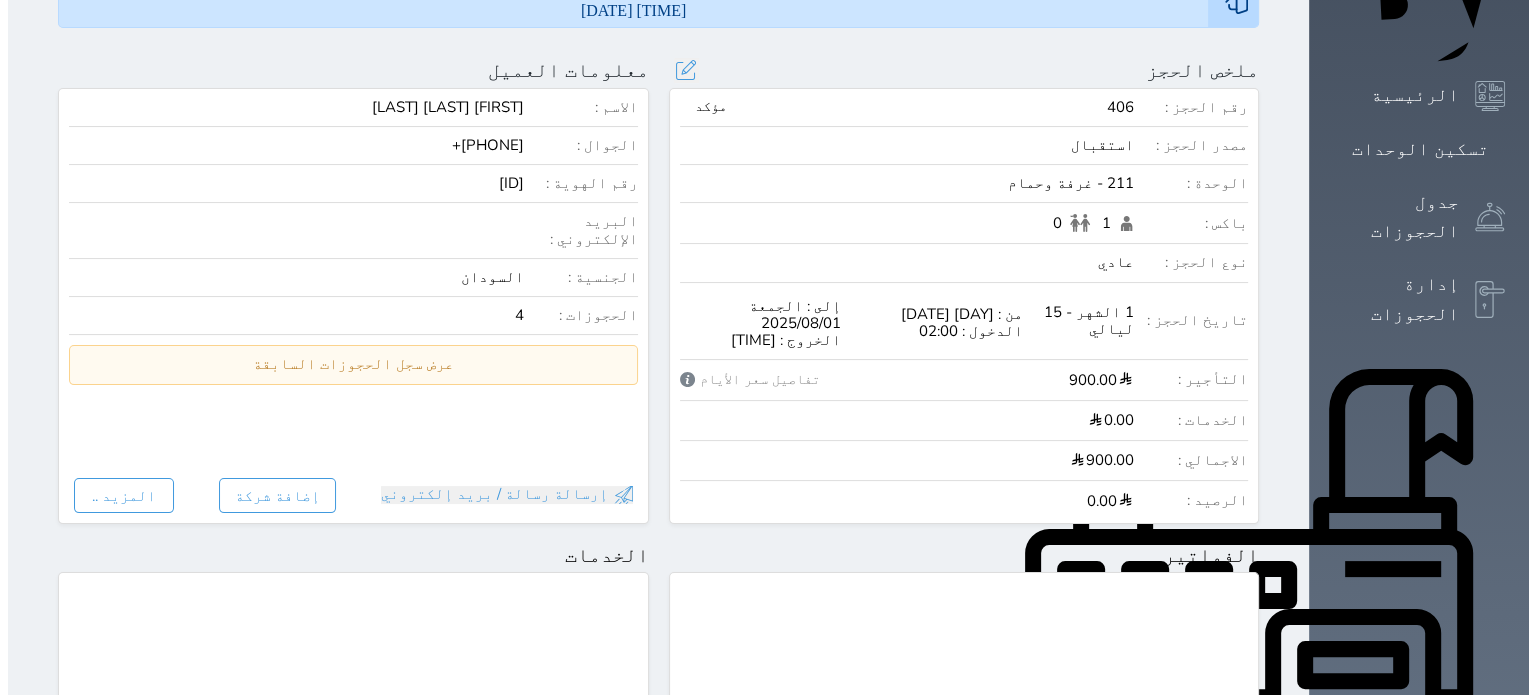 scroll, scrollTop: 0, scrollLeft: 0, axis: both 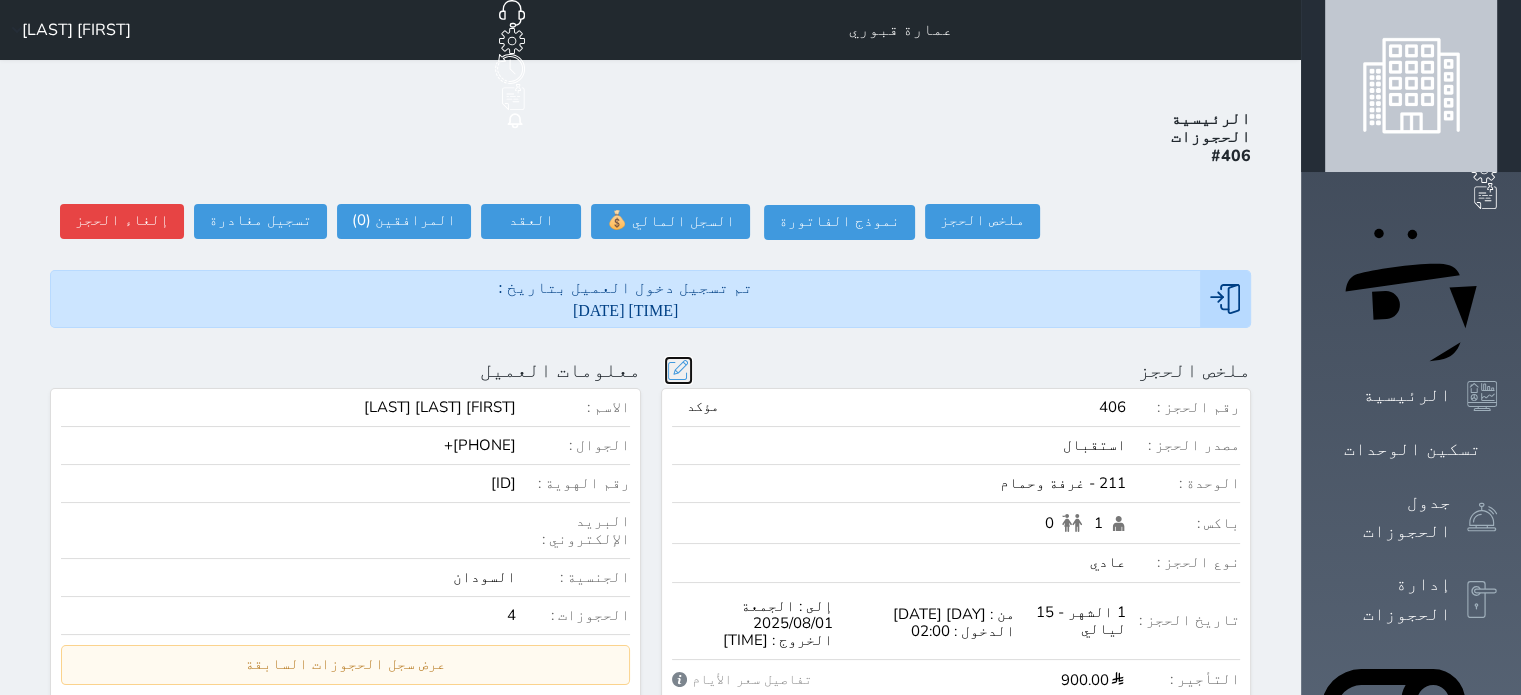 click at bounding box center (678, 370) 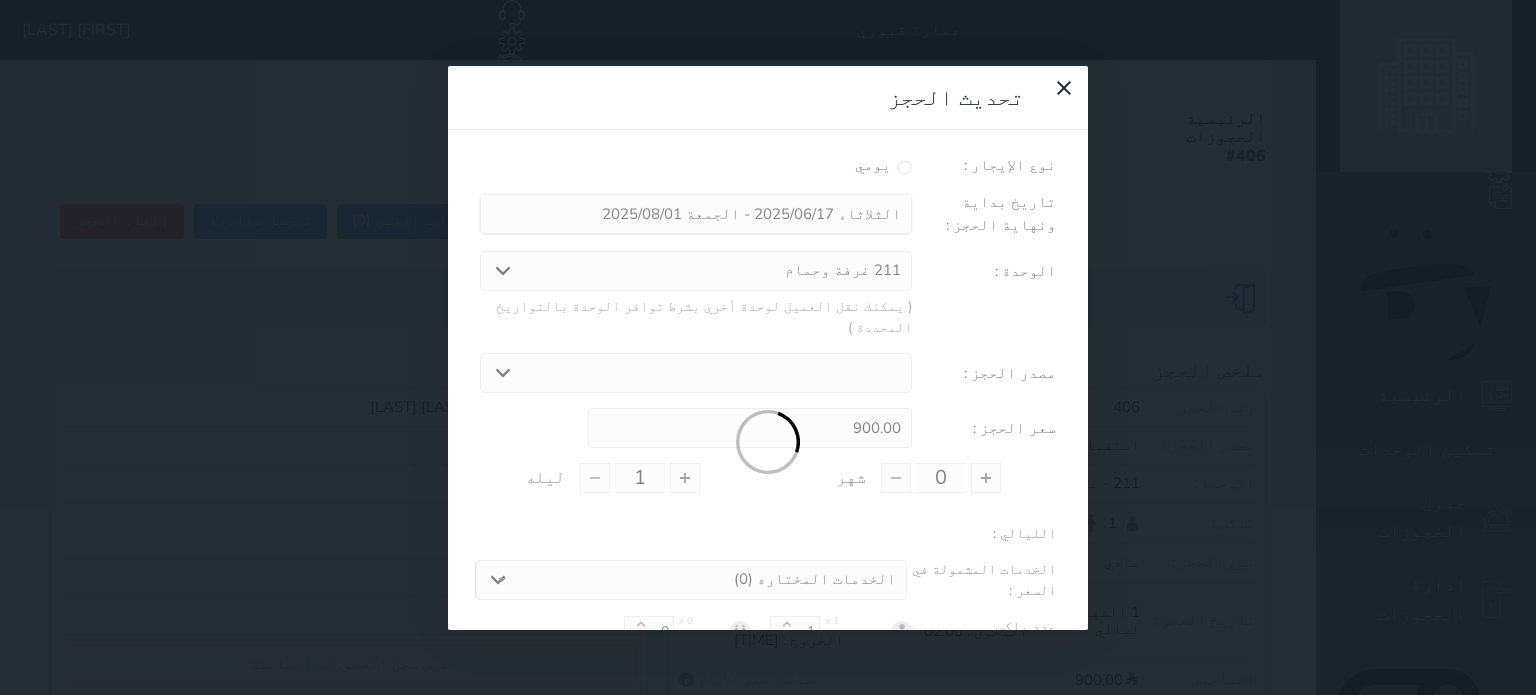 type on "1" 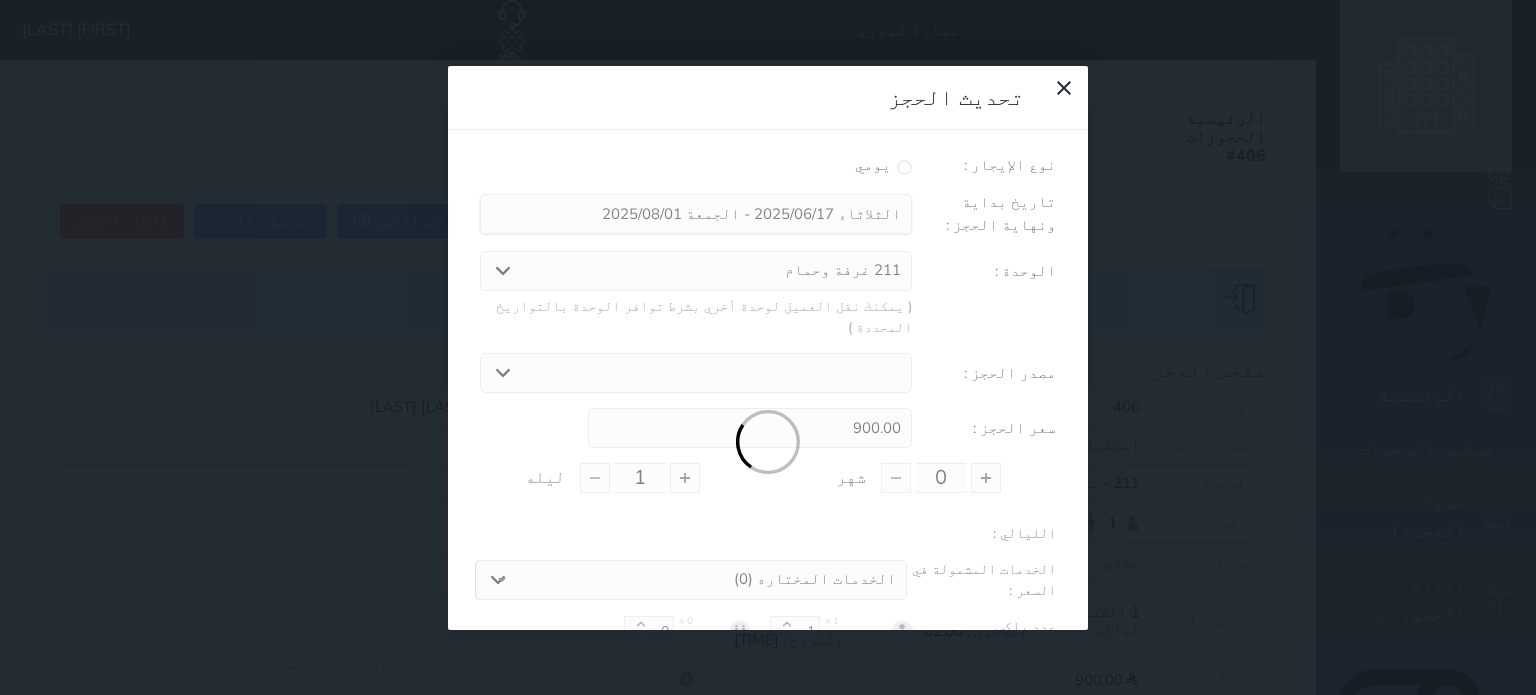 type on "15" 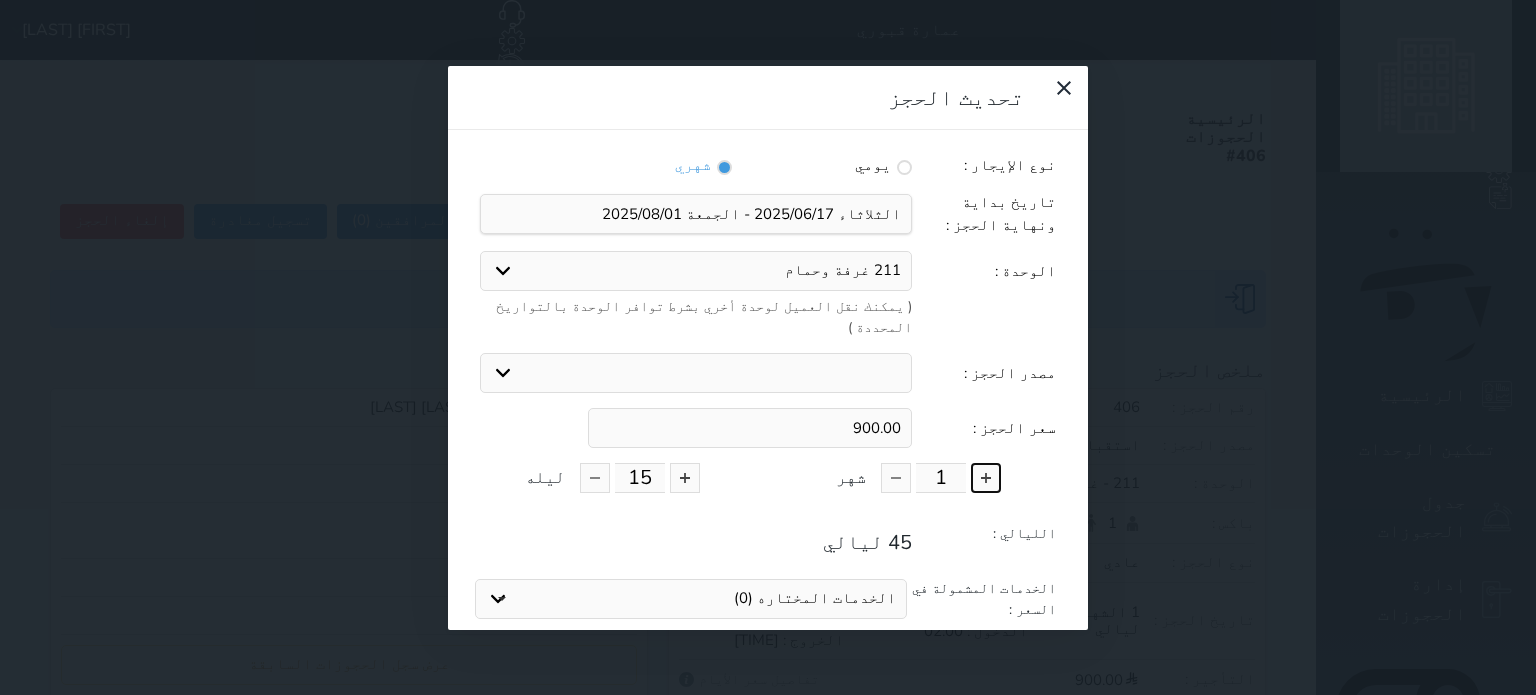 click at bounding box center (986, 478) 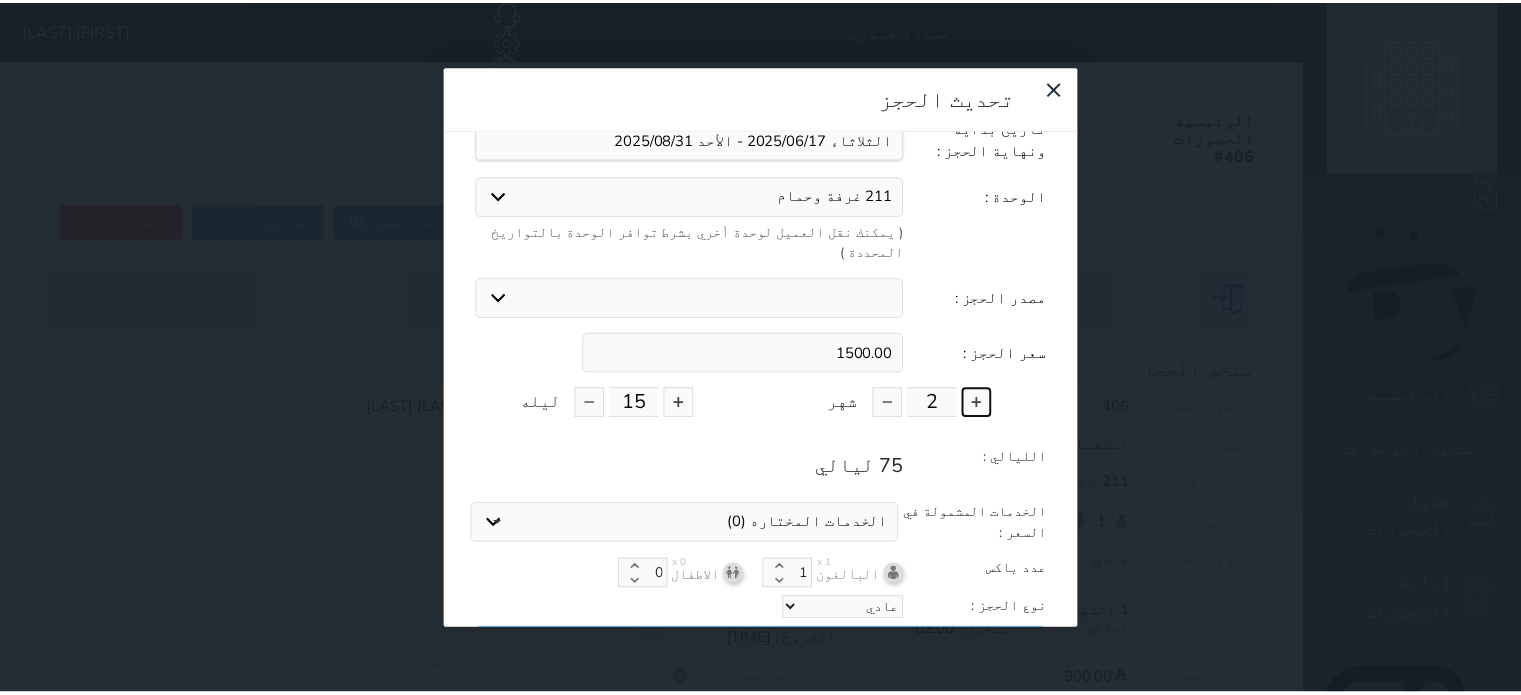 scroll, scrollTop: 104, scrollLeft: 0, axis: vertical 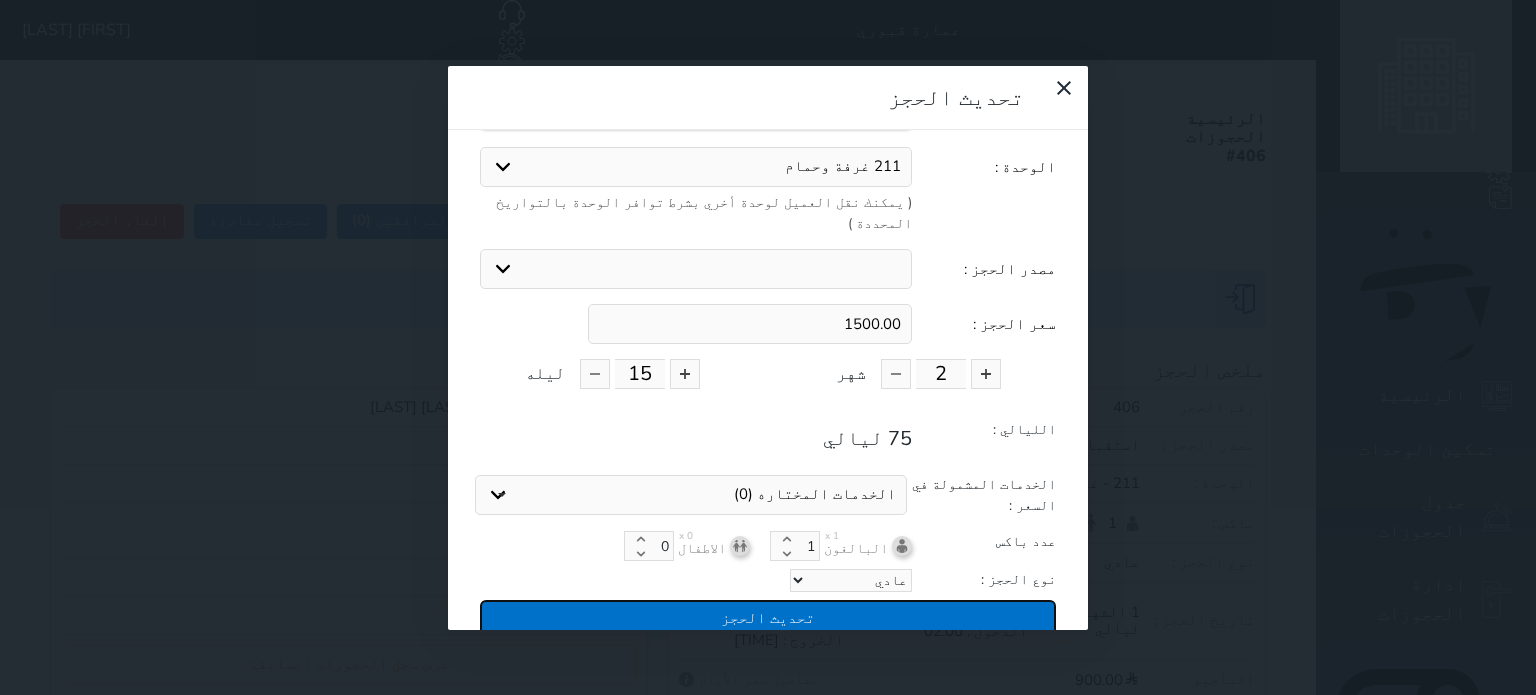 click on "تحديث الحجز" at bounding box center (768, 617) 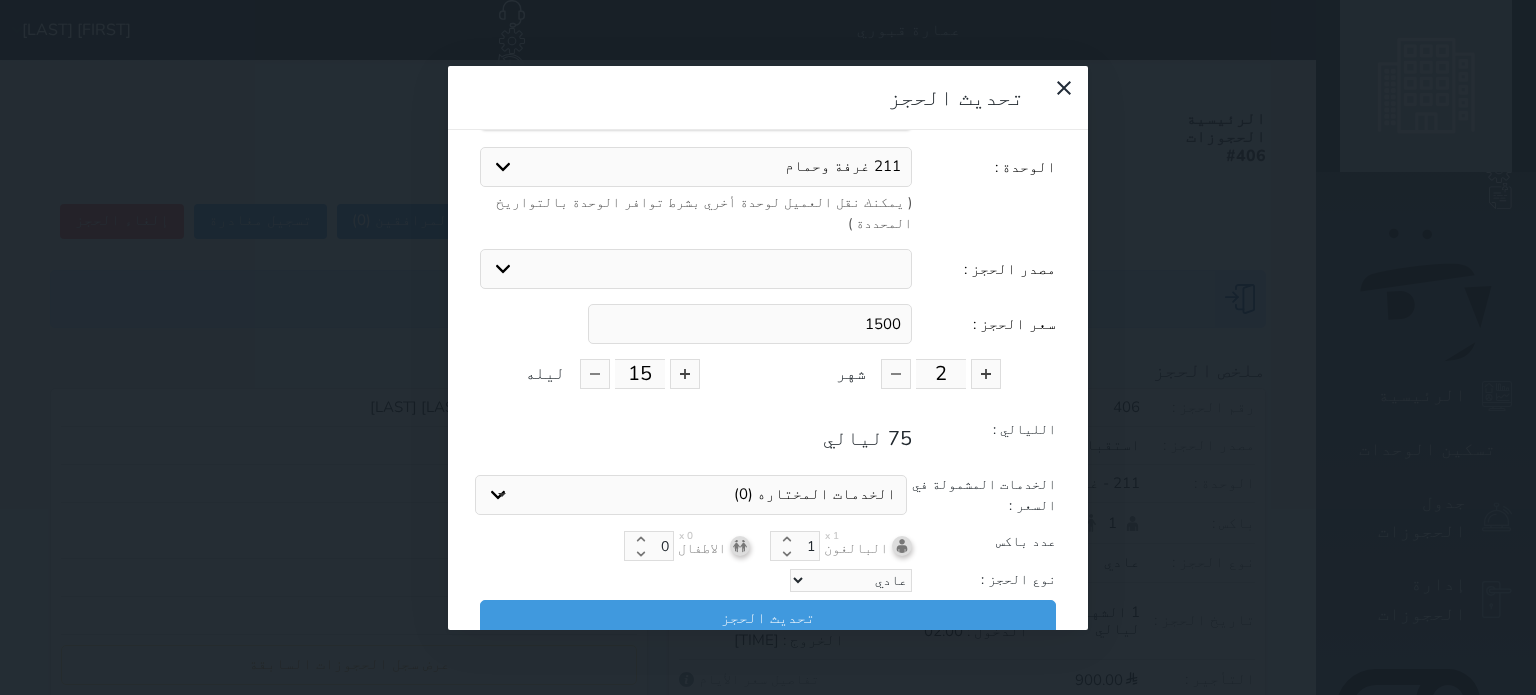click on "نوع الإيجار :     يومي     شهري   تاريخ بداية ونهاية الحجز :     الوحدة :   211 غرفة وحمام   305 غرفة وحمام 401 غرفة وحمام   ( يمكنك نقل العميل لوحدة أخري بشرط توافر الوحدة بالتواريخ المحددة )   مصدر الحجز :   استقبال الموقع الإلكتروني بوكينج المسافر اكسبيديا مواقع التواصل الإجتماعي اويو اخرى     سعر الحجز :   1500         2     شهر     15     ليله   الليالي :   75 ليالي   الخدمات المشمولة في السعر :   الخدمات المختاره (0)  تحديد الكل  ×  فطار   عدد باكس           البالغون   x 1   1                             الاطفال   x 0   0               نوع الحجز :
عادي
إقامة مجانية" at bounding box center [768, 348] 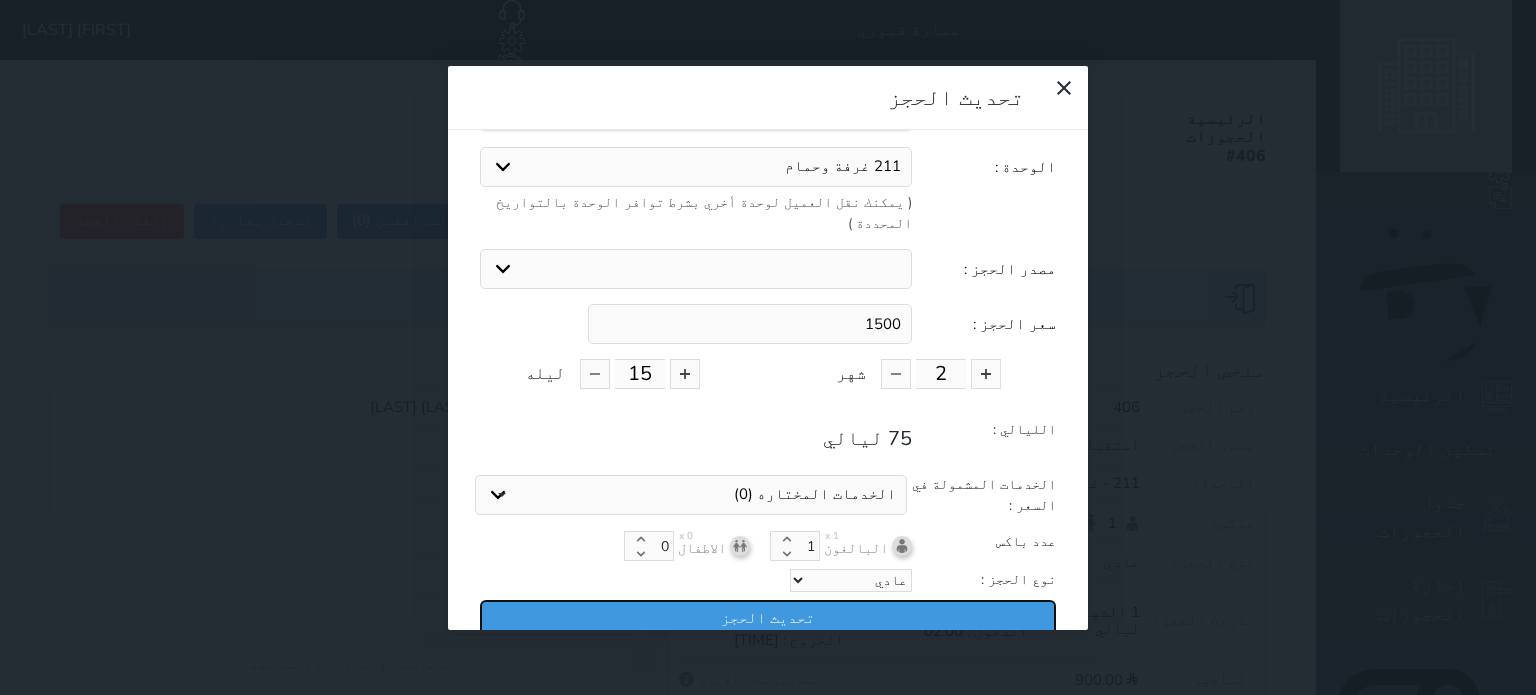 drag, startPoint x: 886, startPoint y: 543, endPoint x: 1037, endPoint y: 423, distance: 192.87561 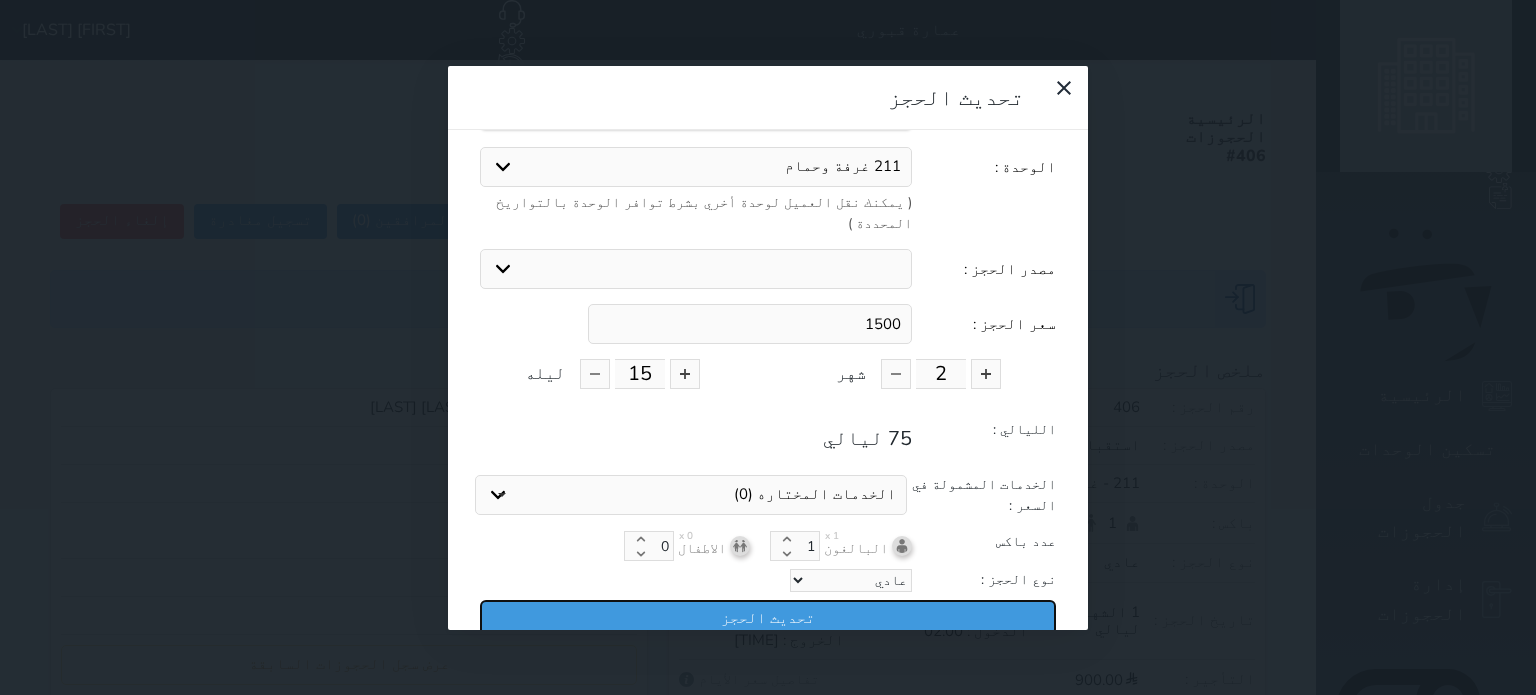 click on "نوع الإيجار :     يومي     شهري   تاريخ بداية ونهاية الحجز :     الوحدة :   211 غرفة وحمام   305 غرفة وحمام 401 غرفة وحمام   ( يمكنك نقل العميل لوحدة أخري بشرط توافر الوحدة بالتواريخ المحددة )   مصدر الحجز :   استقبال الموقع الإلكتروني بوكينج المسافر اكسبيديا مواقع التواصل الإجتماعي اويو اخرى     سعر الحجز :   1500         2     شهر     15     ليله   الليالي :   75 ليالي   الخدمات المشمولة في السعر :   الخدمات المختاره (0)  تحديد الكل  ×  فطار   عدد باكس           البالغون   x 1   1                             الاطفال   x 0   0               نوع الحجز :
عادي
إقامة مجانية" at bounding box center [768, 348] 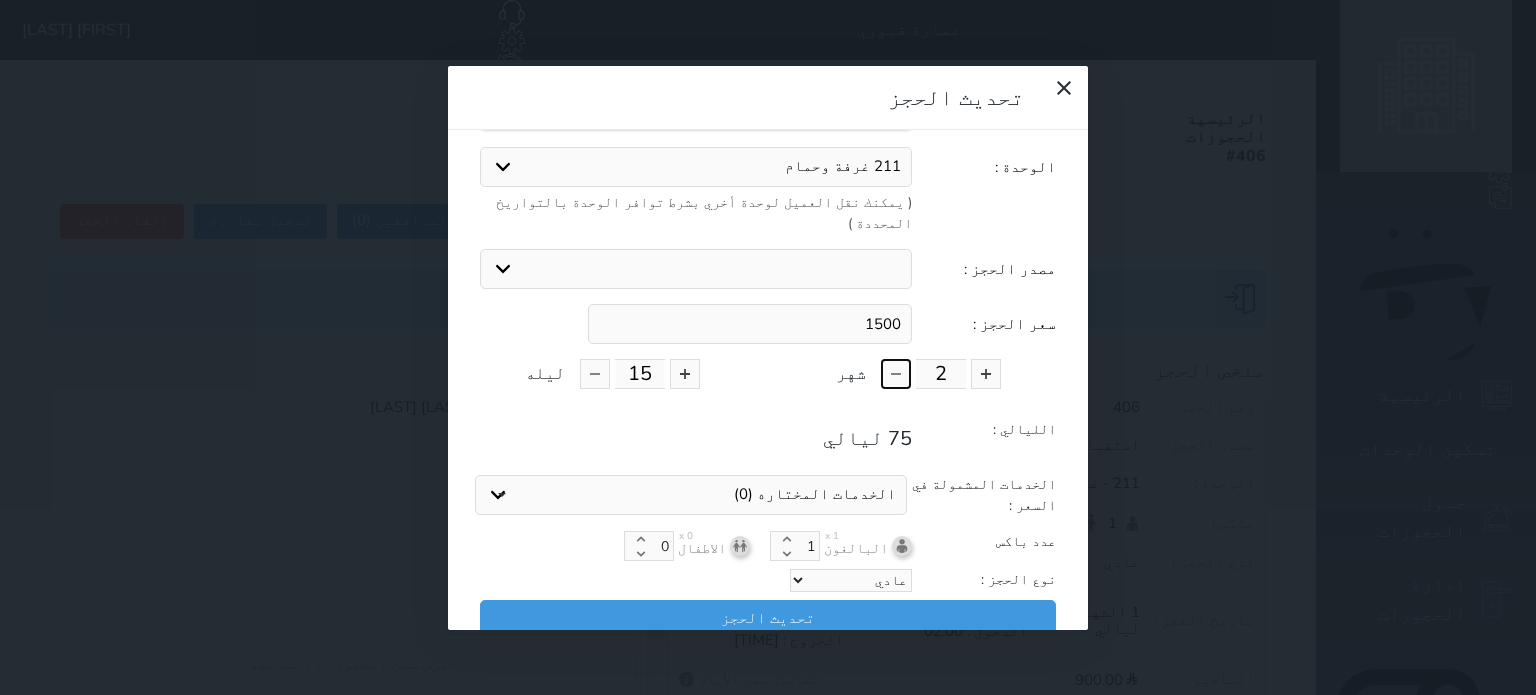 click at bounding box center (896, 374) 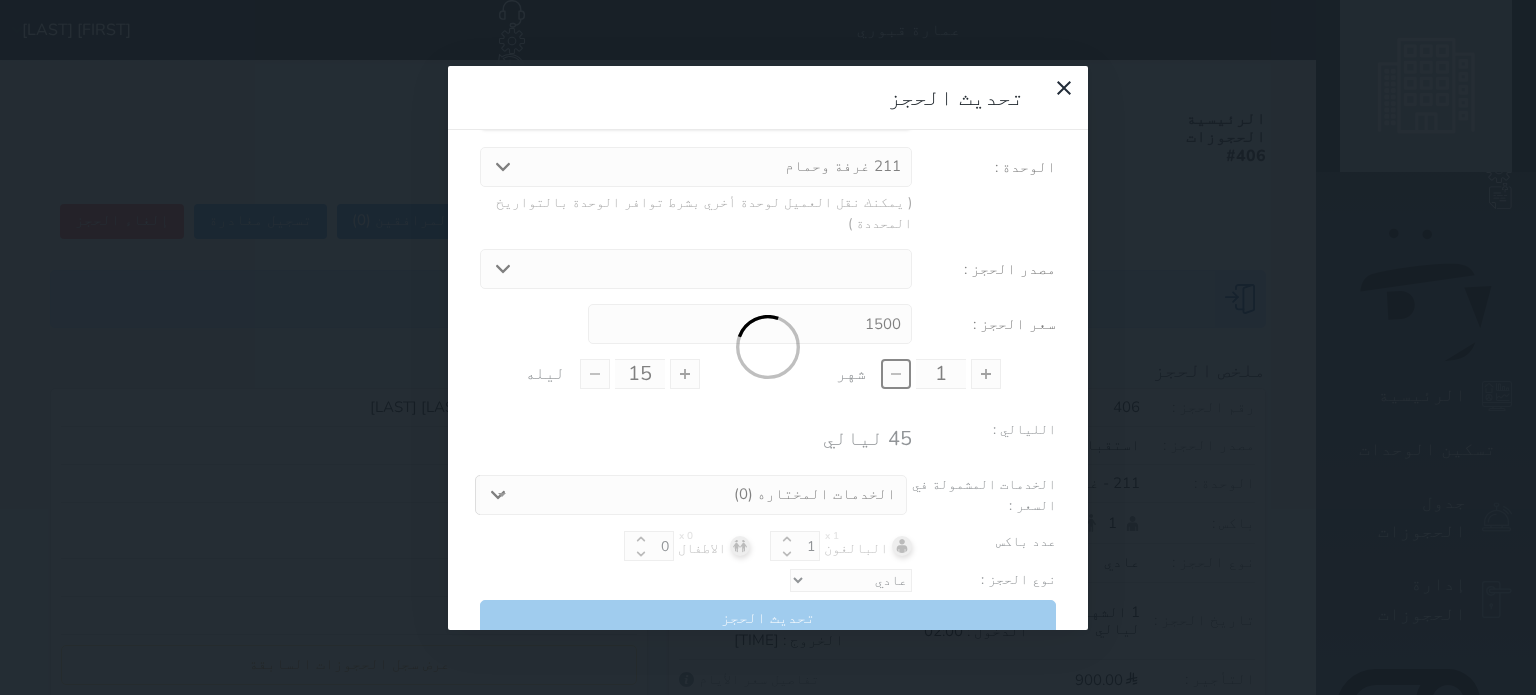 type on "900.00" 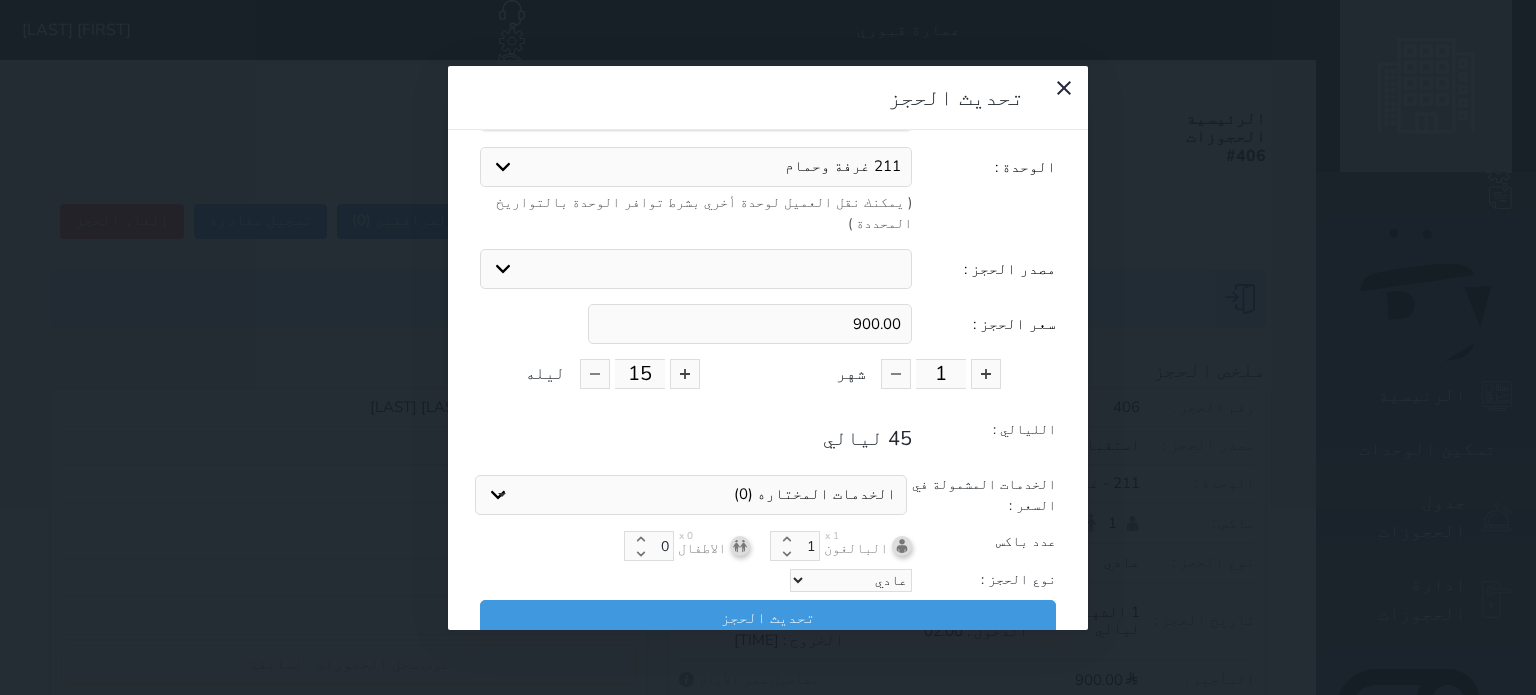 drag, startPoint x: 636, startPoint y: 287, endPoint x: 619, endPoint y: 285, distance: 17.117243 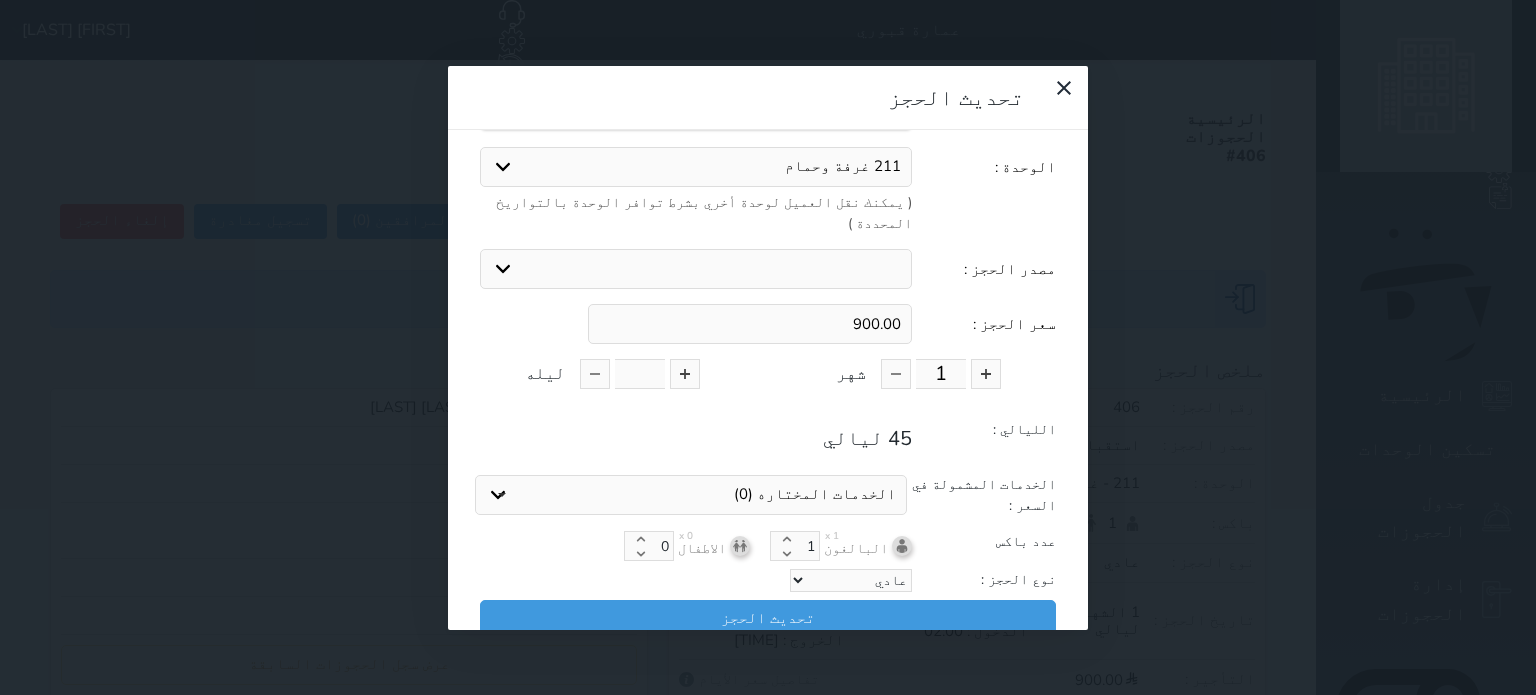 type 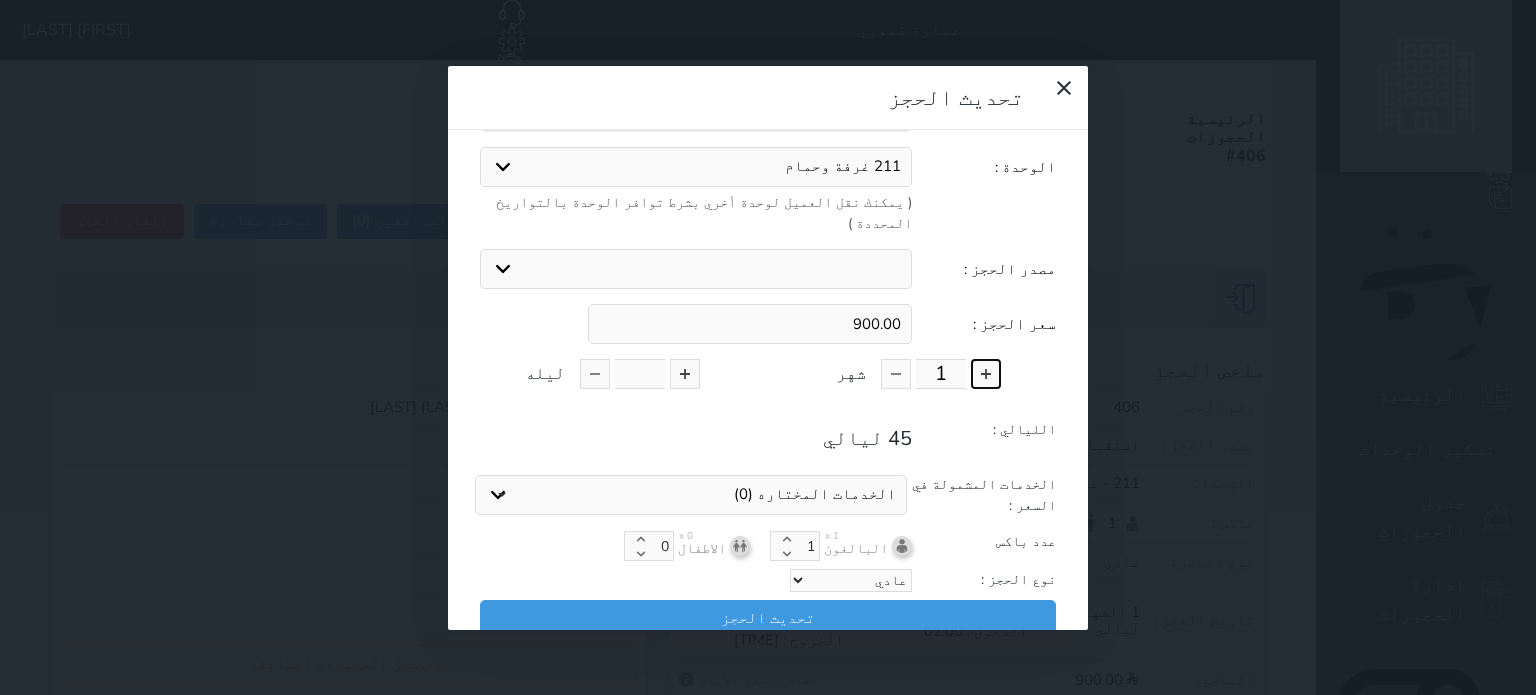 click at bounding box center [986, 374] 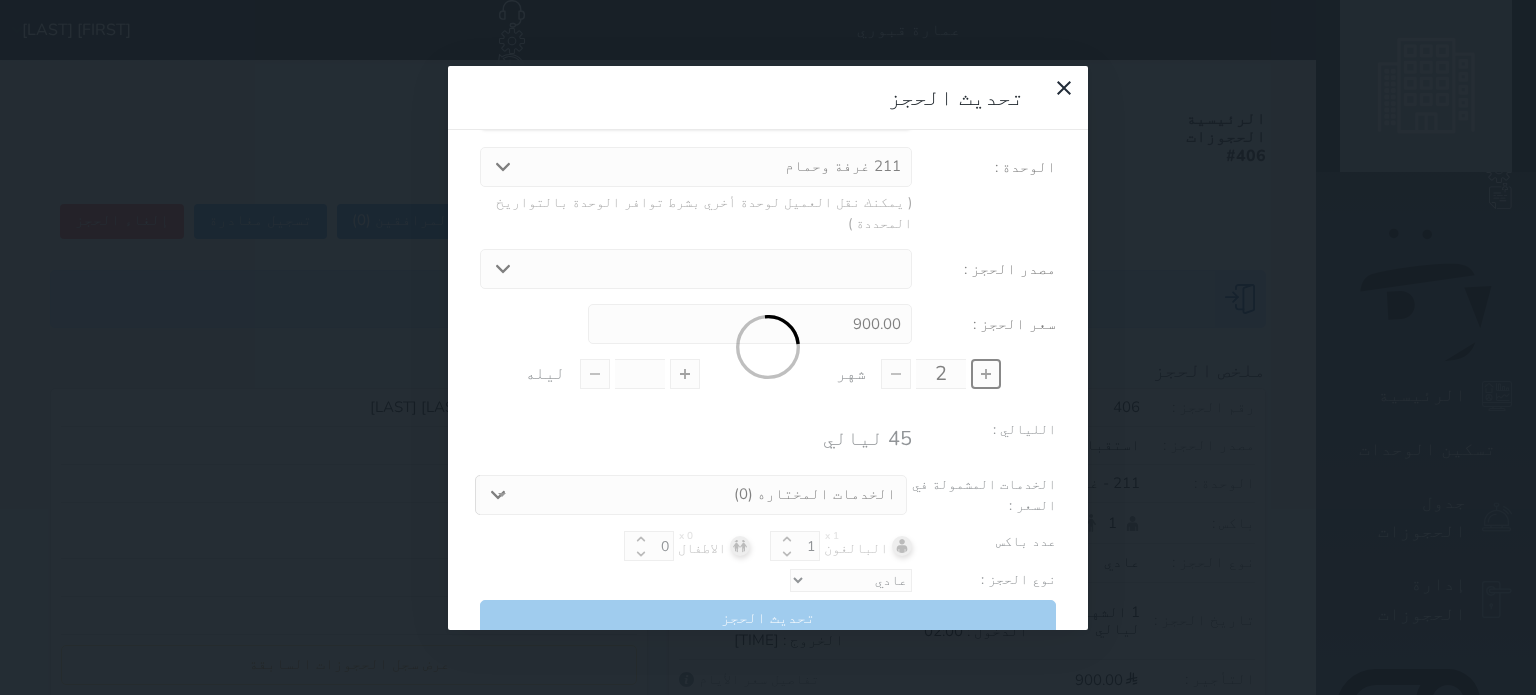 type on "1" 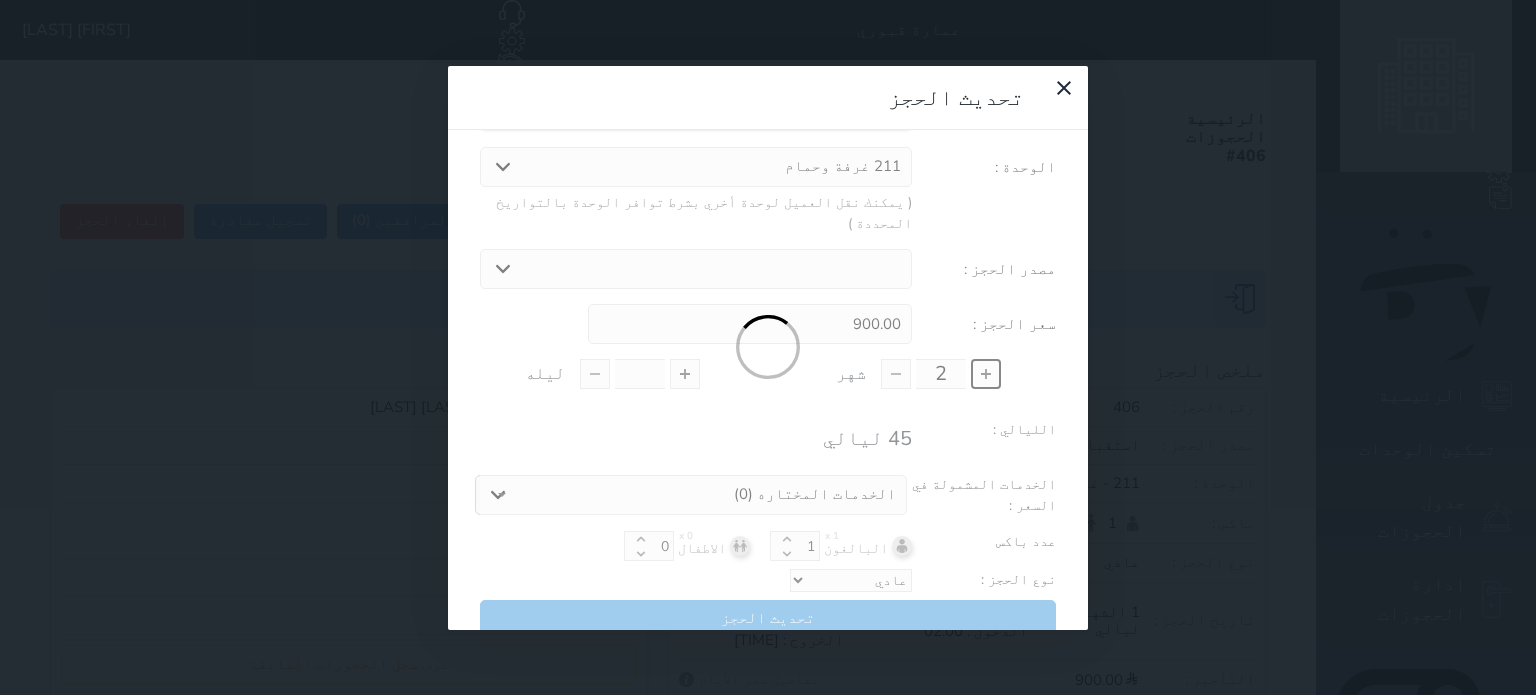 type on "0" 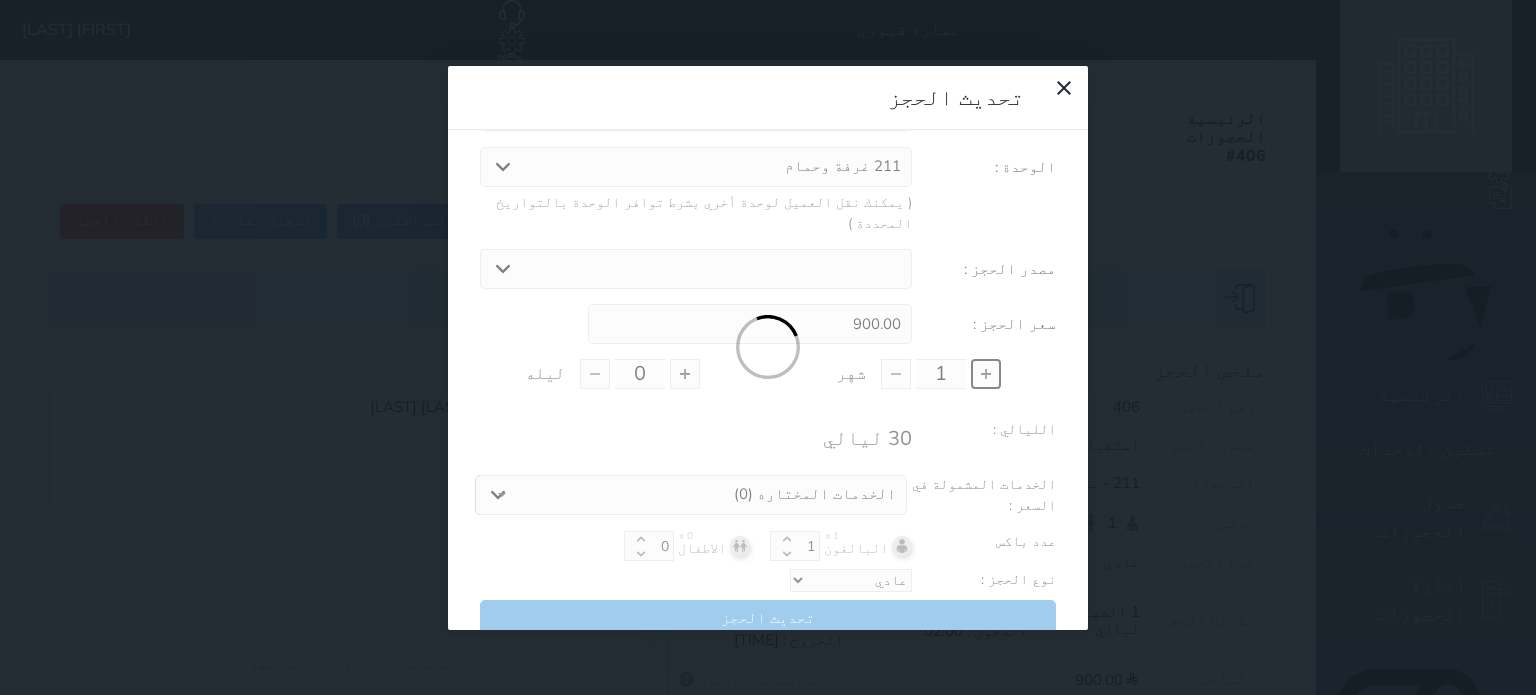 type on "2" 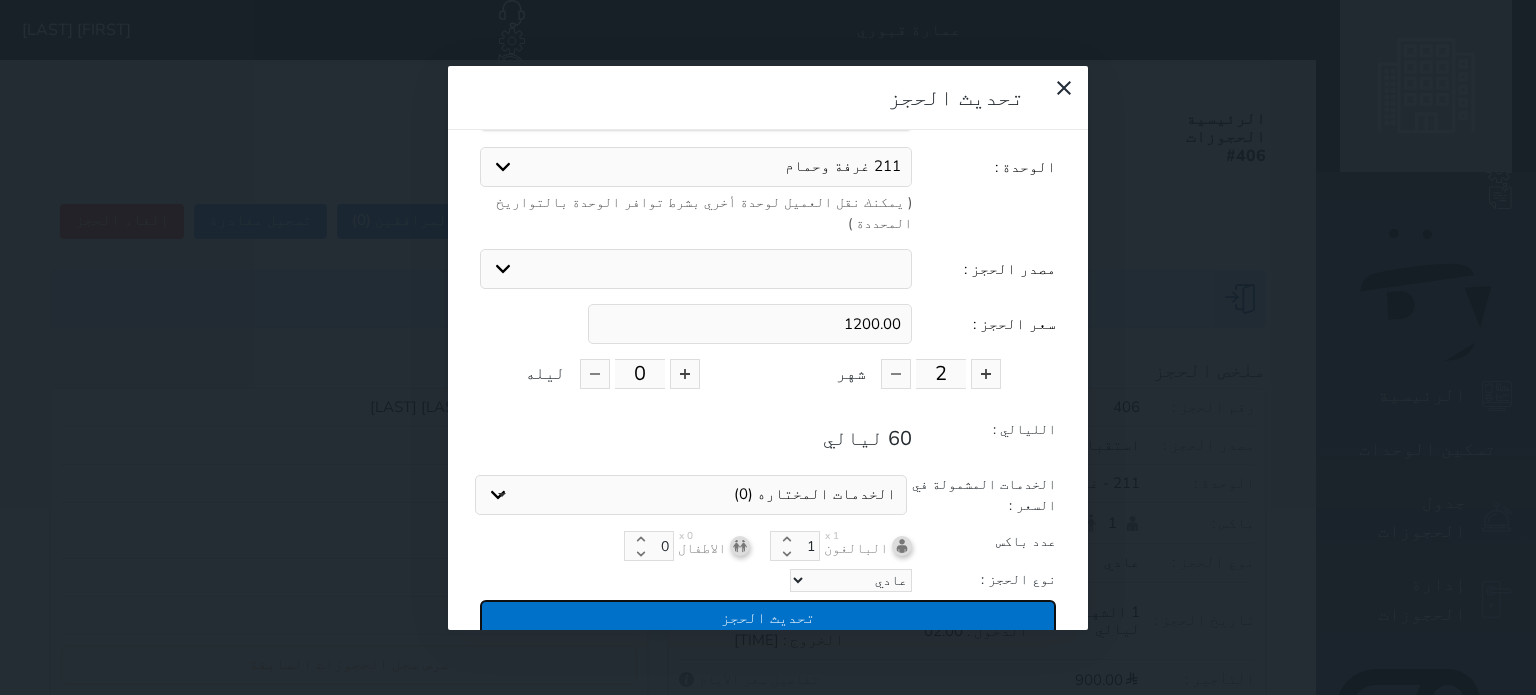 click on "تحديث الحجز" at bounding box center [768, 617] 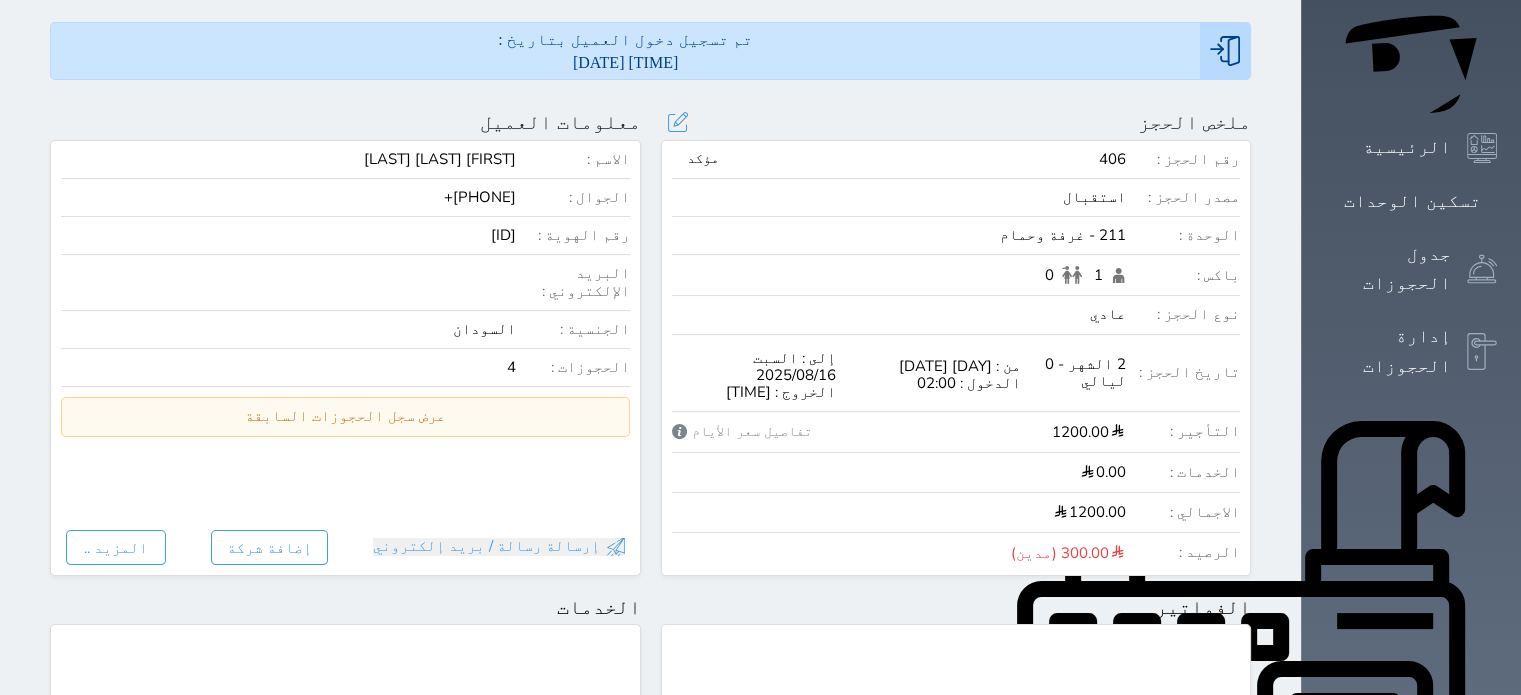scroll, scrollTop: 300, scrollLeft: 0, axis: vertical 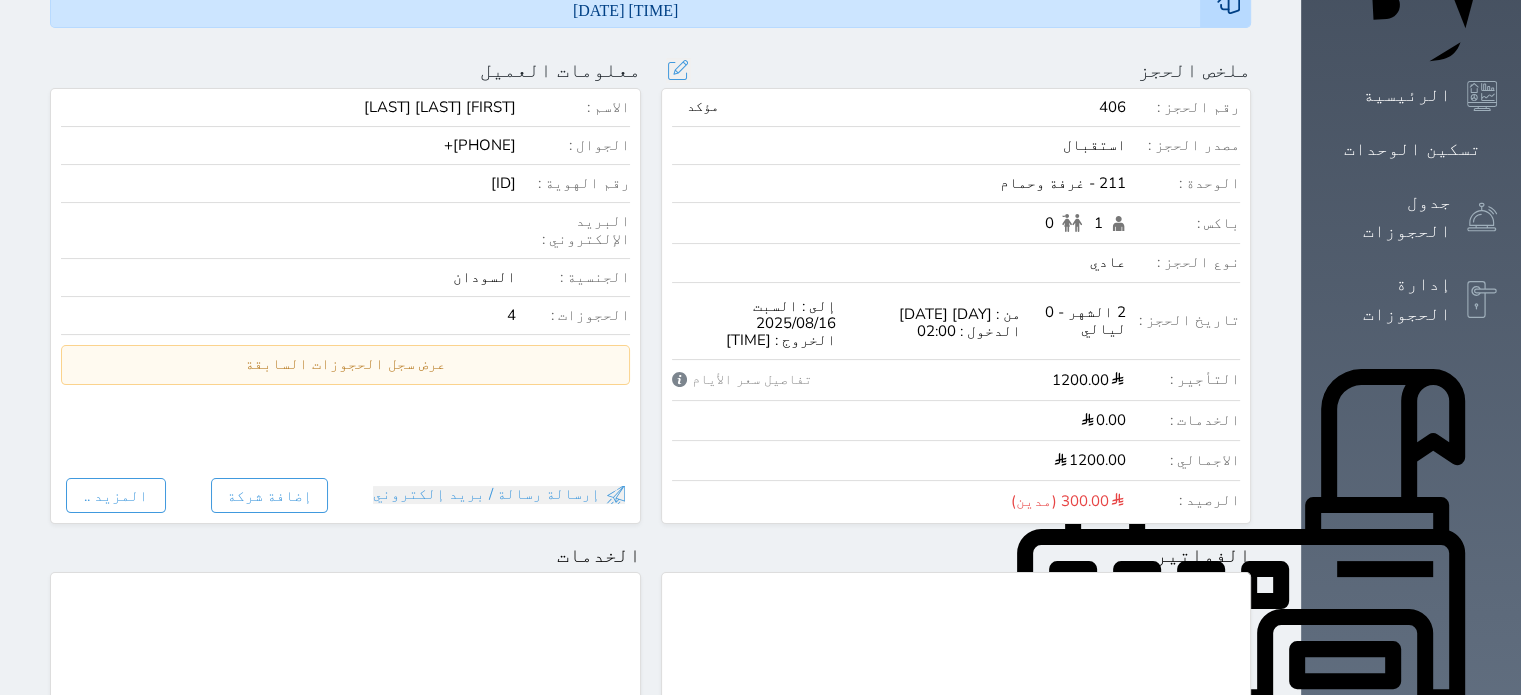 click on "300.00      (مدين)" at bounding box center [1068, 500] 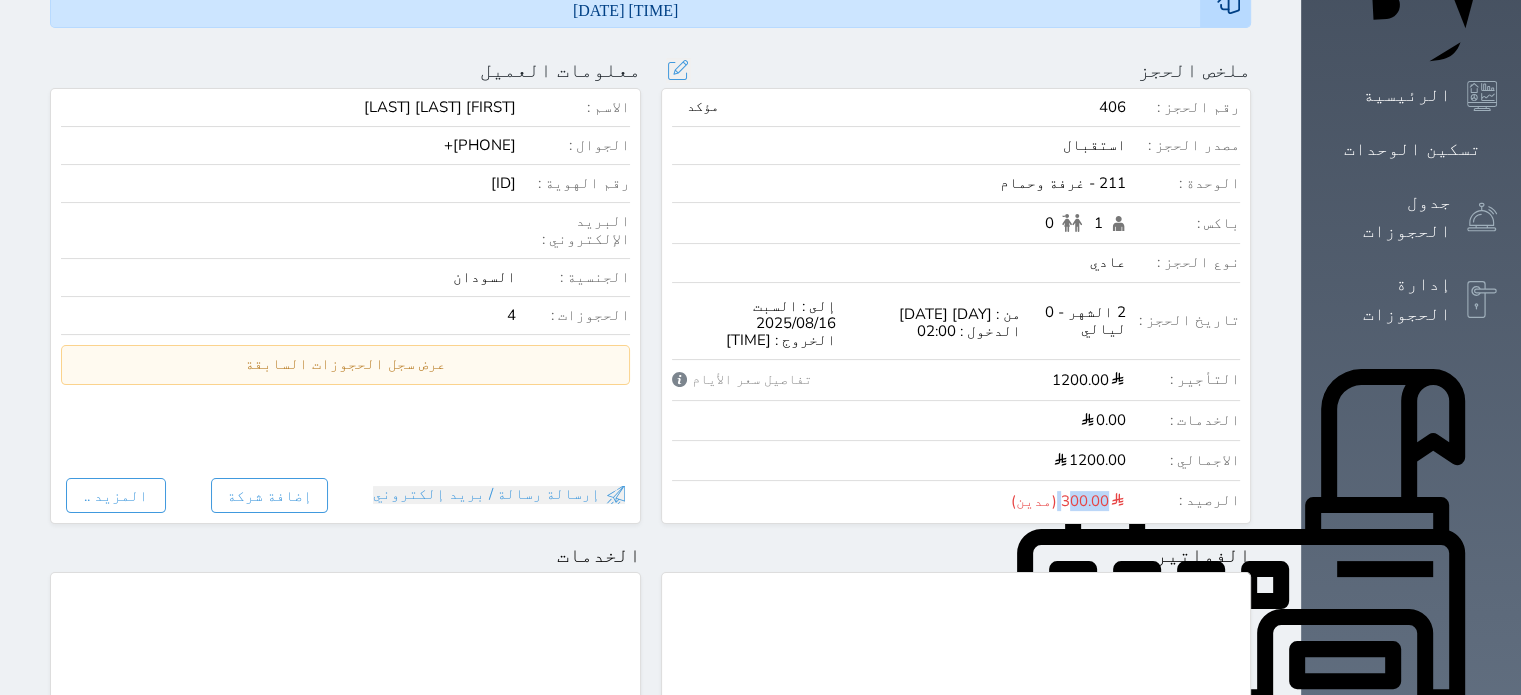 click on "300.00      (مدين)" at bounding box center [1068, 500] 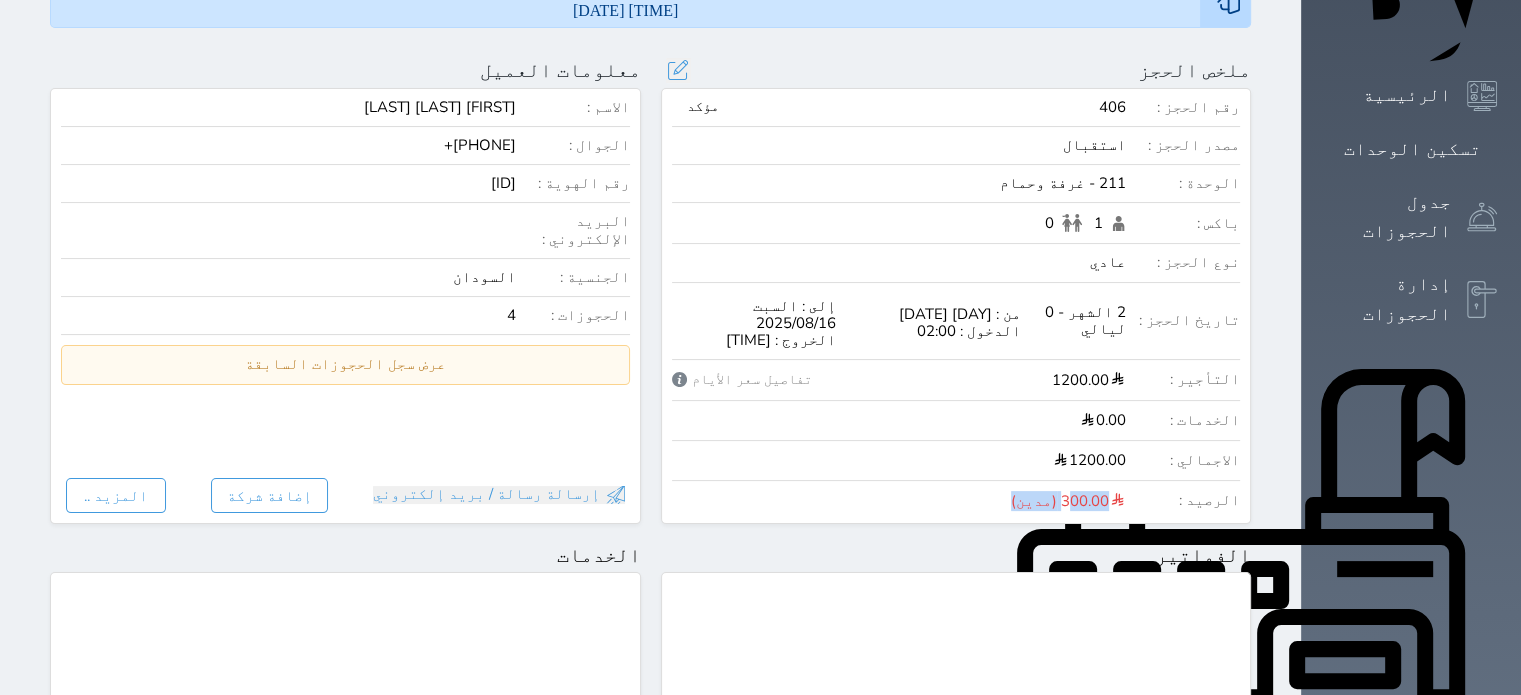 click on "300.00      (مدين)" at bounding box center [1068, 500] 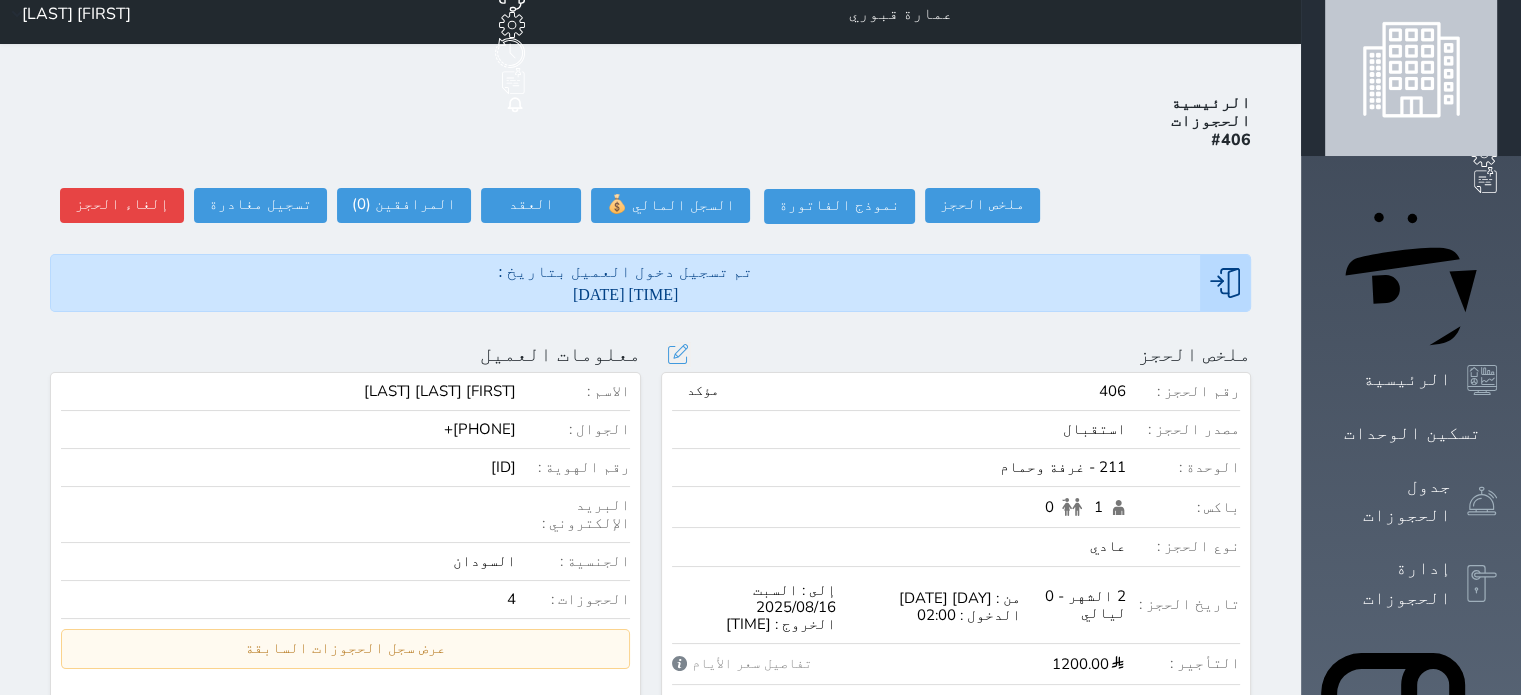 scroll, scrollTop: 0, scrollLeft: 0, axis: both 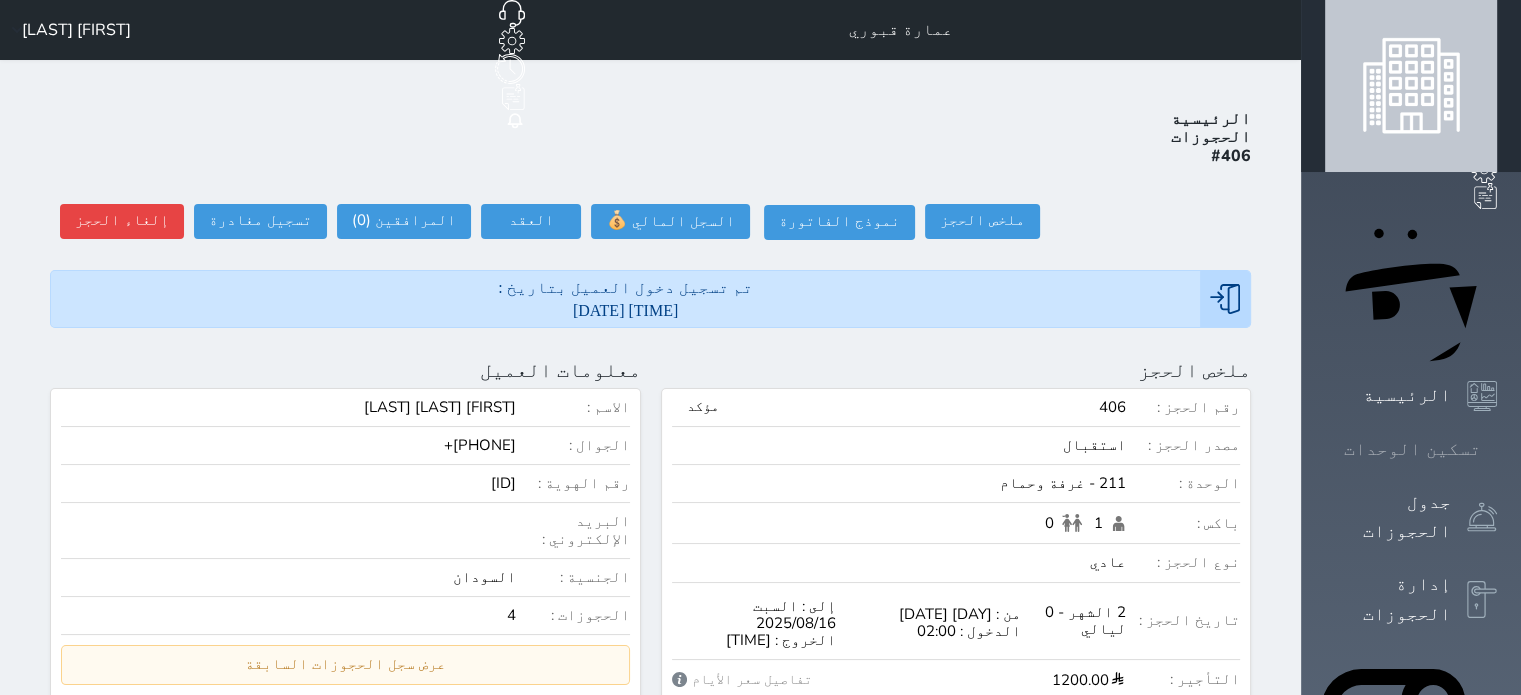click 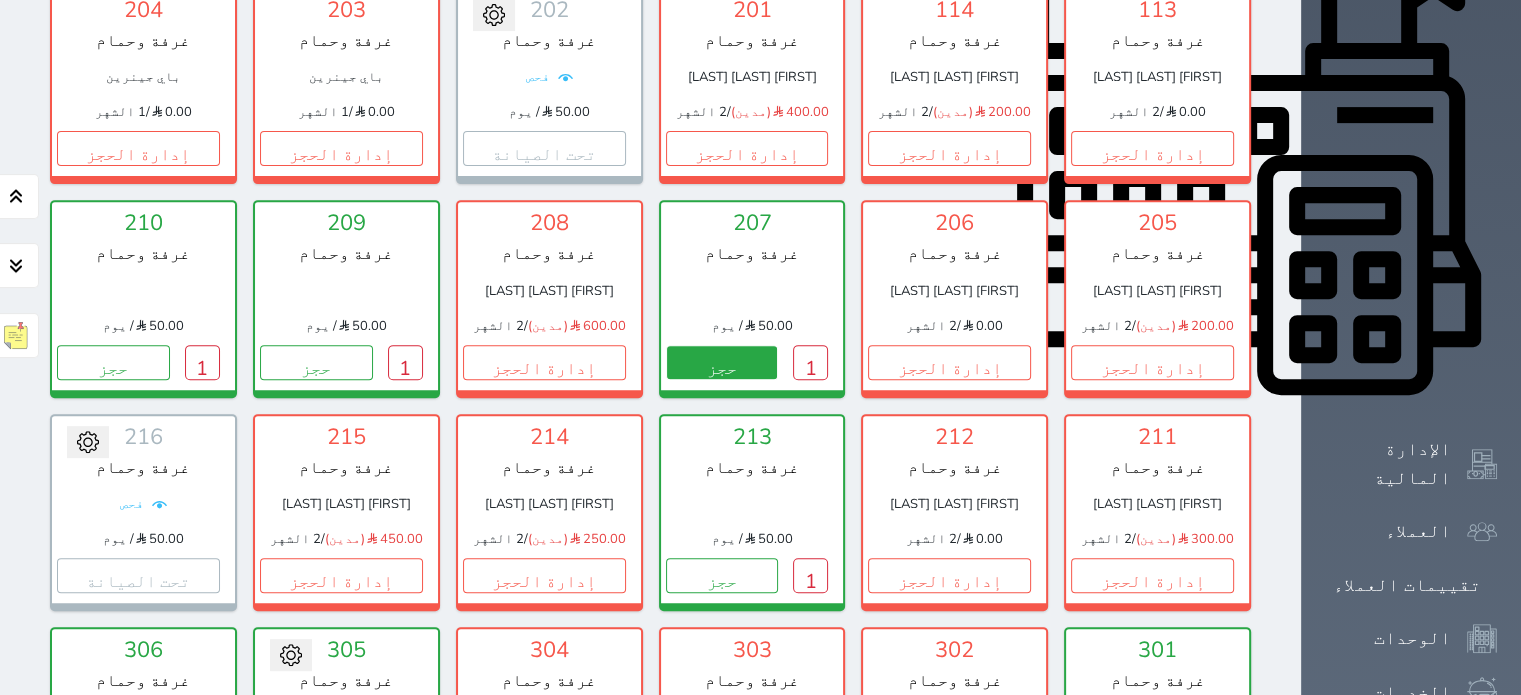 scroll, scrollTop: 778, scrollLeft: 0, axis: vertical 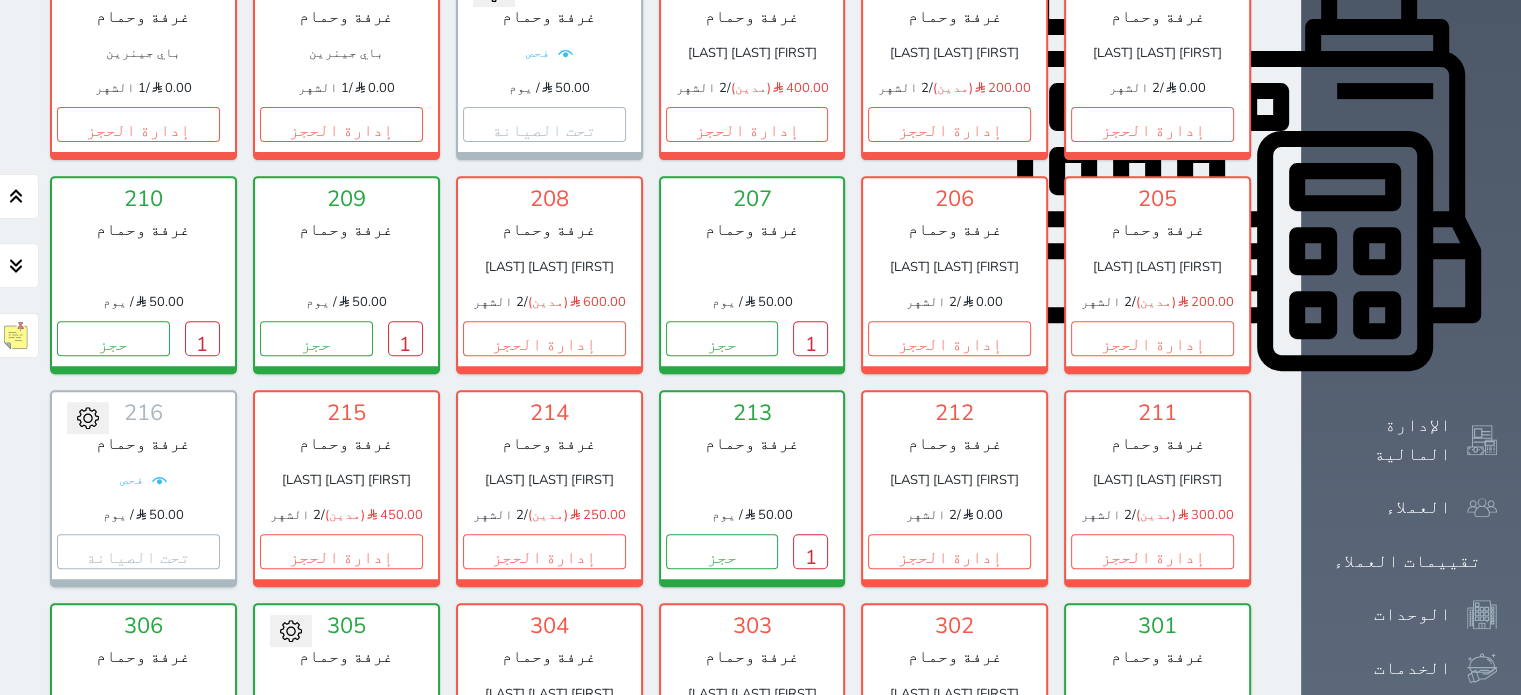 click on "213 غرفة وحمام 50.00 / يوم يوجد نزيل سجل دخوله على هذه الوحدة 1 حجز" at bounding box center [752, 488] 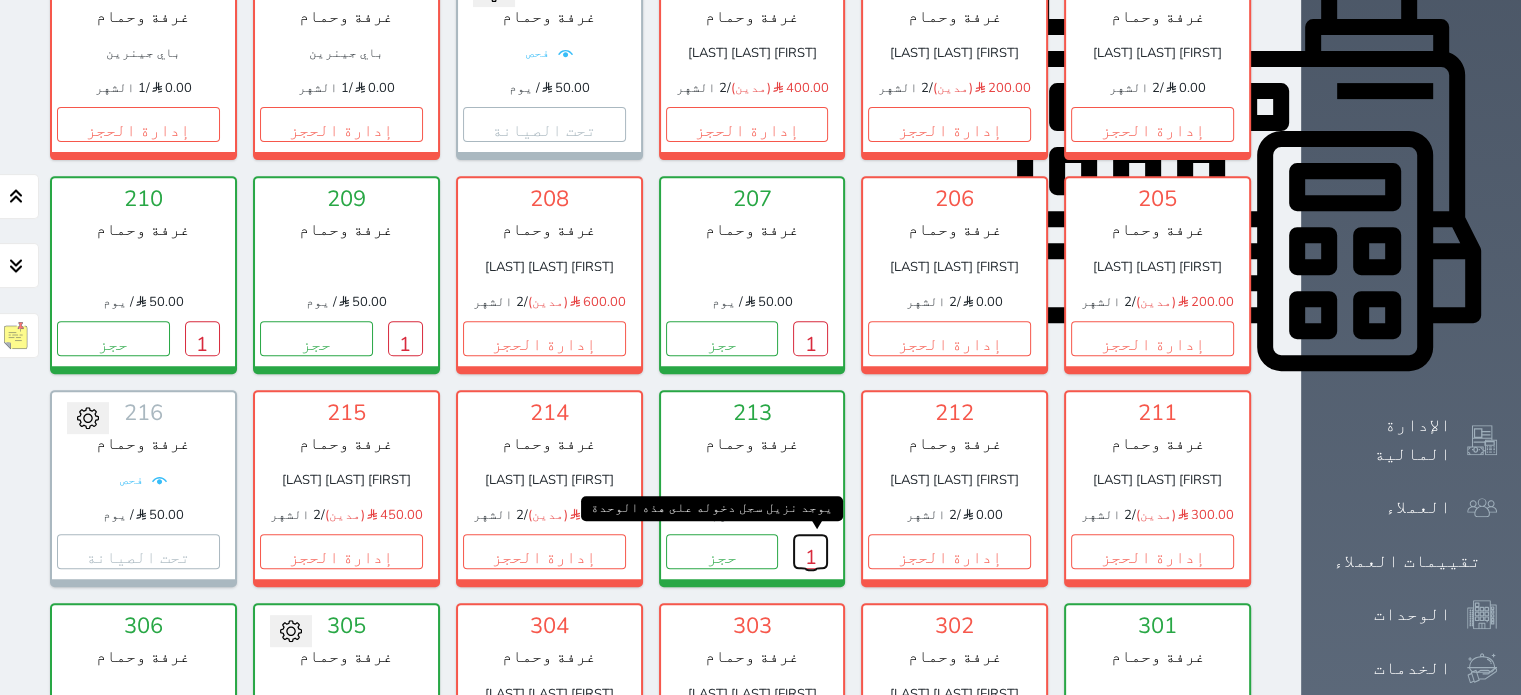 click on "1" at bounding box center (810, 551) 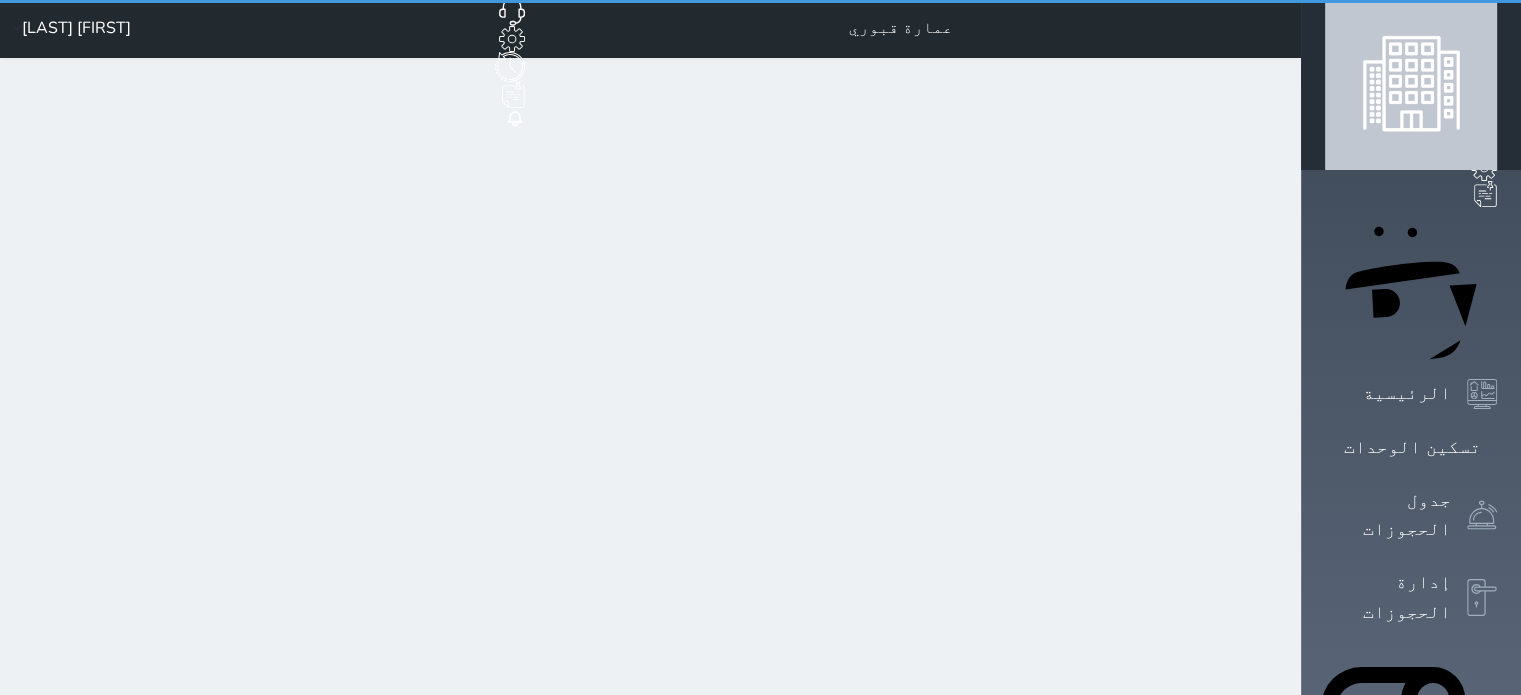 scroll, scrollTop: 0, scrollLeft: 0, axis: both 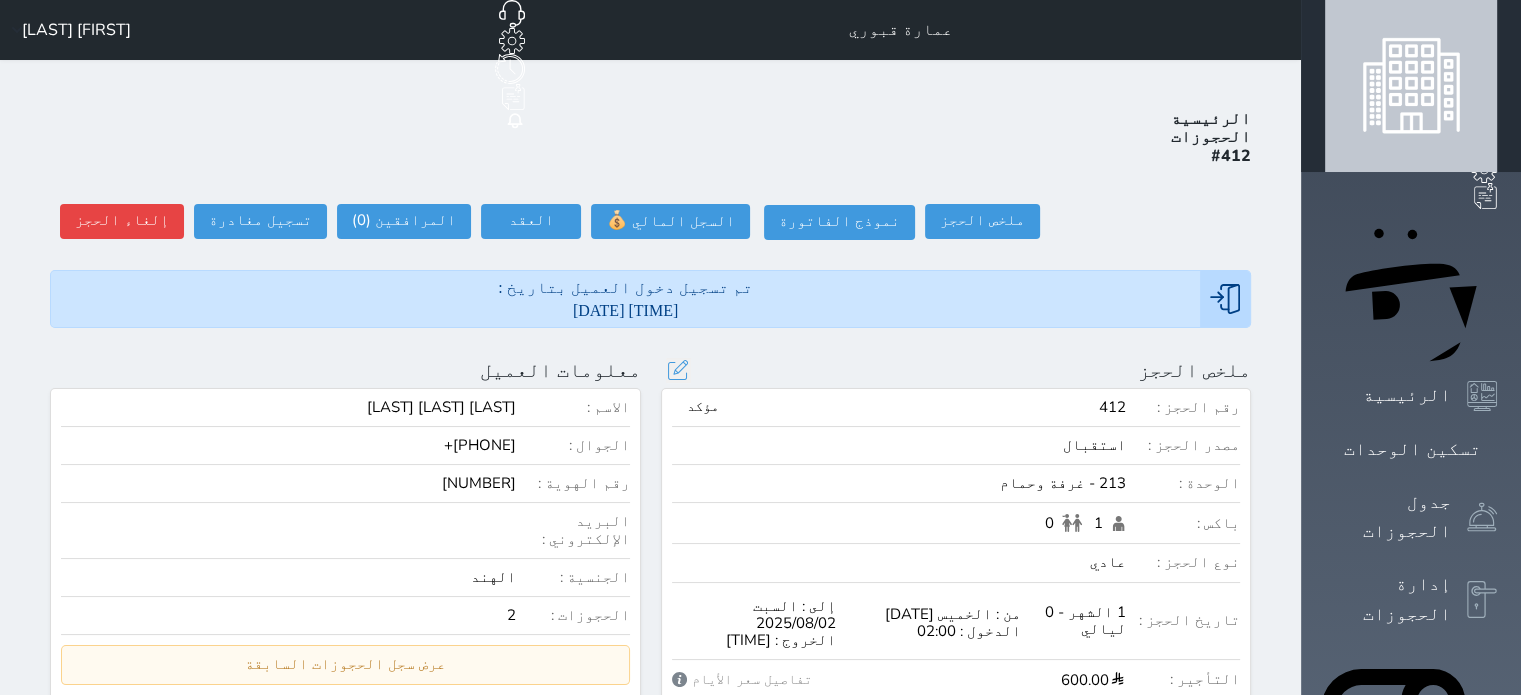 select 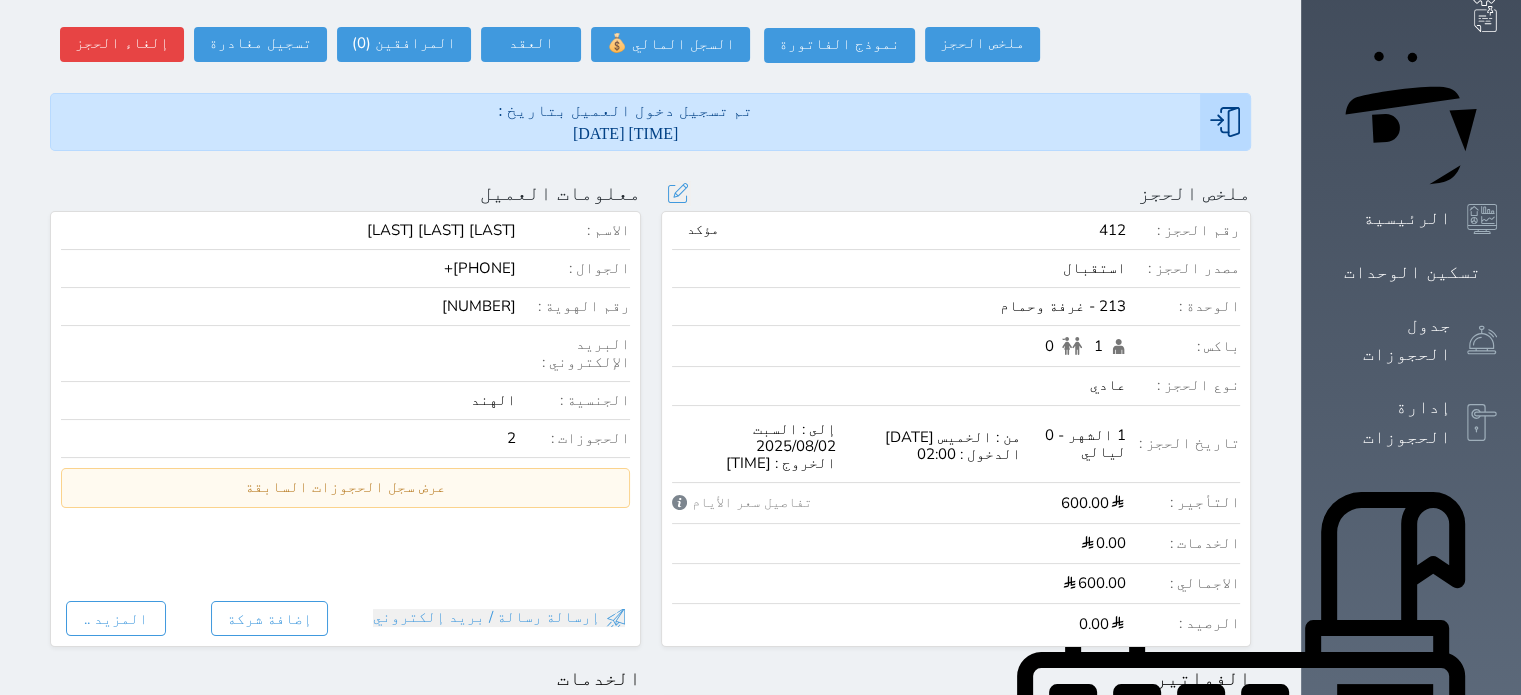 scroll, scrollTop: 200, scrollLeft: 0, axis: vertical 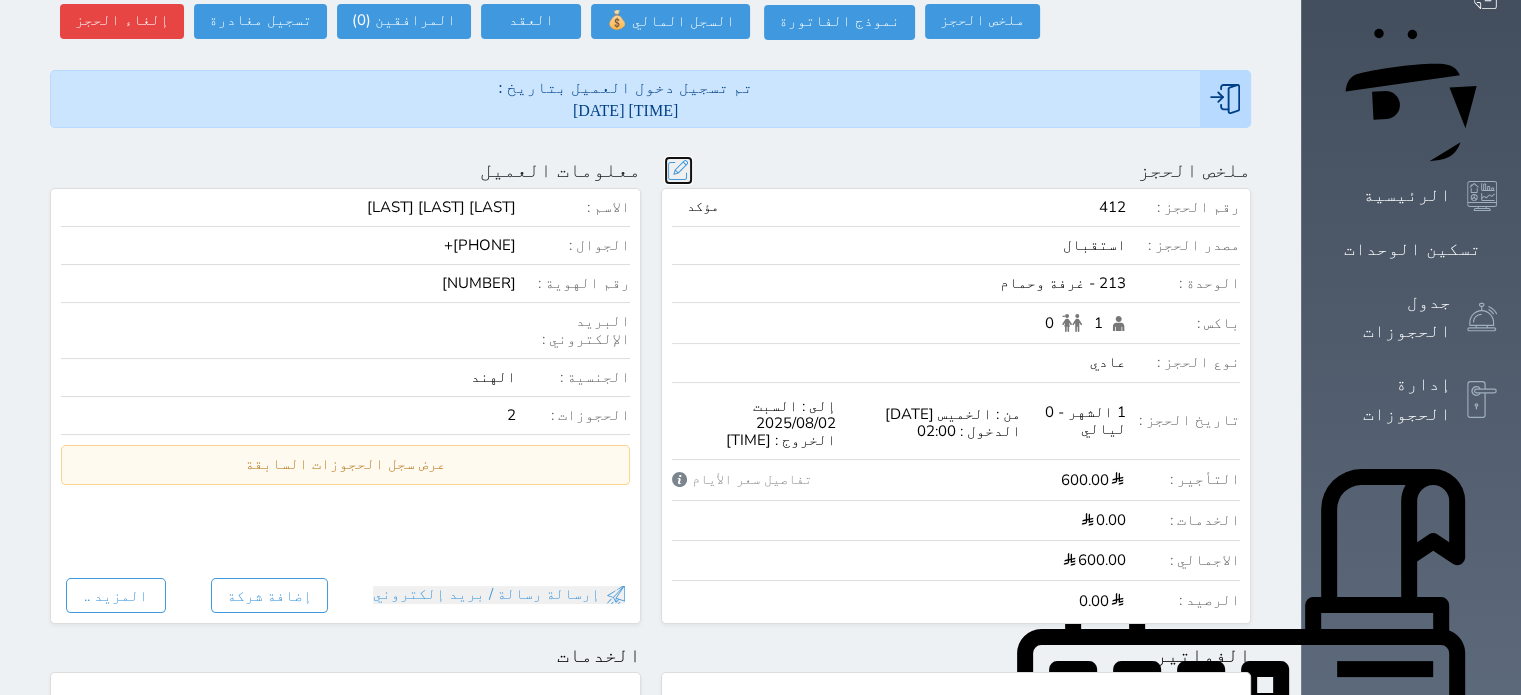 click at bounding box center [678, 170] 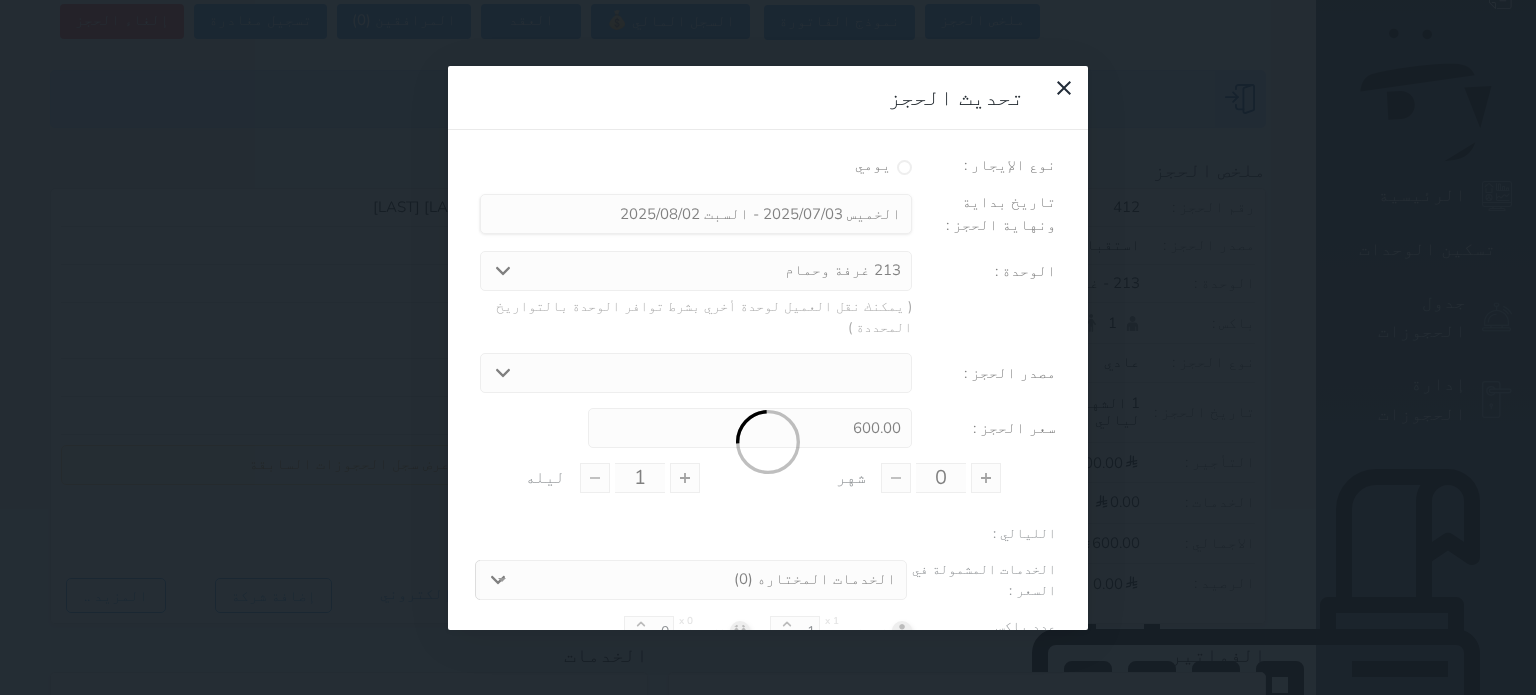click on "تحديث الحجز نوع الإيجار : يومي تاريخ بداية ونهاية الحجز : الوحدة : 213 غرفة وحمام ( يمكنك نقل العميل لوحدة أخري بشرط توافر الوحدة بالتواريخ المحددة ) مصدر الحجز : استقبال الموقع الإلكتروني بوكينج المسافر اكسبيديا مواقع التواصل الإجتماعي اويو اخرى سعر الحجز : 600.00 0 شهر 1 ليله الليالي : الخدمات المشمولة في السعر : الخدمات المختاره (0) تحديد الكل × فطار عدد باكس البالغون x 1 1 الاطفال x 0 0 نوع الحجز : عادي إقامة مجانية تحديث الحجز" at bounding box center [768, 347] 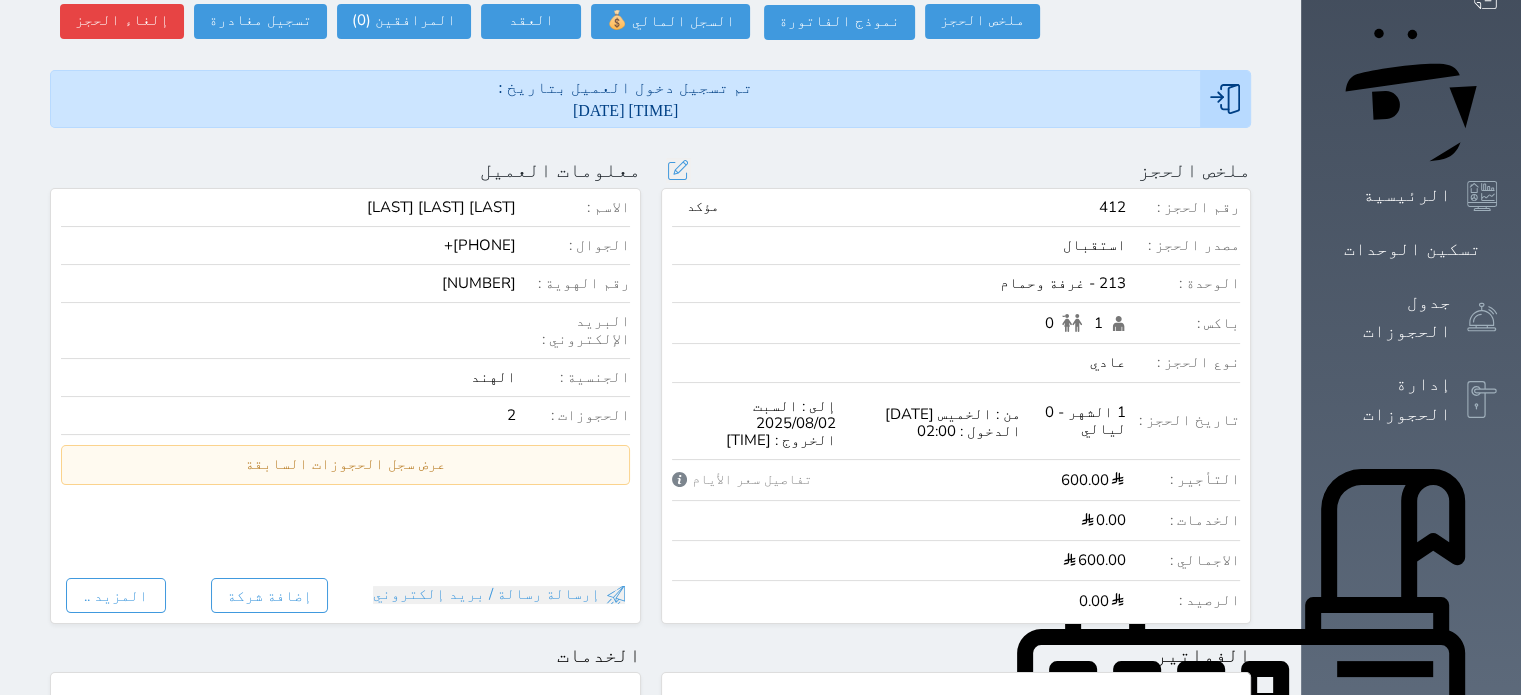 type on "1" 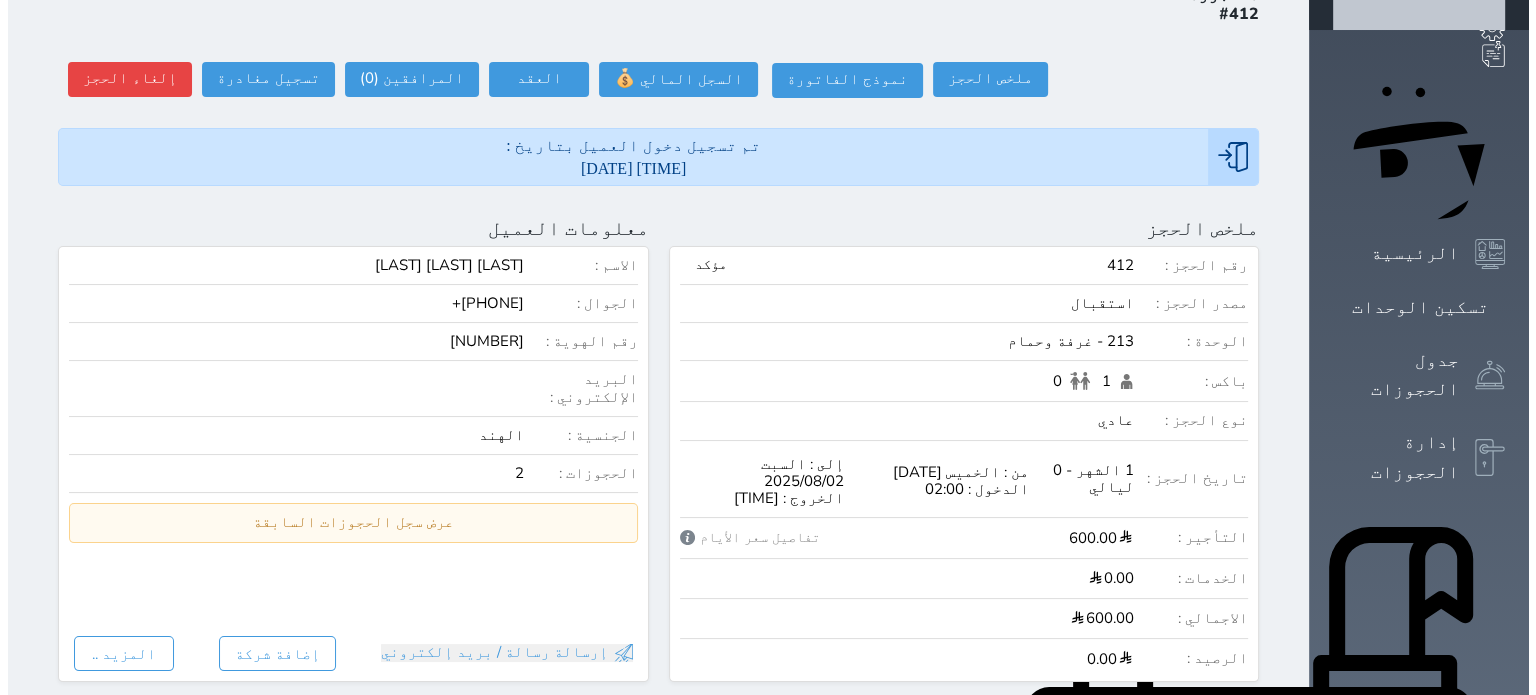 scroll, scrollTop: 0, scrollLeft: 0, axis: both 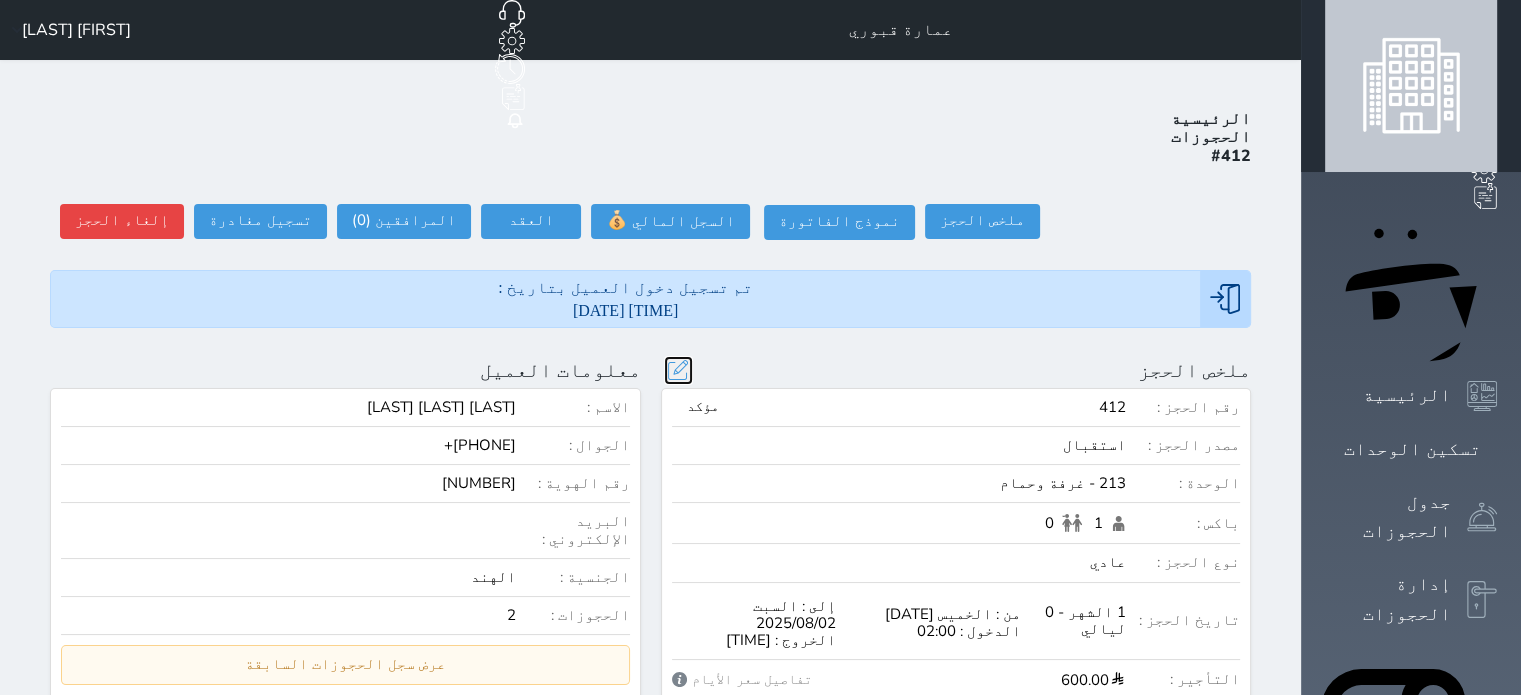 click at bounding box center (678, 370) 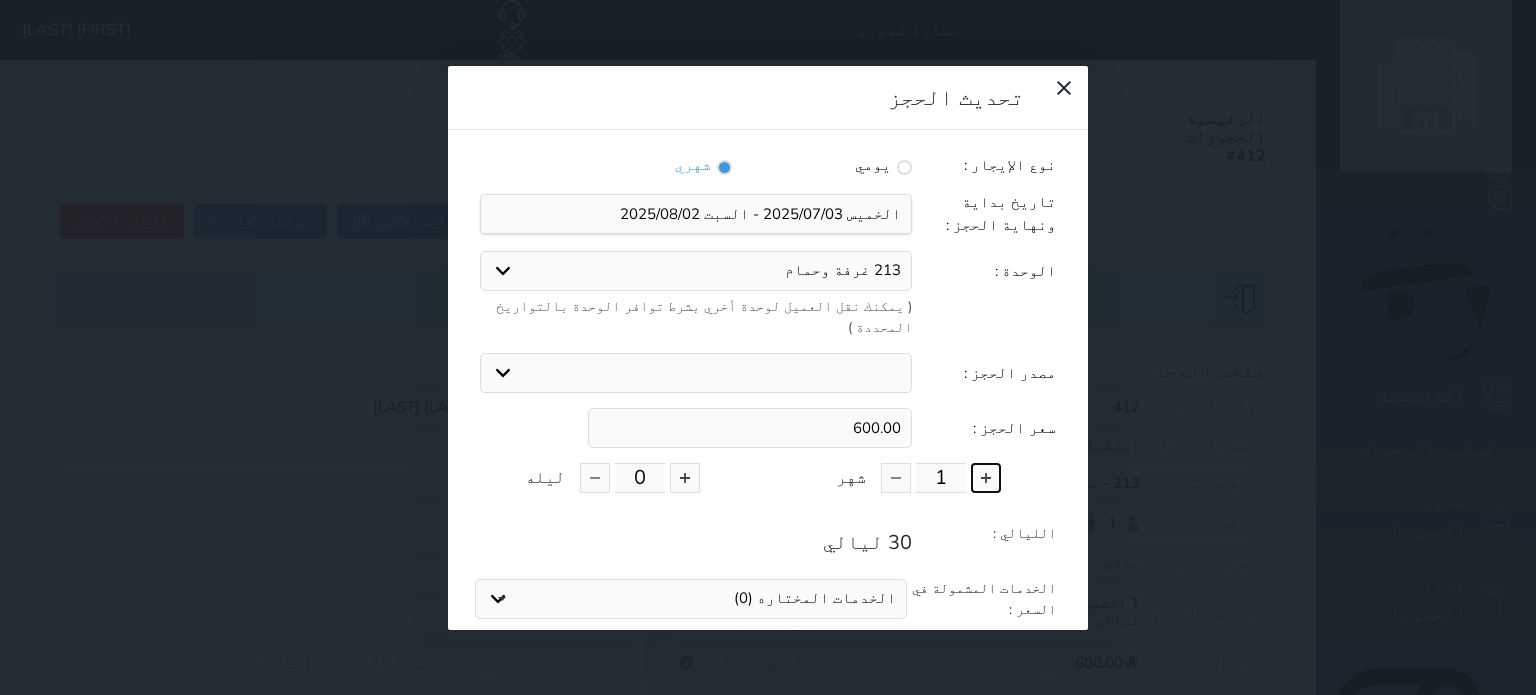 click at bounding box center [986, 478] 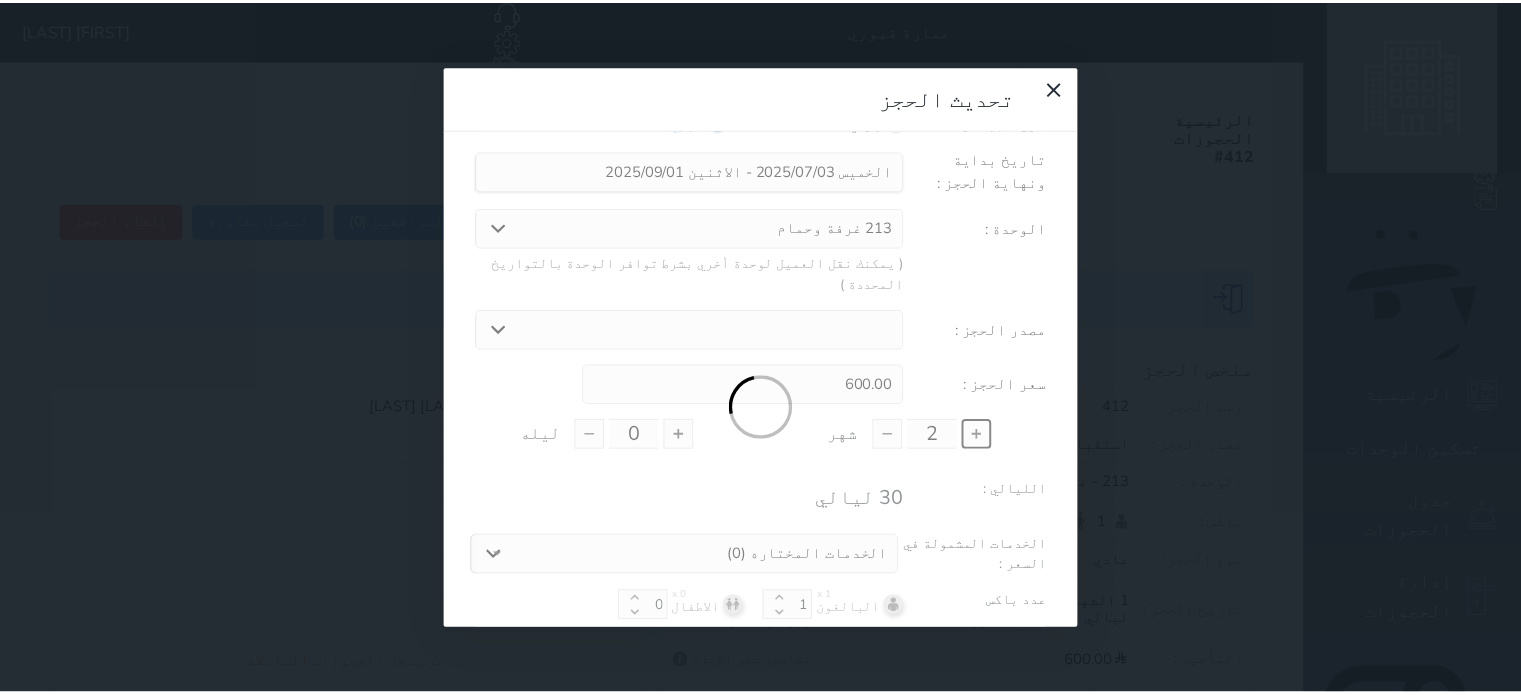 scroll, scrollTop: 104, scrollLeft: 0, axis: vertical 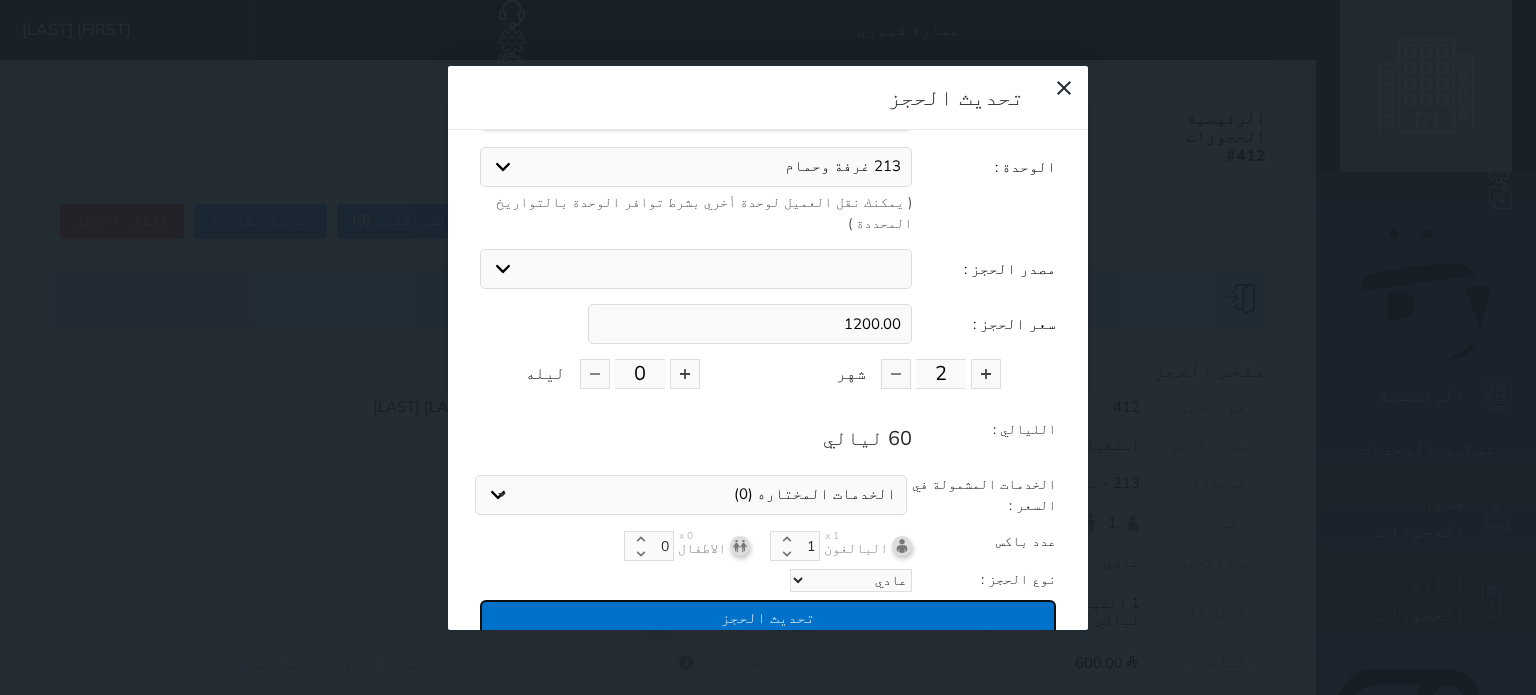 click on "تحديث الحجز" at bounding box center [768, 617] 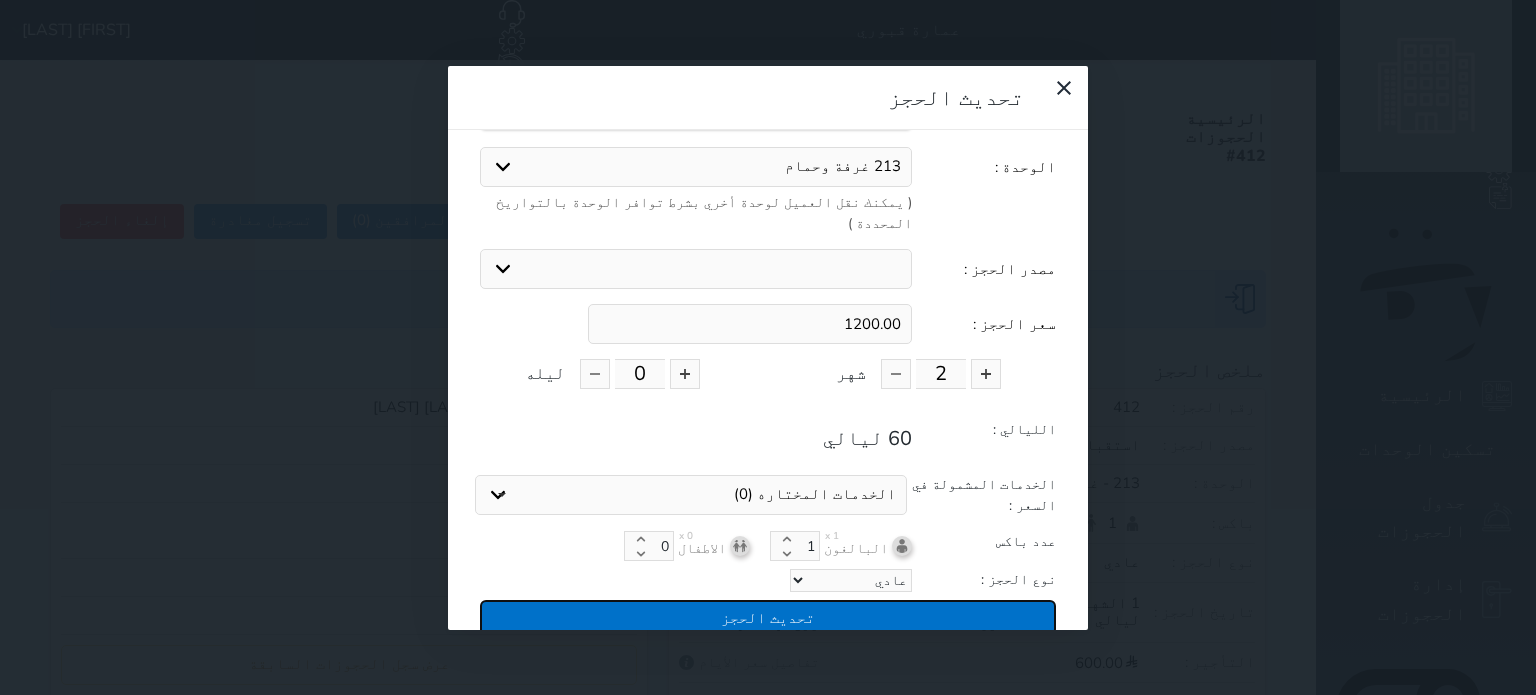 type on "1200" 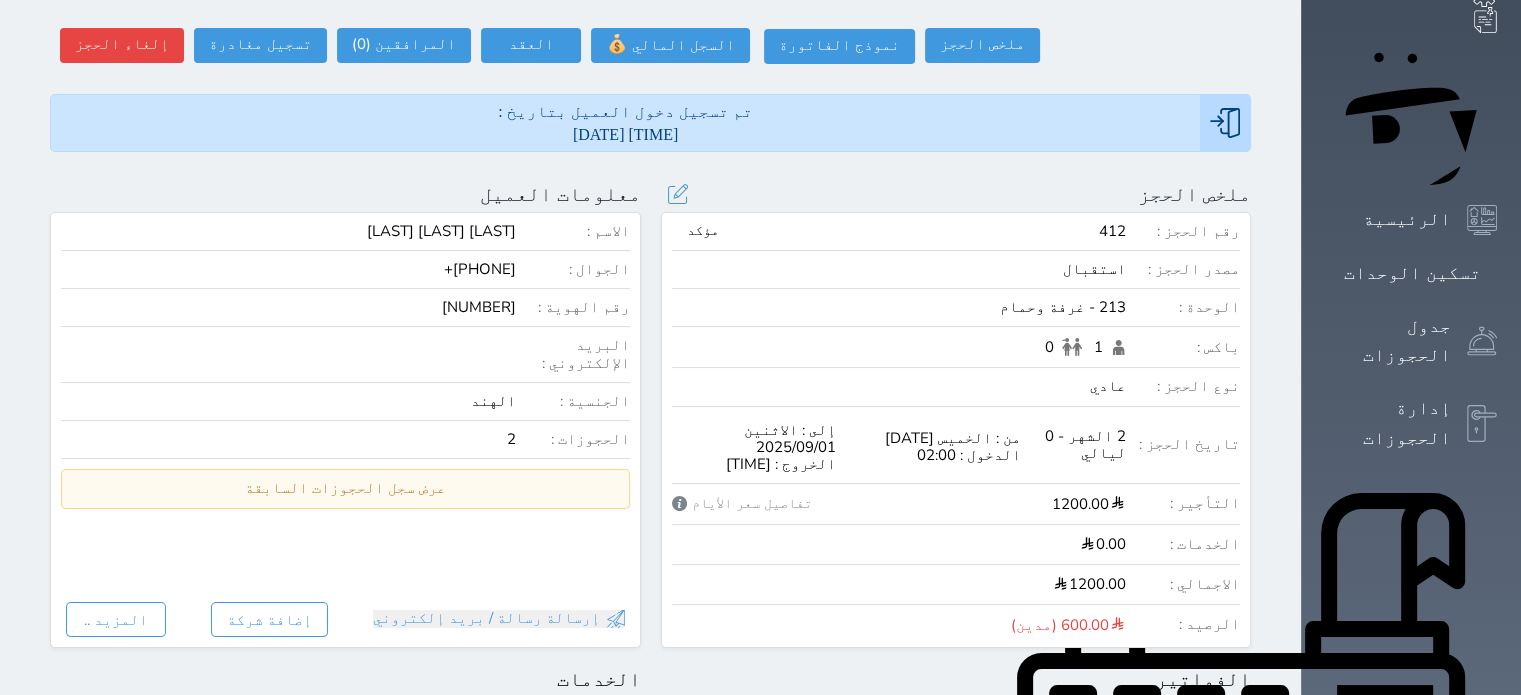 scroll, scrollTop: 0, scrollLeft: 0, axis: both 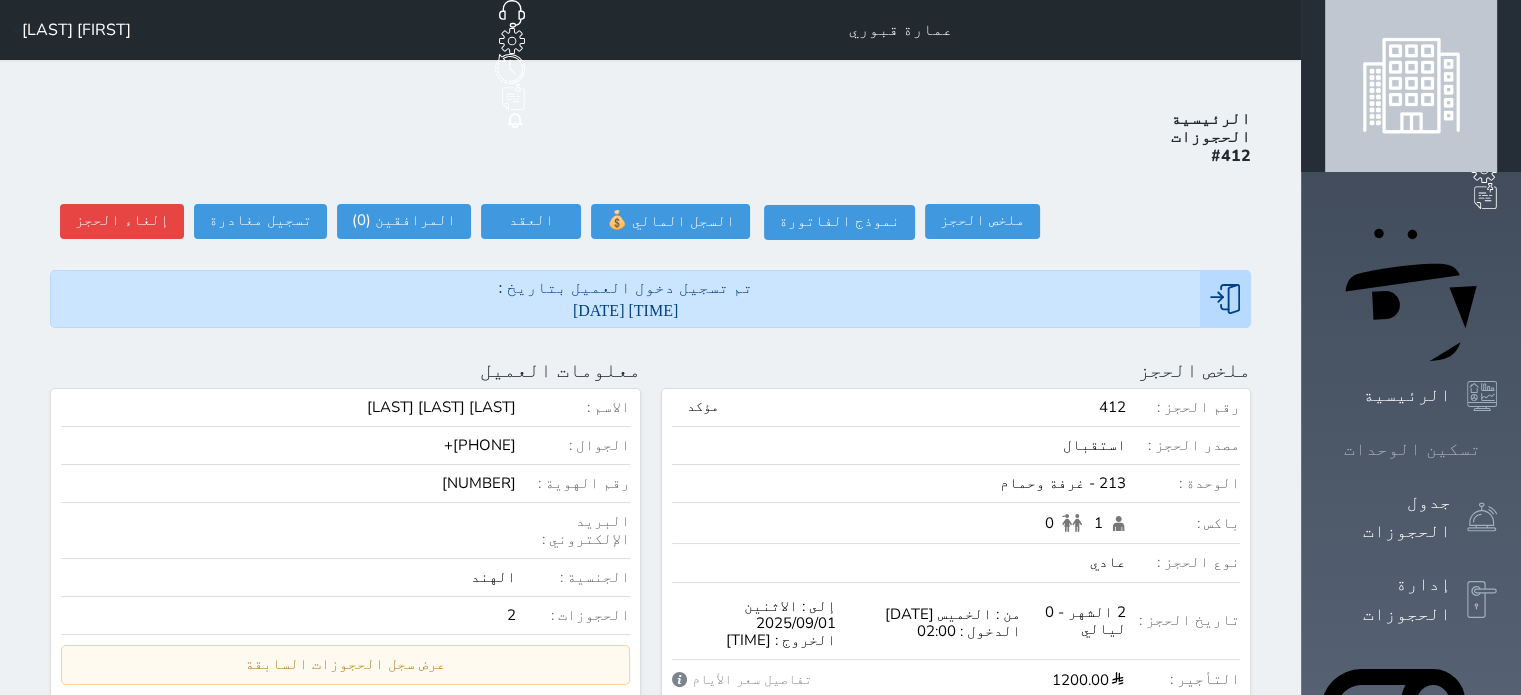 click at bounding box center (1497, 449) 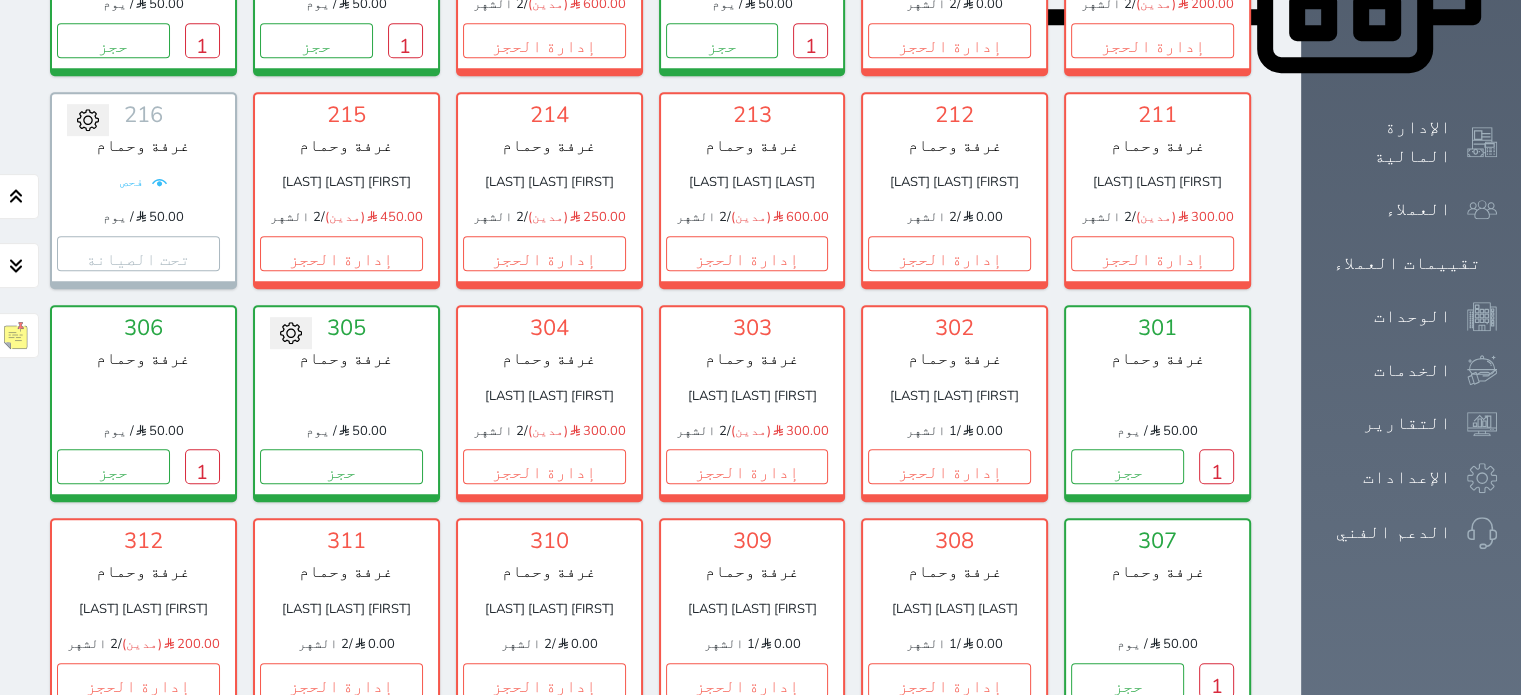 scroll, scrollTop: 1078, scrollLeft: 0, axis: vertical 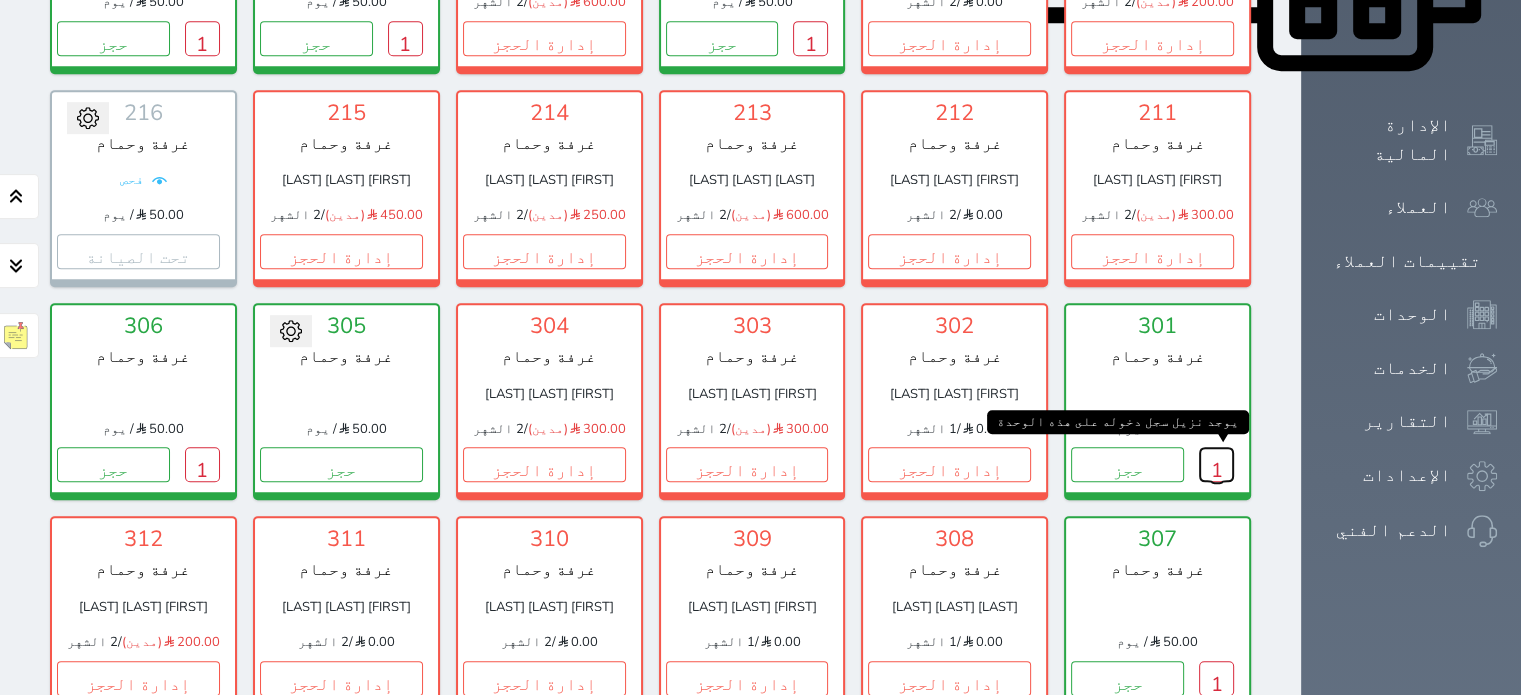 click on "1" at bounding box center [1216, 464] 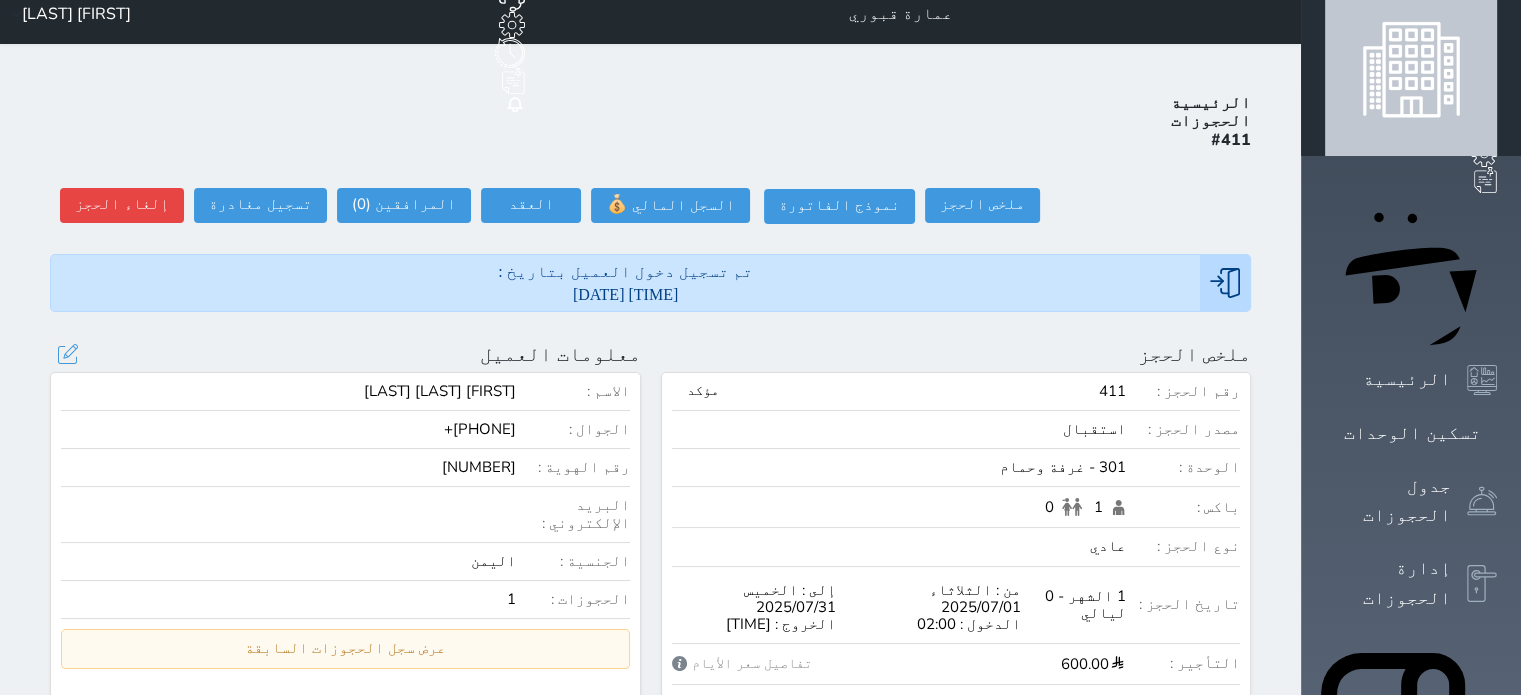 scroll, scrollTop: 0, scrollLeft: 0, axis: both 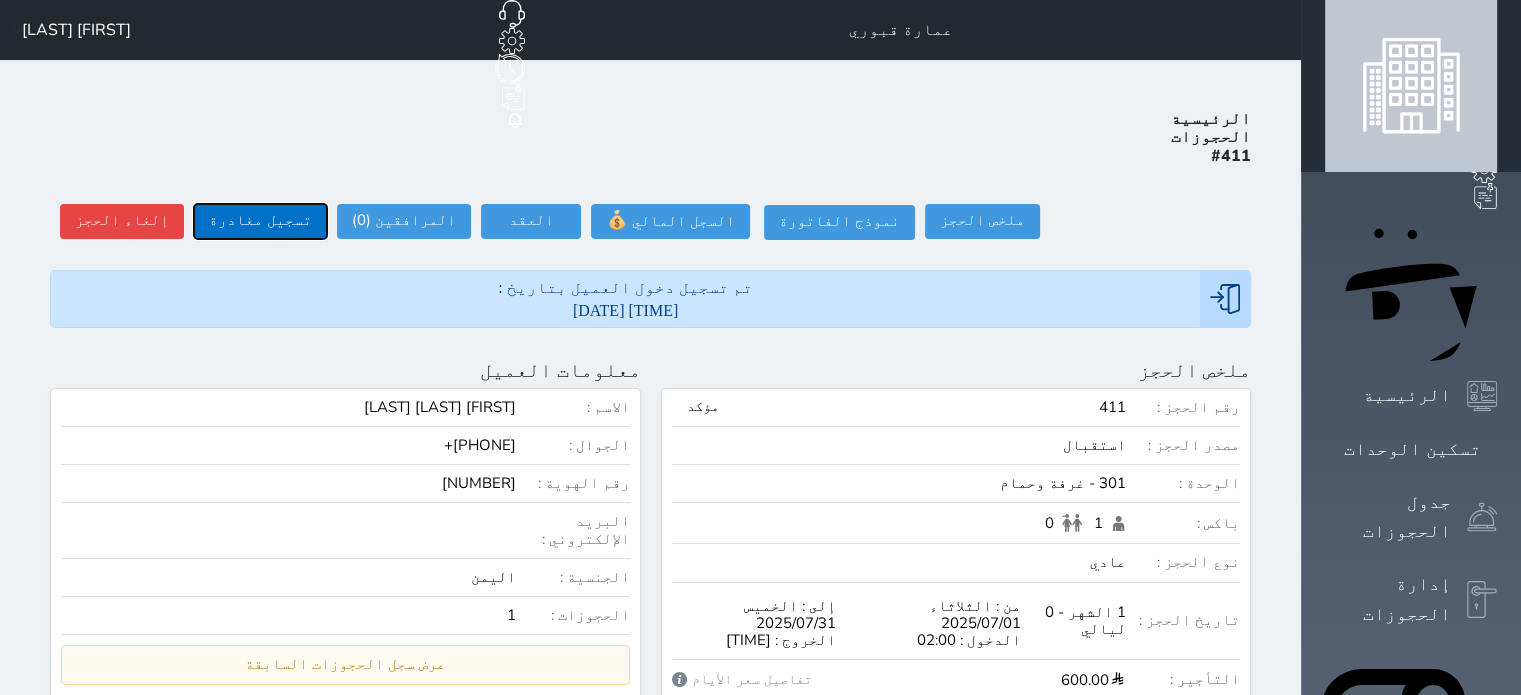 click on "تسجيل مغادرة" at bounding box center (260, 221) 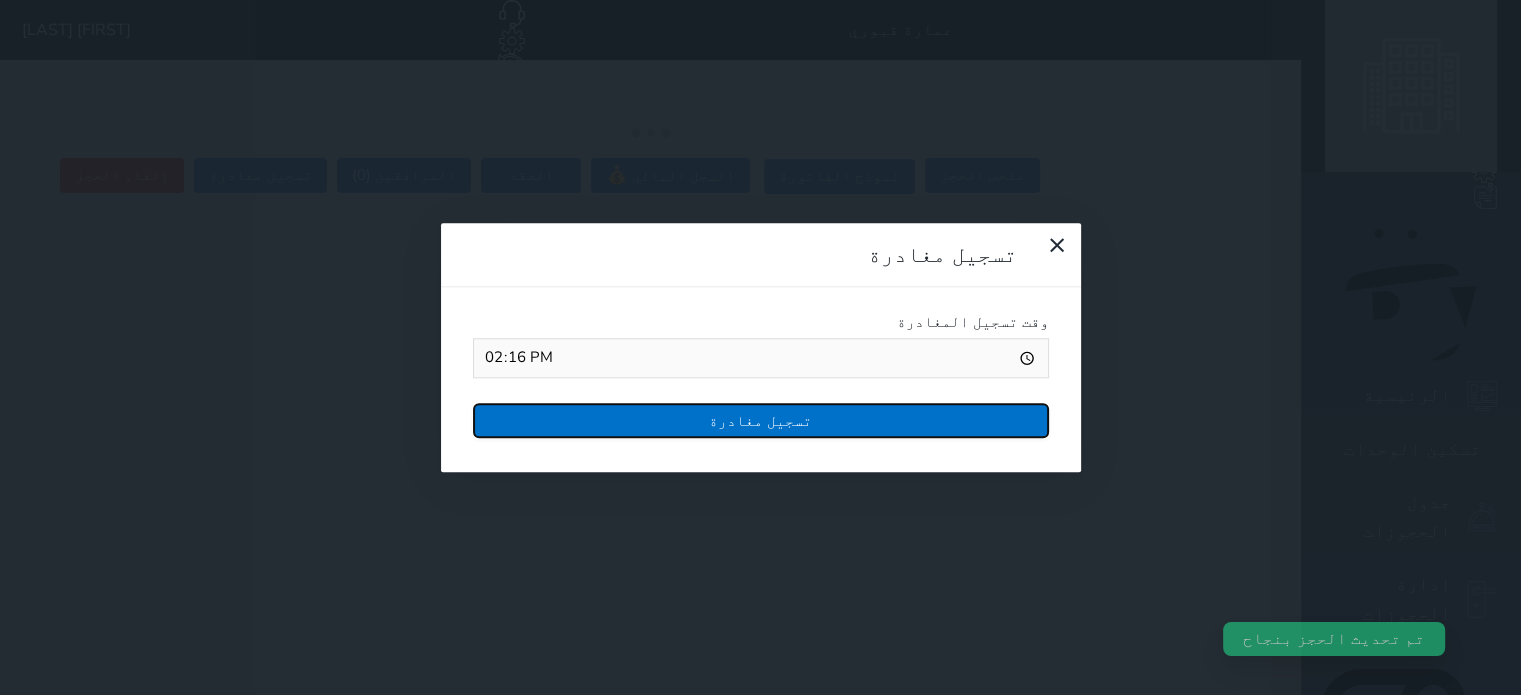 click on "تسجيل مغادرة" at bounding box center [761, 420] 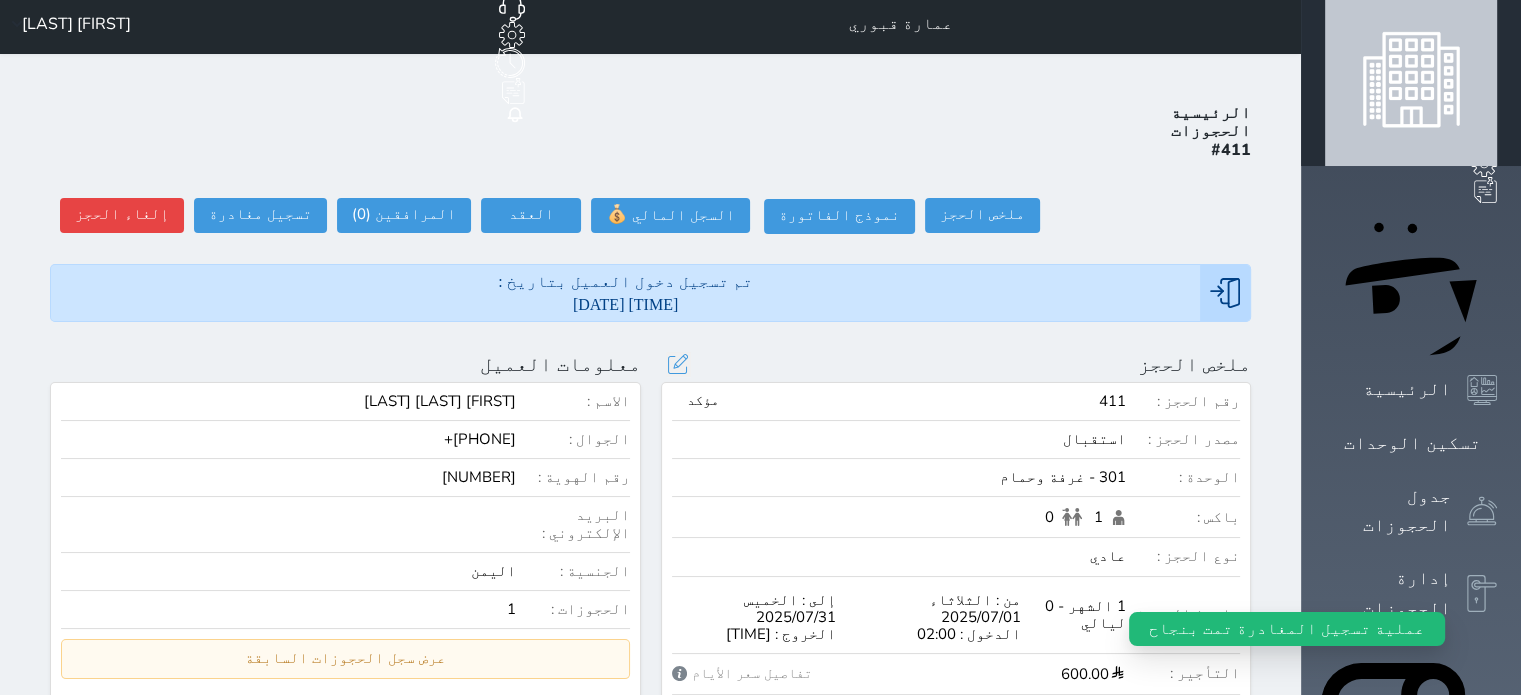 scroll, scrollTop: 0, scrollLeft: 0, axis: both 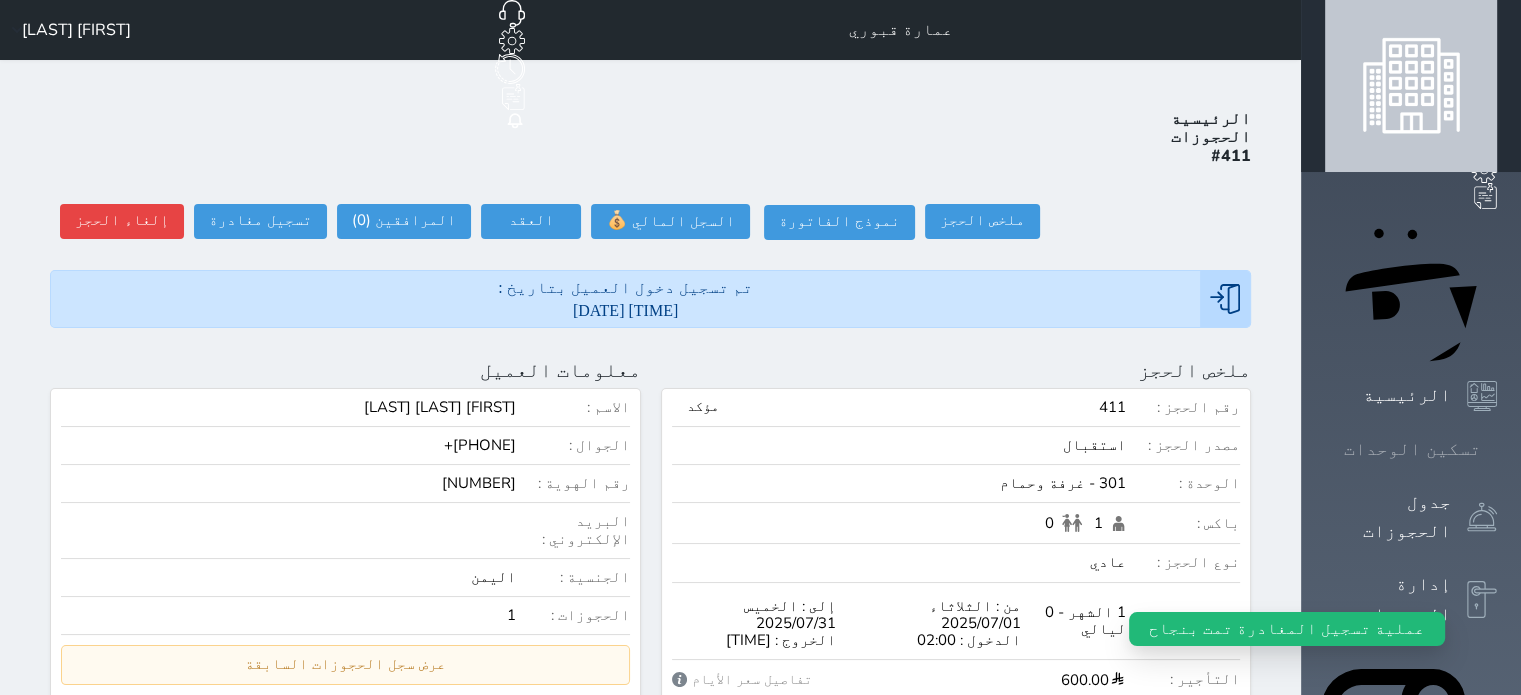 click at bounding box center [1497, 449] 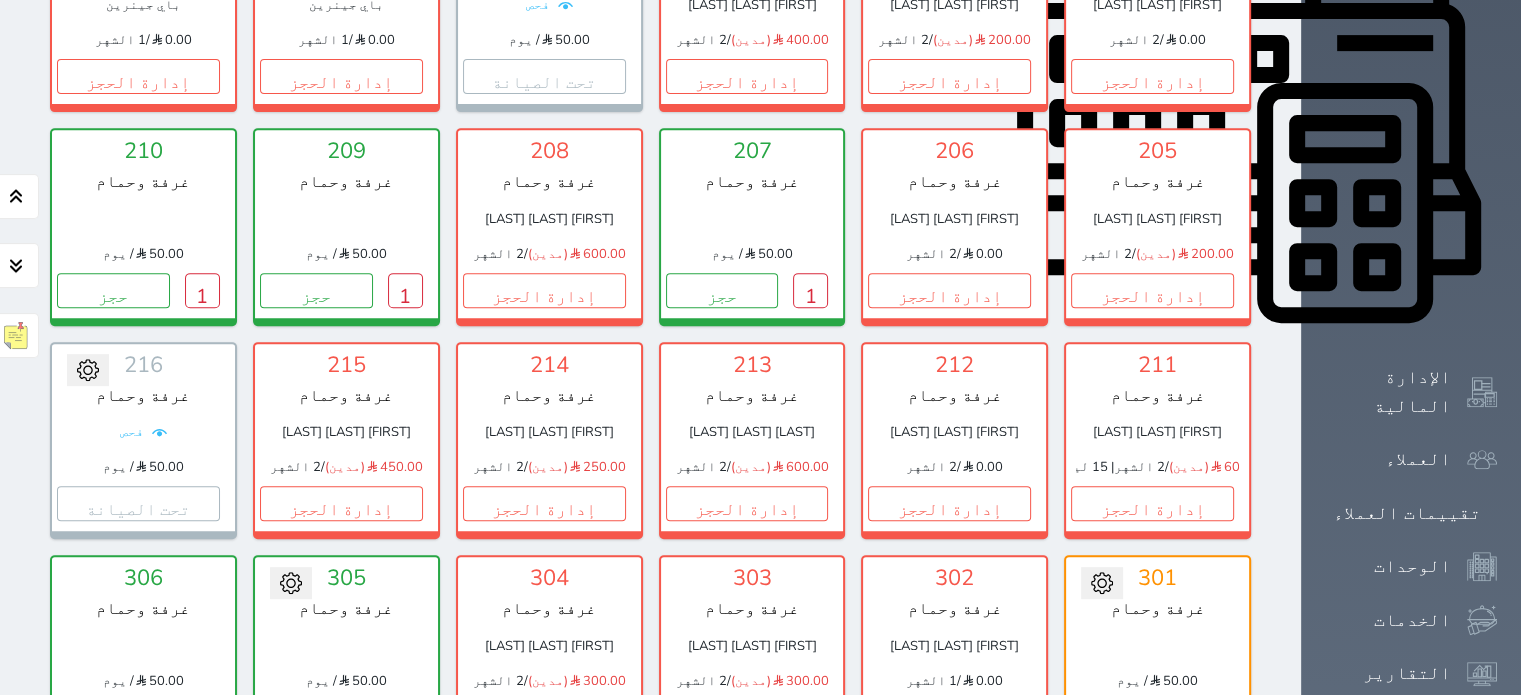 scroll, scrollTop: 1078, scrollLeft: 0, axis: vertical 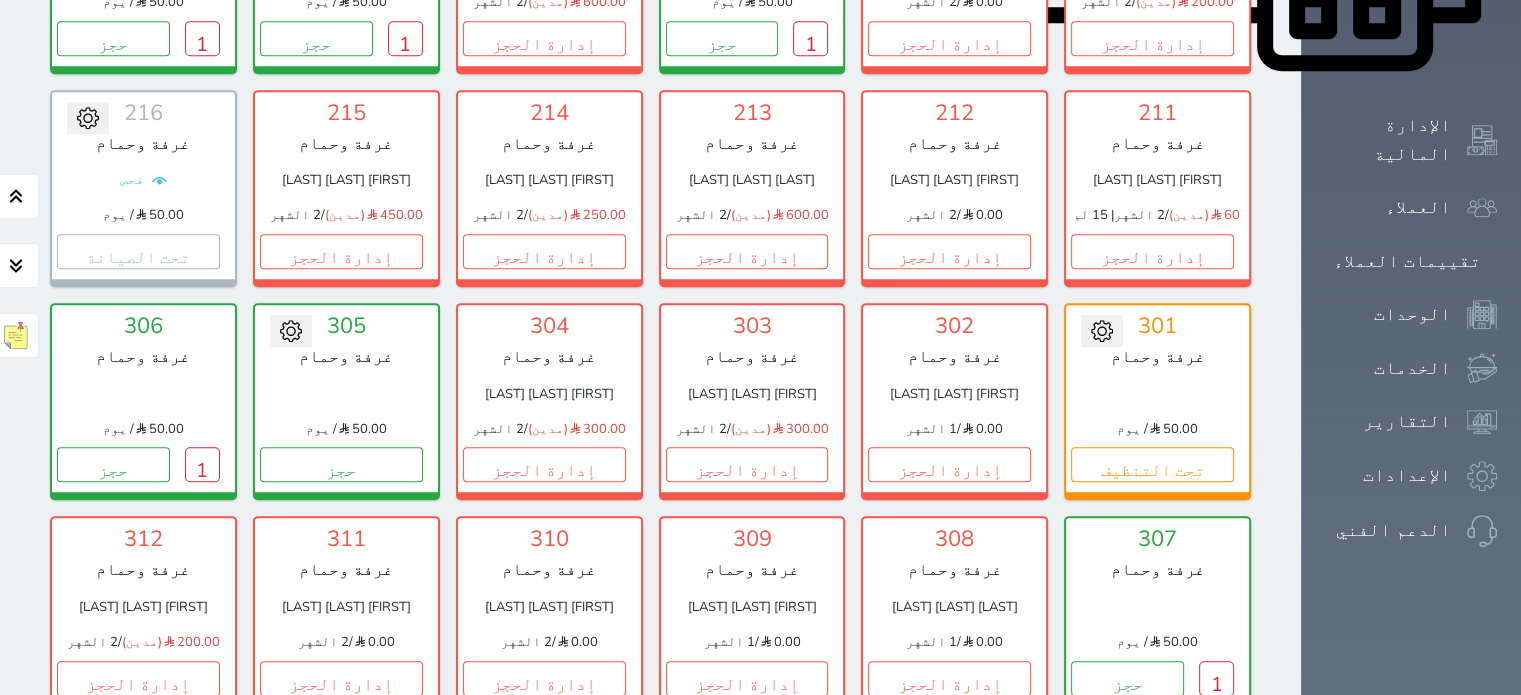 click on "تحويل لمتاح
301   غرفة وحمام
50.00
/ يوم             تحت التنظيف" at bounding box center [1157, 401] 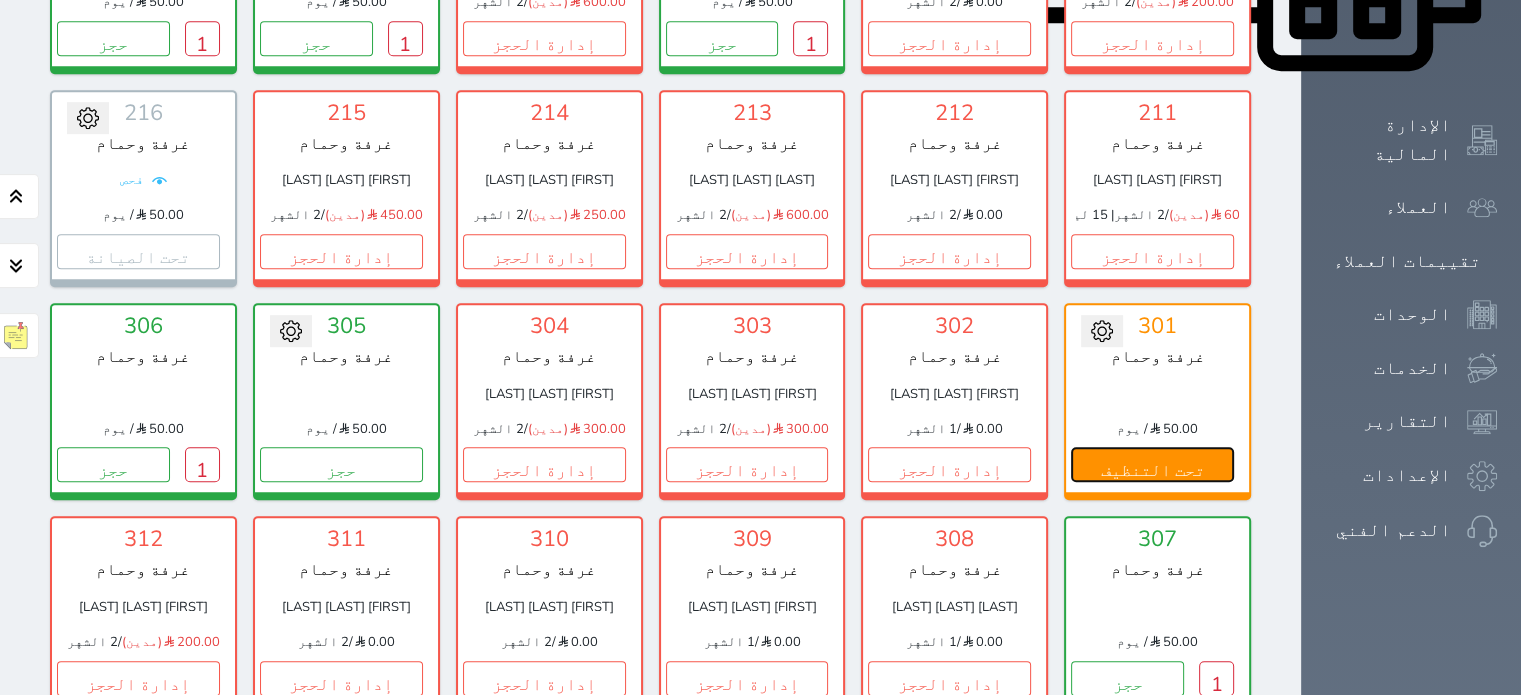 click on "تحت التنظيف" at bounding box center [1152, 464] 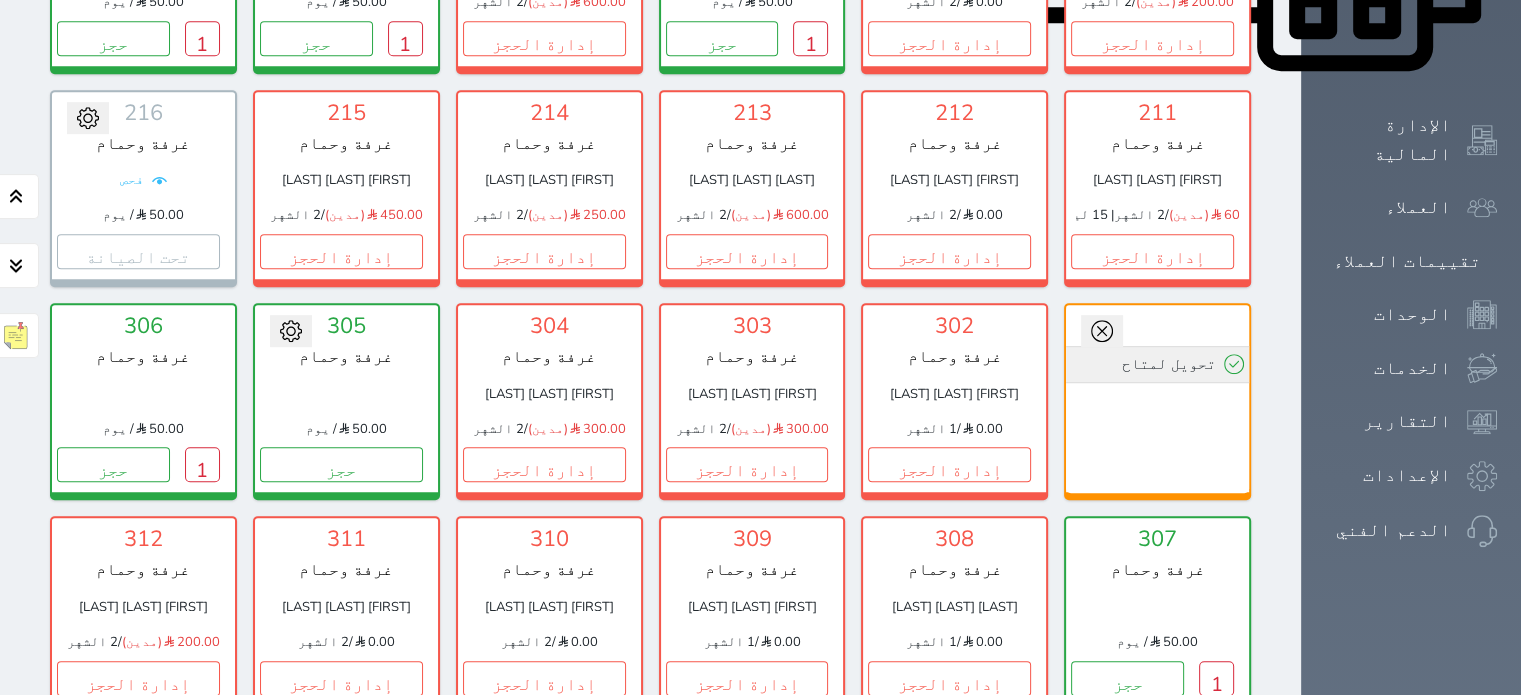 click on "تحويل لمتاح" at bounding box center (1157, 364) 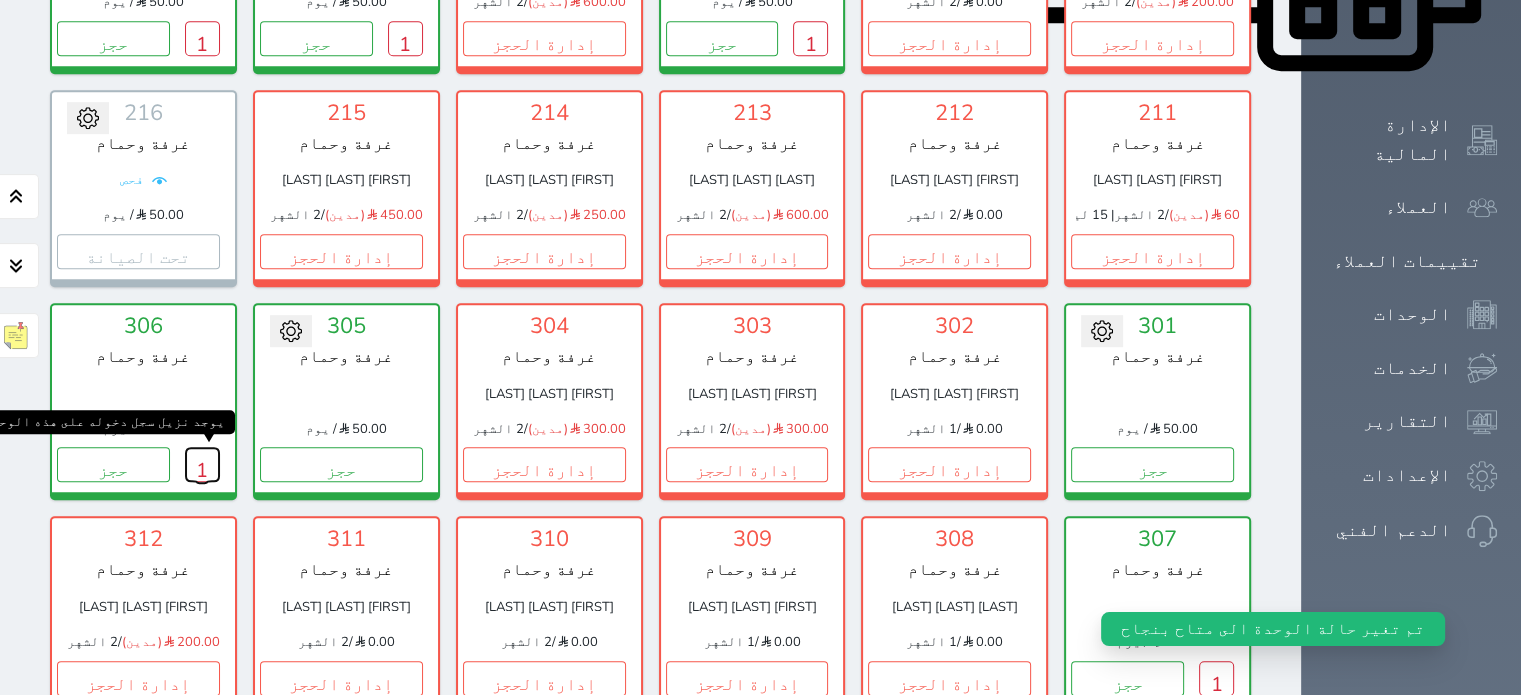 click on "1" at bounding box center [202, 464] 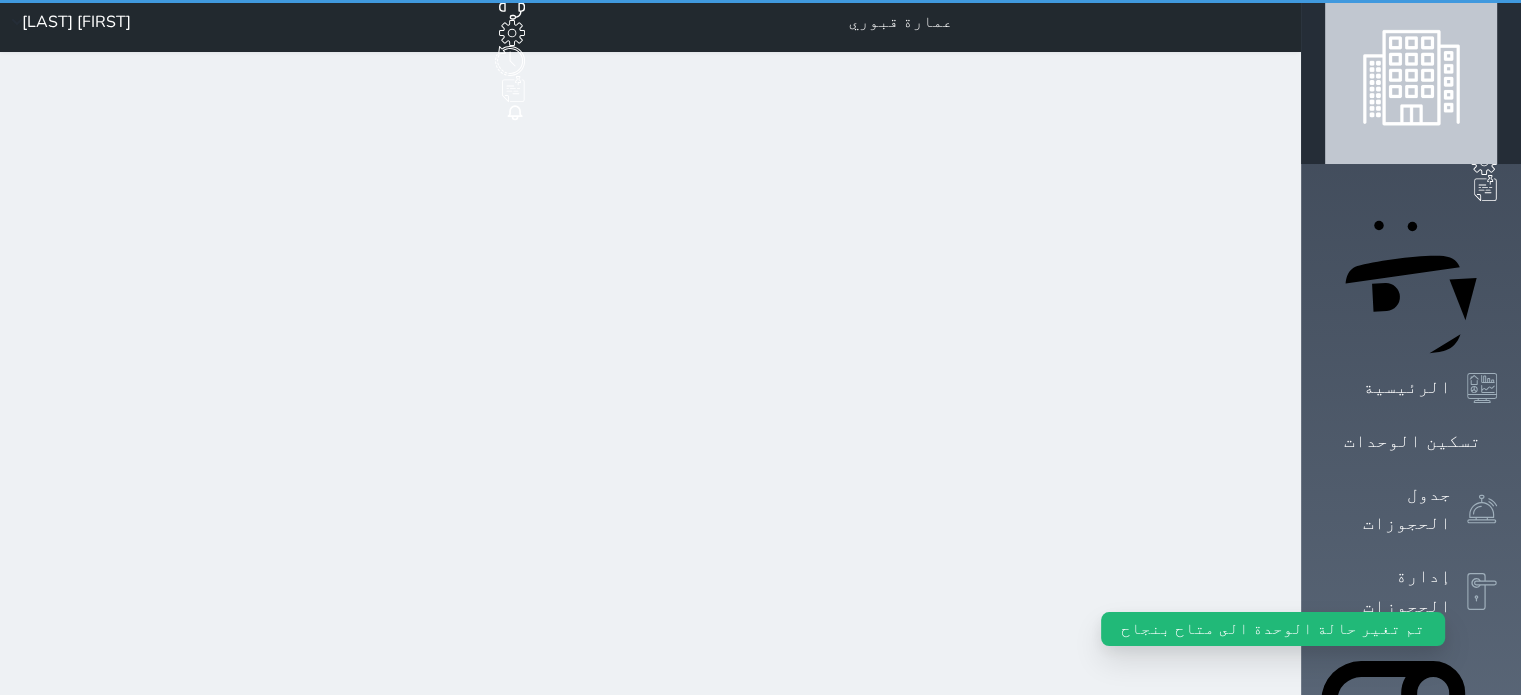 scroll, scrollTop: 0, scrollLeft: 0, axis: both 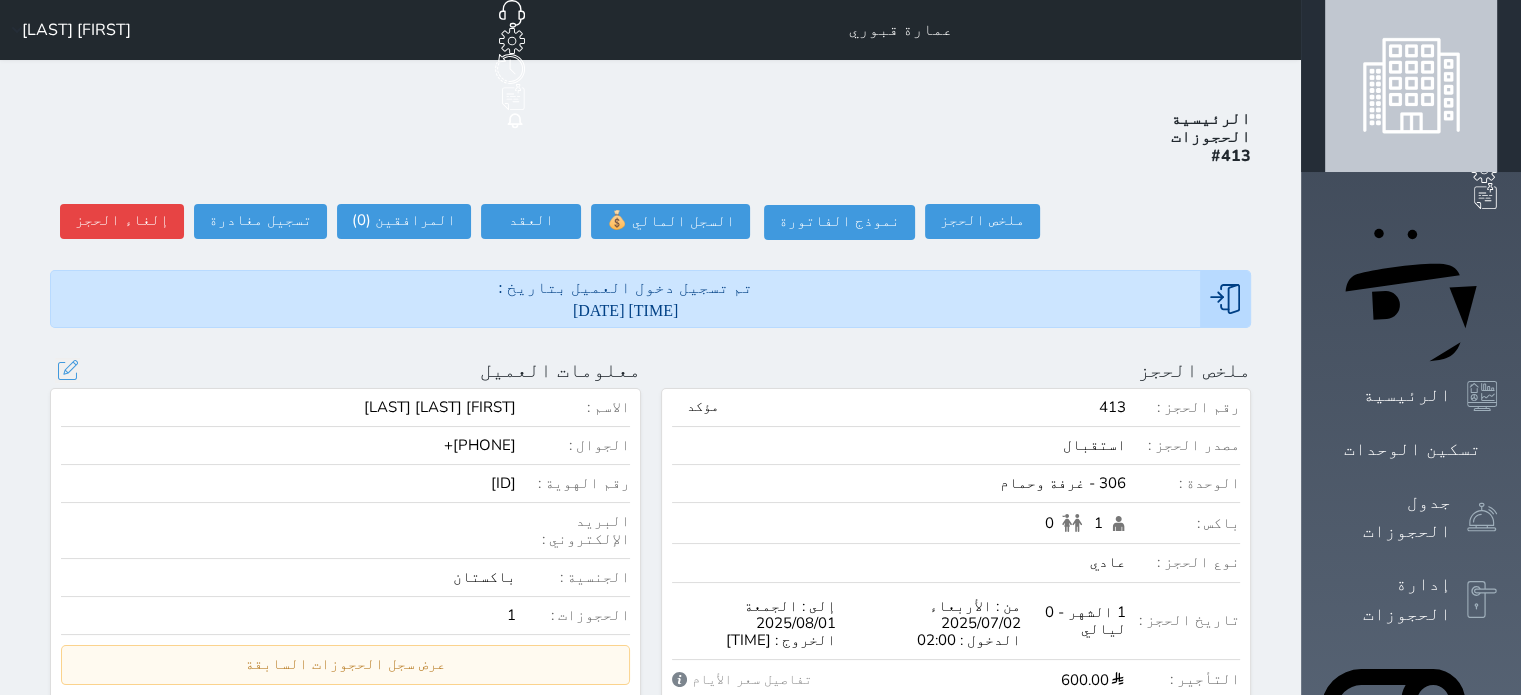 click on "باكستان" at bounding box center [288, 577] 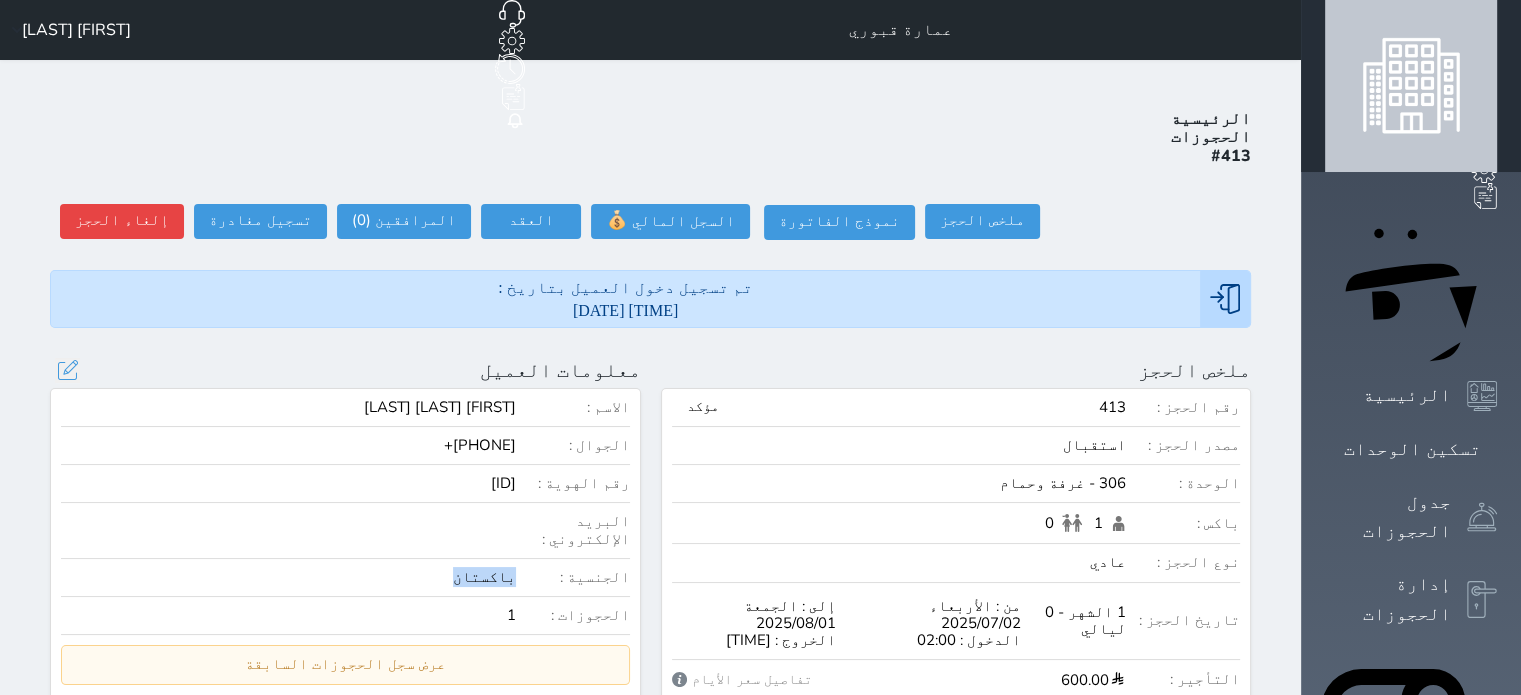 click on "باكستان" at bounding box center [288, 577] 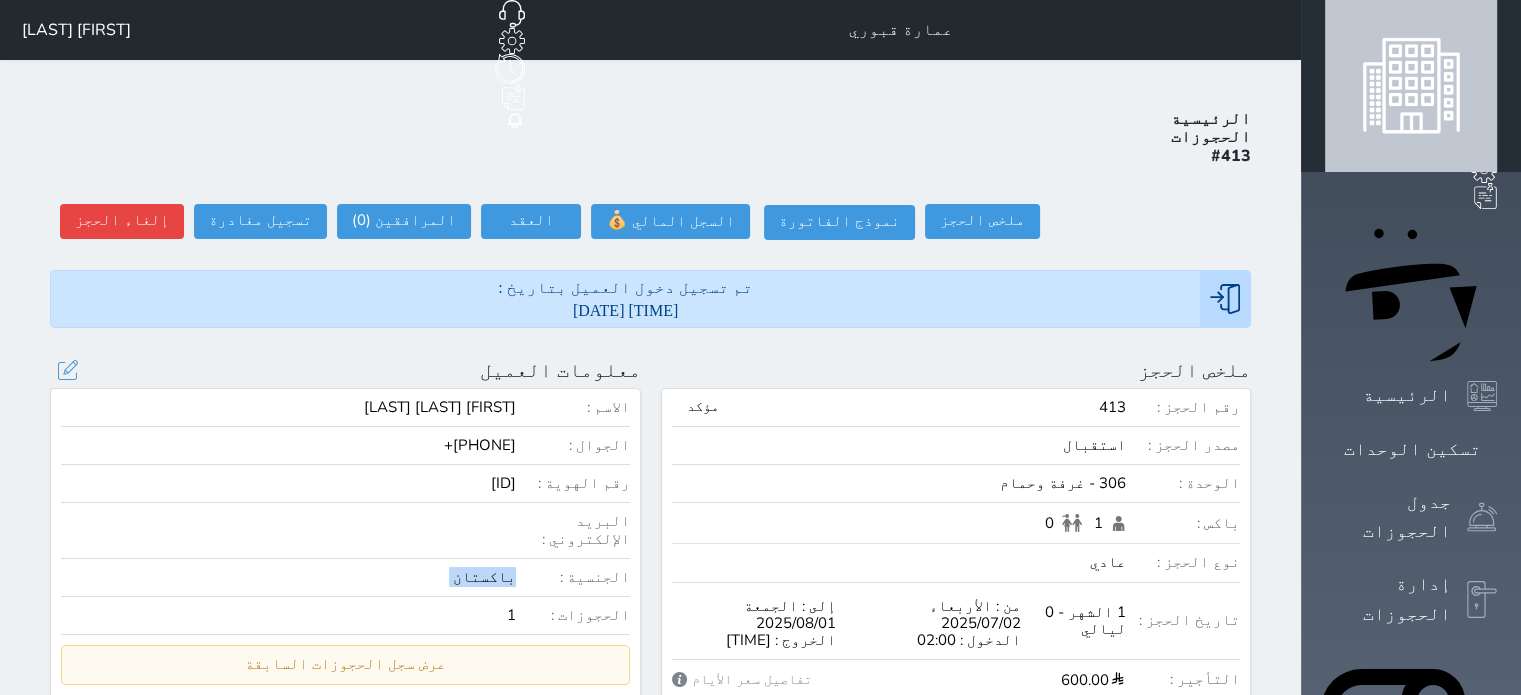 click on "باكستان" at bounding box center [288, 577] 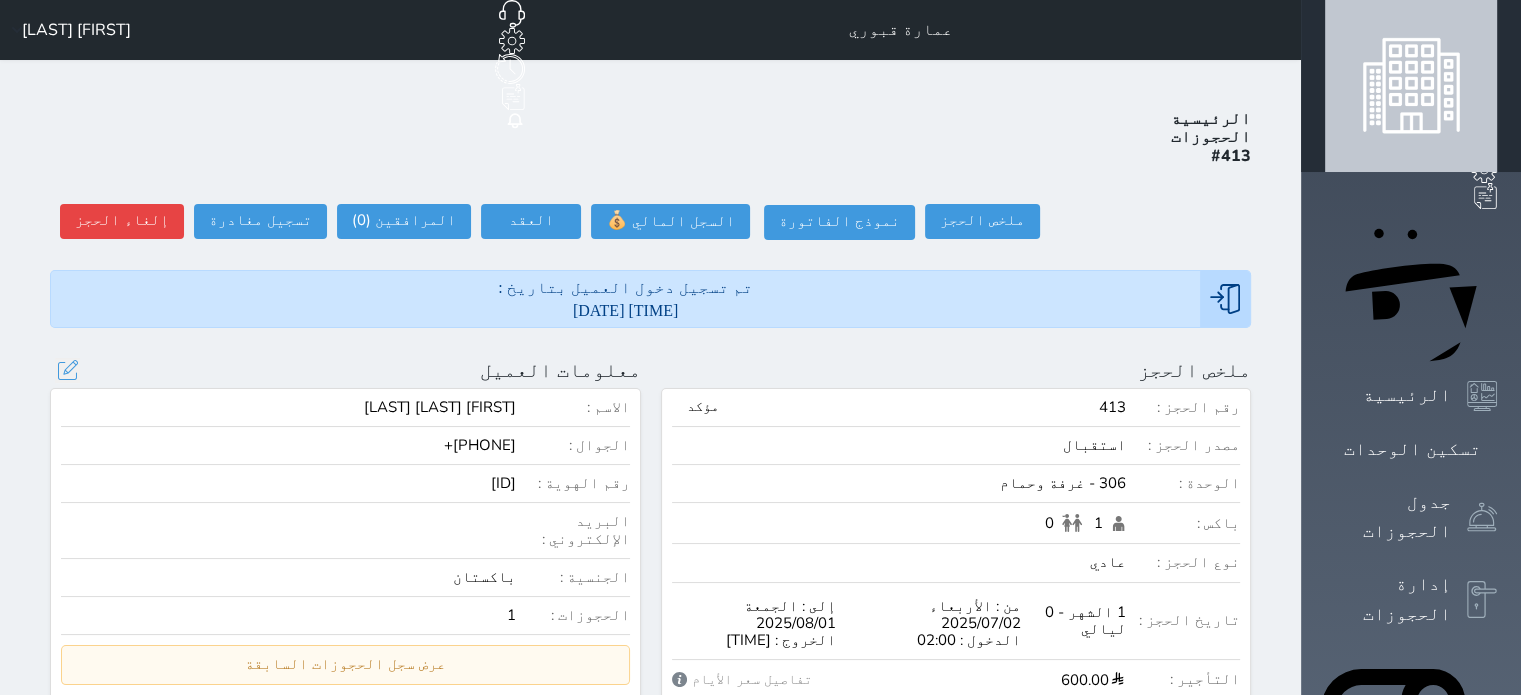 click on "رقم الهوية : [ID]" at bounding box center (345, 489) 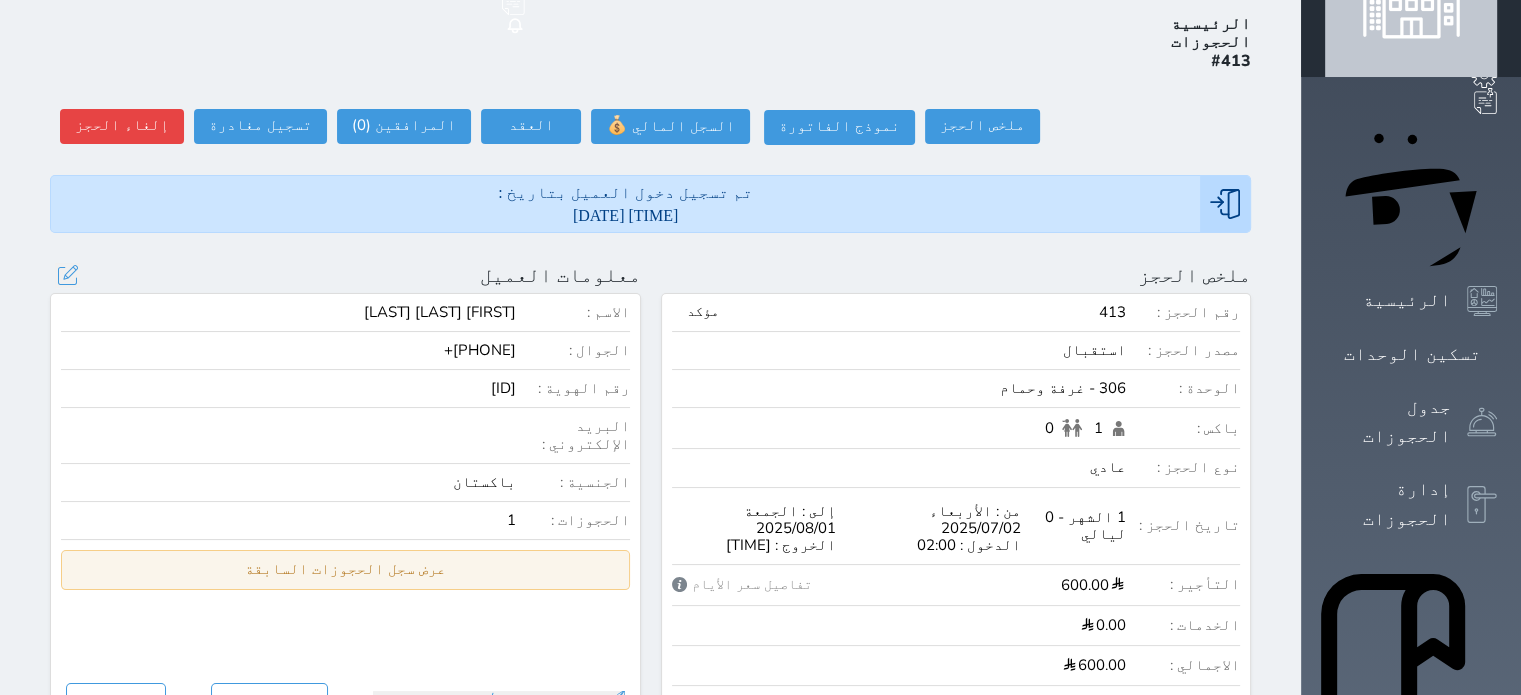 scroll, scrollTop: 100, scrollLeft: 0, axis: vertical 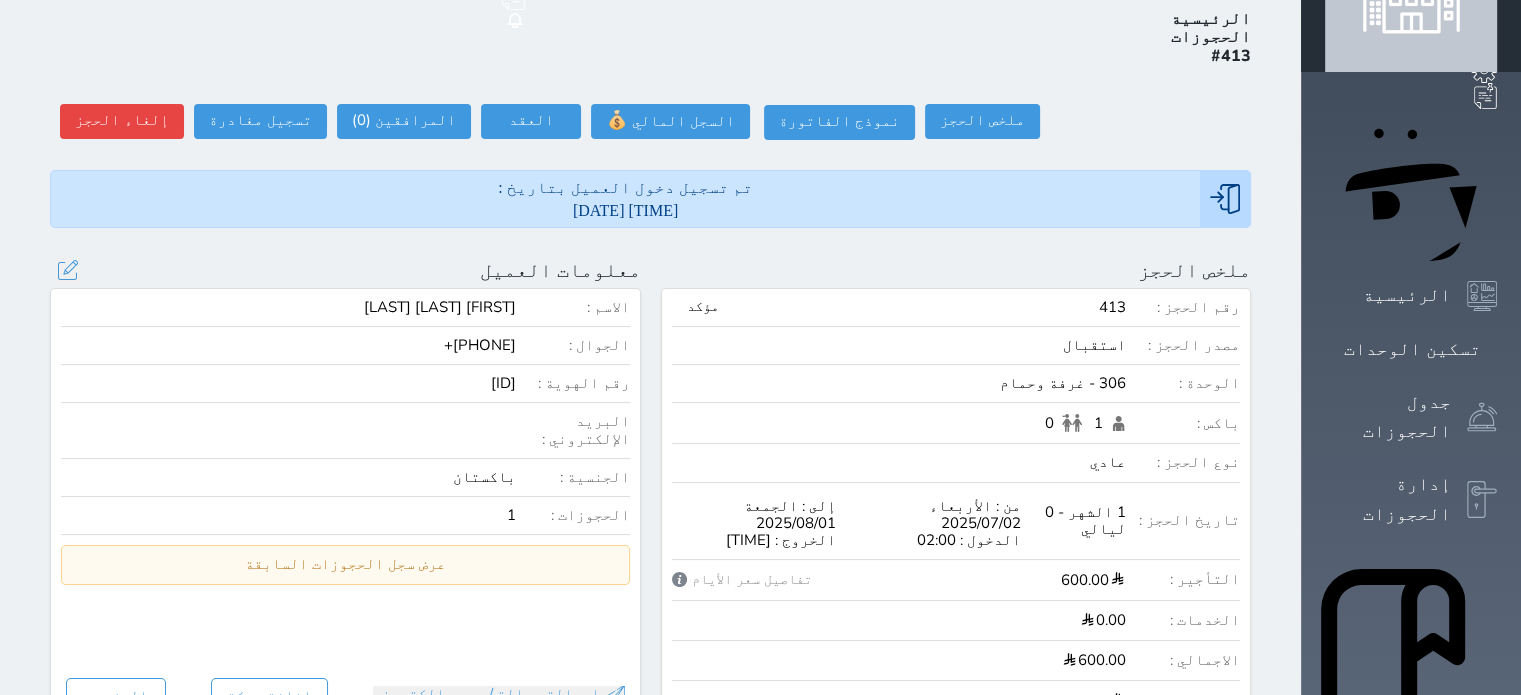 click on "عرض سجل الحجوزات السابقة" at bounding box center [345, 564] 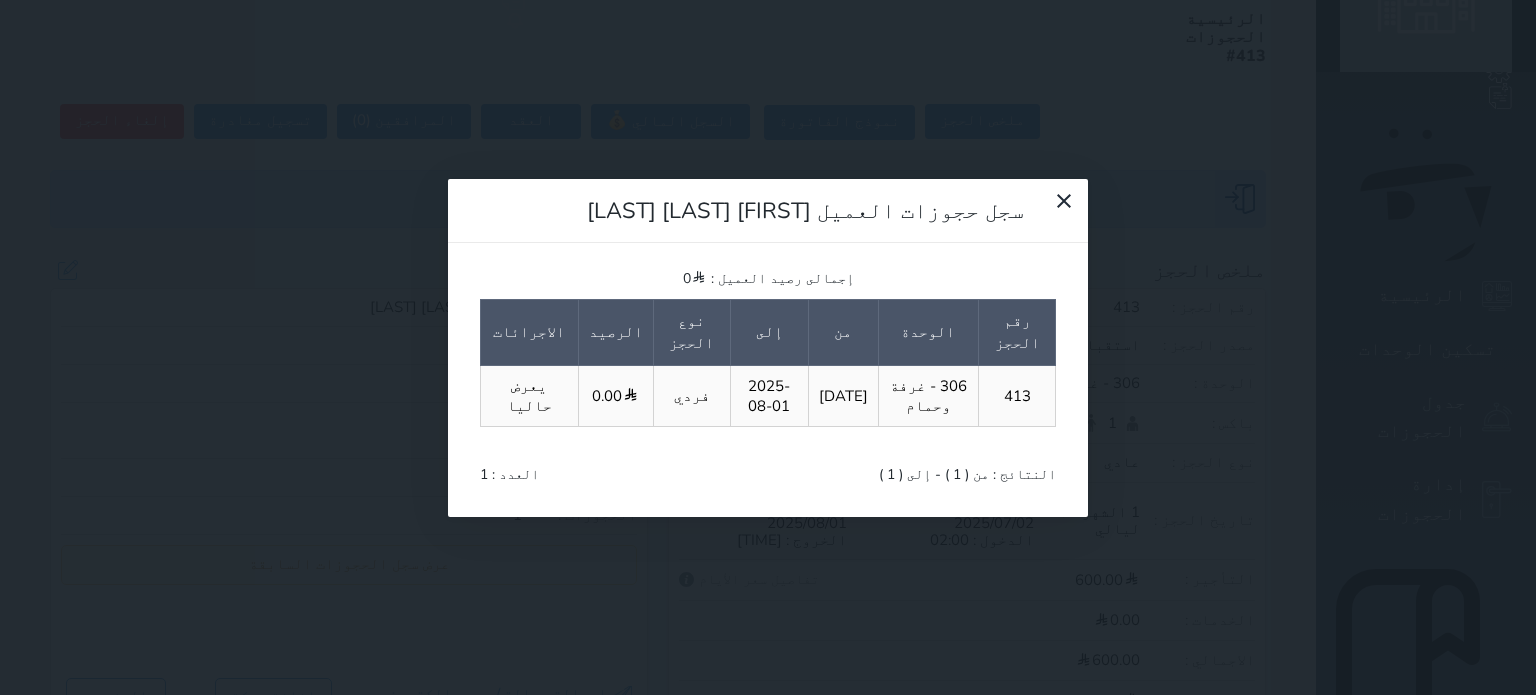click on "سجل حجوزات العميل [FIRST] [LAST] [LAST] إجمالى رصيد العميل : 0 رقم الحجز الوحدة من إلى نوع الحجز الرصيد الاجرائات 413 306 - غرفة وحمام 2025-07-02 2025-08-01 فردي 0.00 يعرض حاليا النتائج : من ( 1 ) - إلى ( 1 ) العدد : 1" at bounding box center [768, 347] 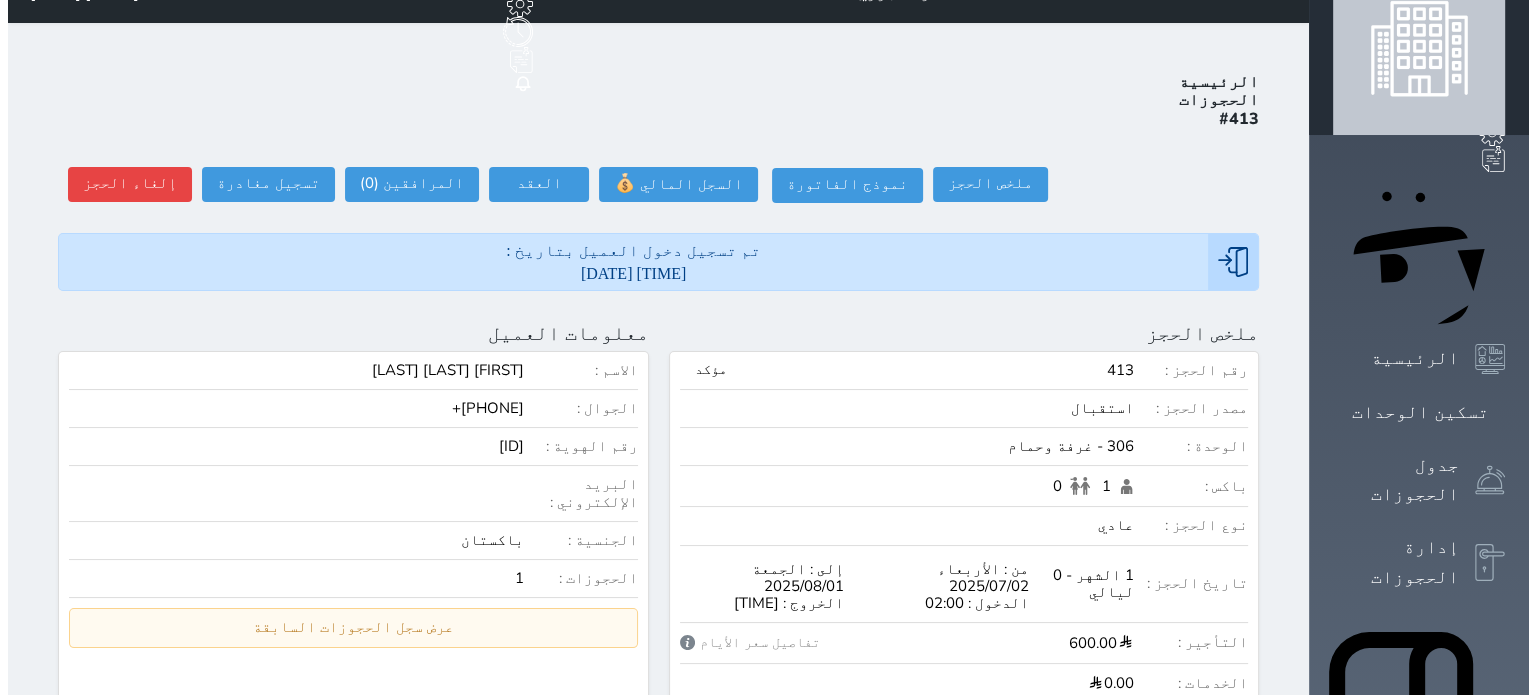 scroll, scrollTop: 0, scrollLeft: 0, axis: both 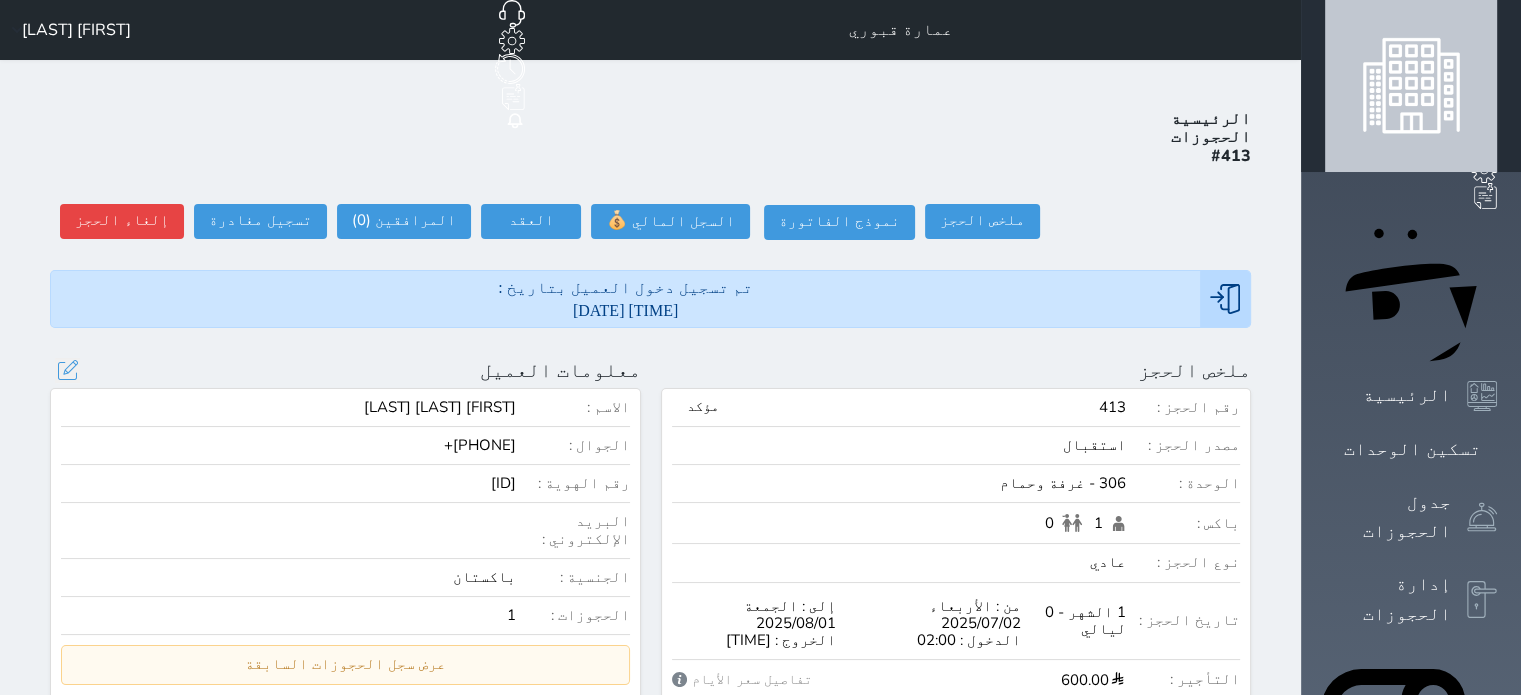 click on "[ID]" at bounding box center (288, 483) 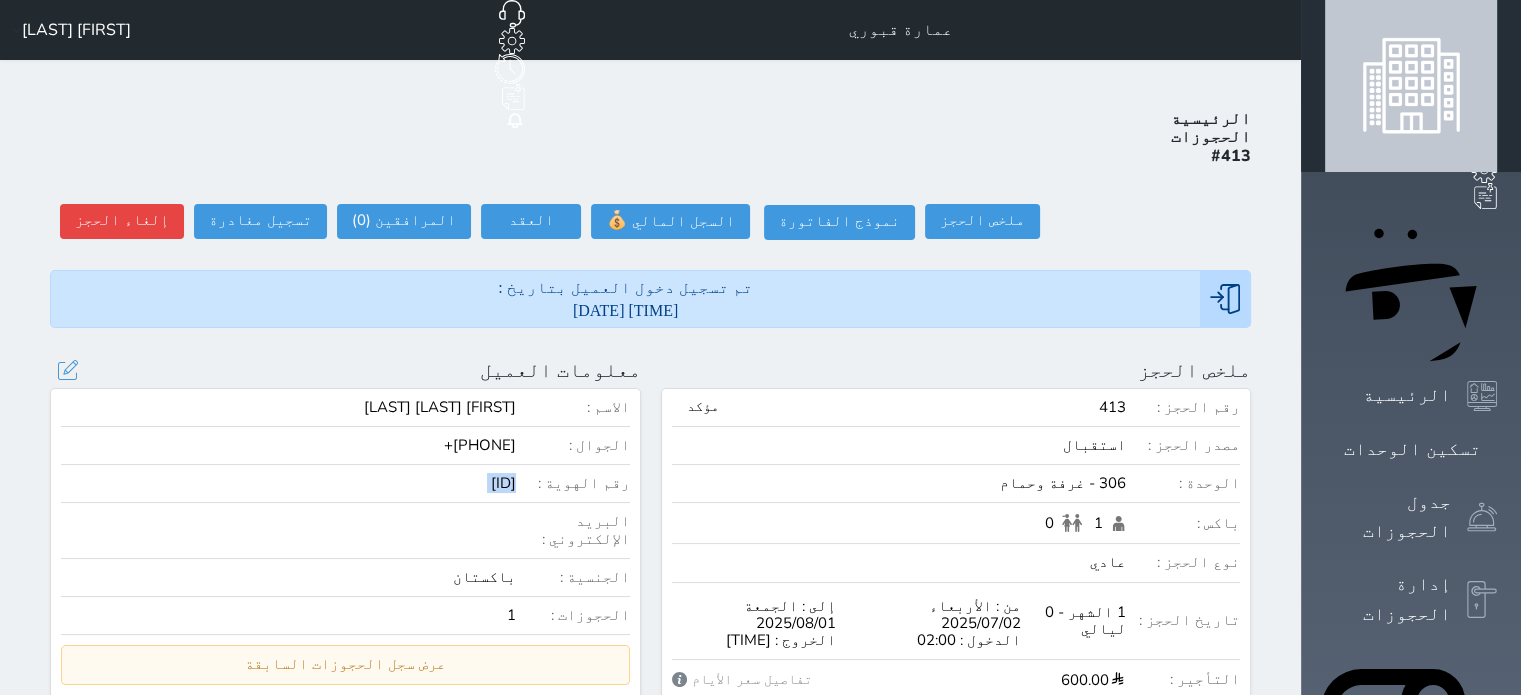 click on "[ID]" at bounding box center (288, 483) 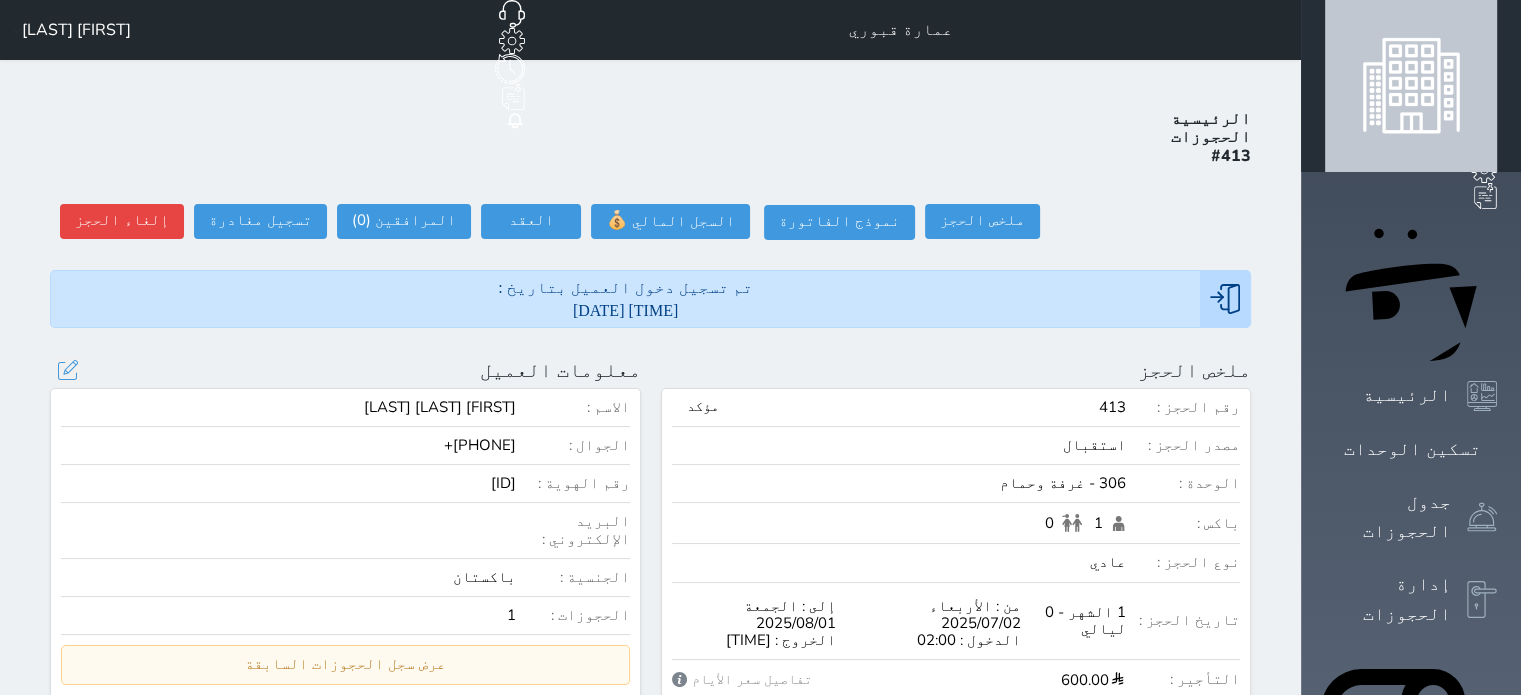 click on "رقم الهوية :" at bounding box center (573, 483) 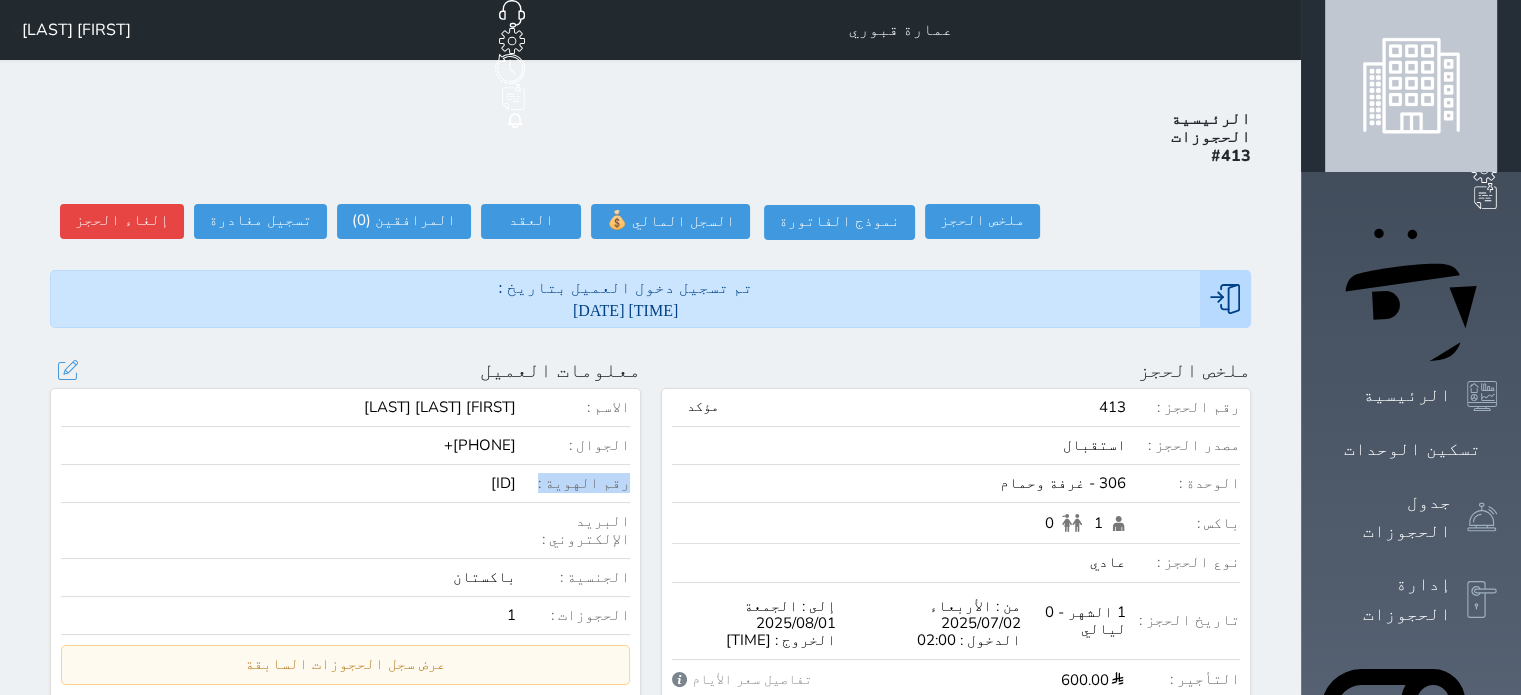 drag, startPoint x: 668, startPoint y: 413, endPoint x: 555, endPoint y: 409, distance: 113.07078 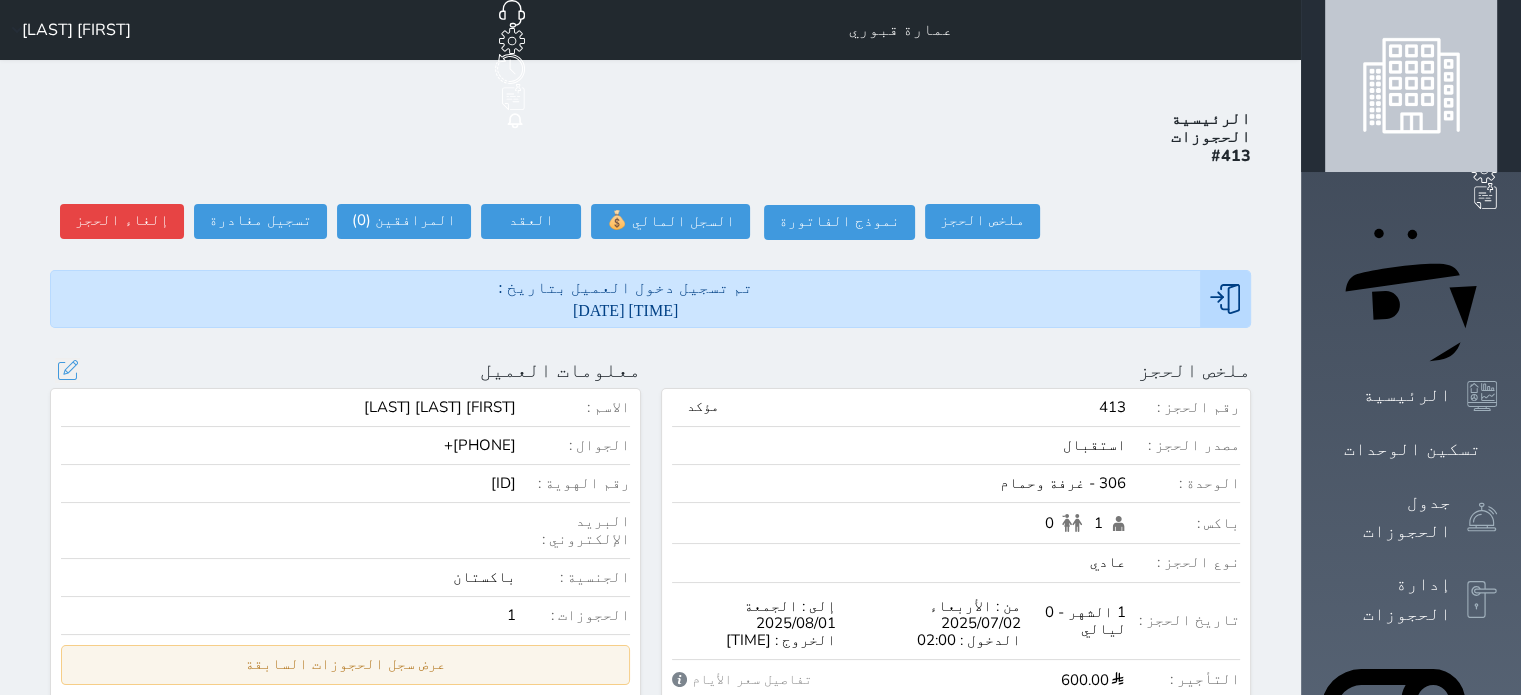 click on "عرض سجل الحجوزات السابقة" at bounding box center [345, 664] 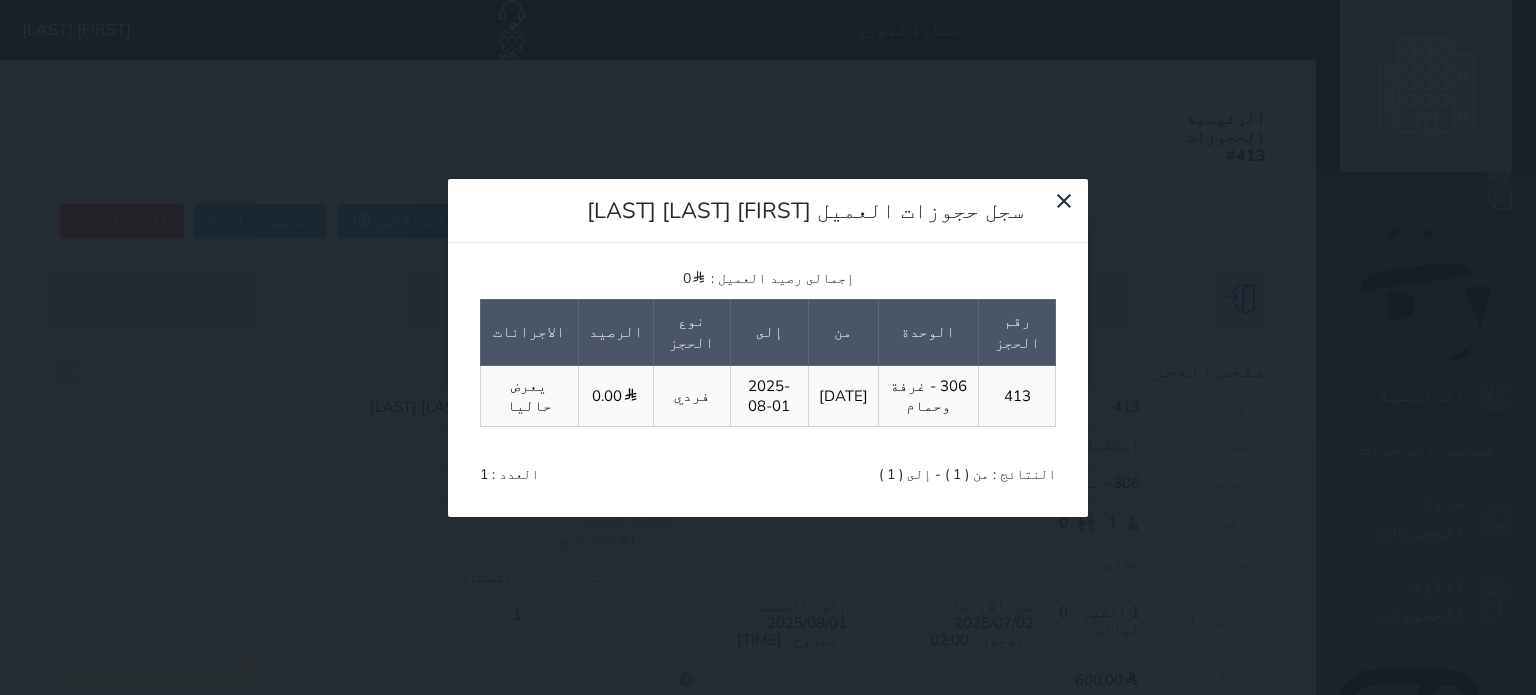 click on "سجل حجوزات العميل [FIRST] [LAST] [LAST] إجمالى رصيد العميل : 0 رقم الحجز الوحدة من إلى نوع الحجز الرصيد الاجرائات 413 306 - غرفة وحمام 2025-07-02 2025-08-01 فردي 0.00 يعرض حاليا النتائج : من ( 1 ) - إلى ( 1 ) العدد : 1" at bounding box center [768, 347] 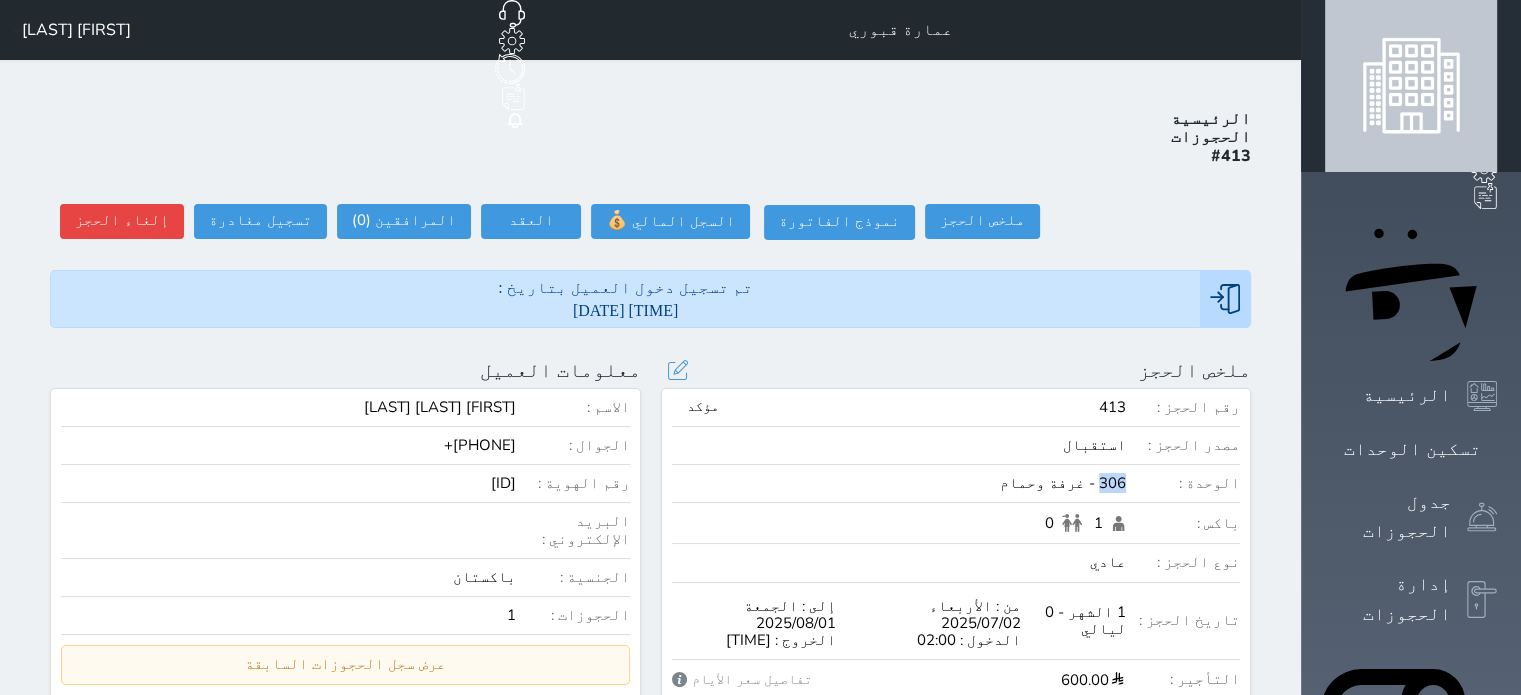 drag, startPoint x: 1192, startPoint y: 409, endPoint x: 1212, endPoint y: 413, distance: 20.396078 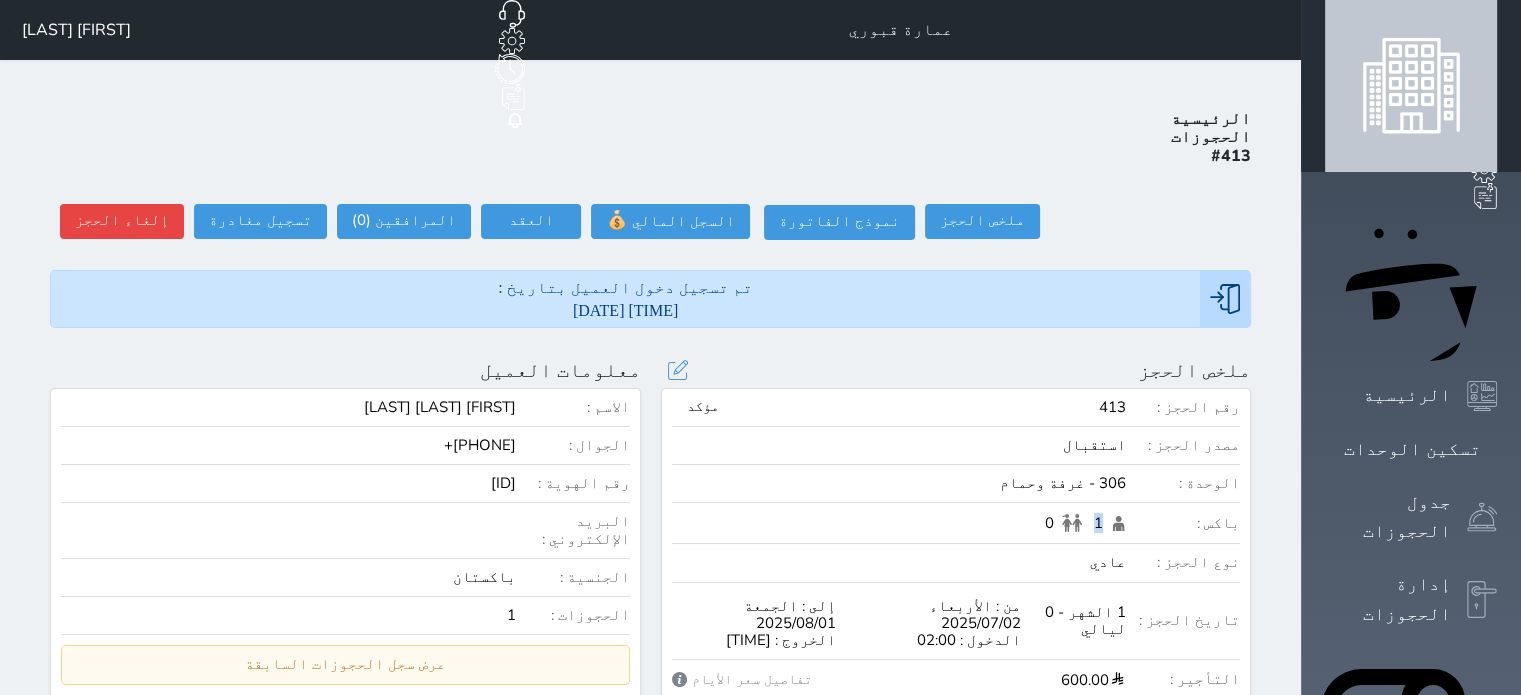 drag, startPoint x: 1180, startPoint y: 455, endPoint x: 1192, endPoint y: 456, distance: 12.0415945 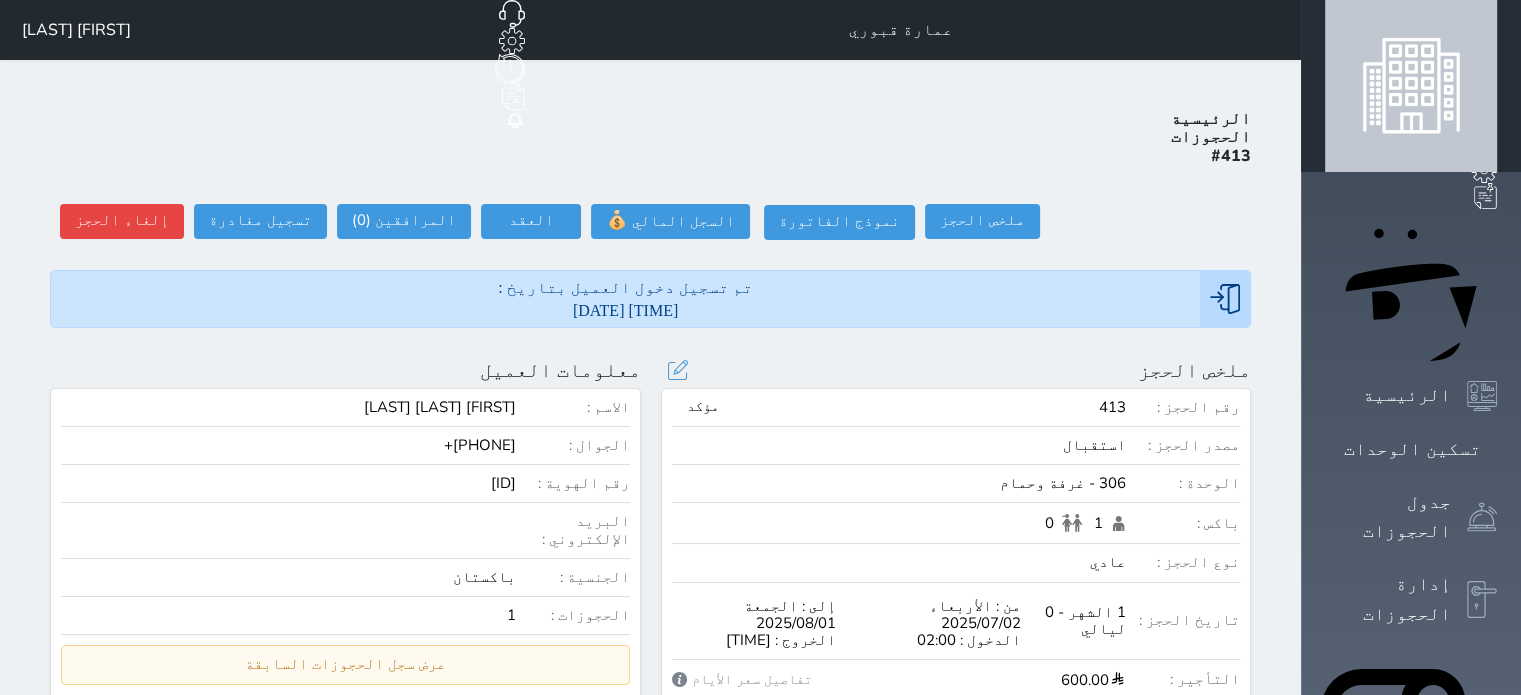 click on "إلى : الجمعة 2025/08/01" at bounding box center (754, 615) 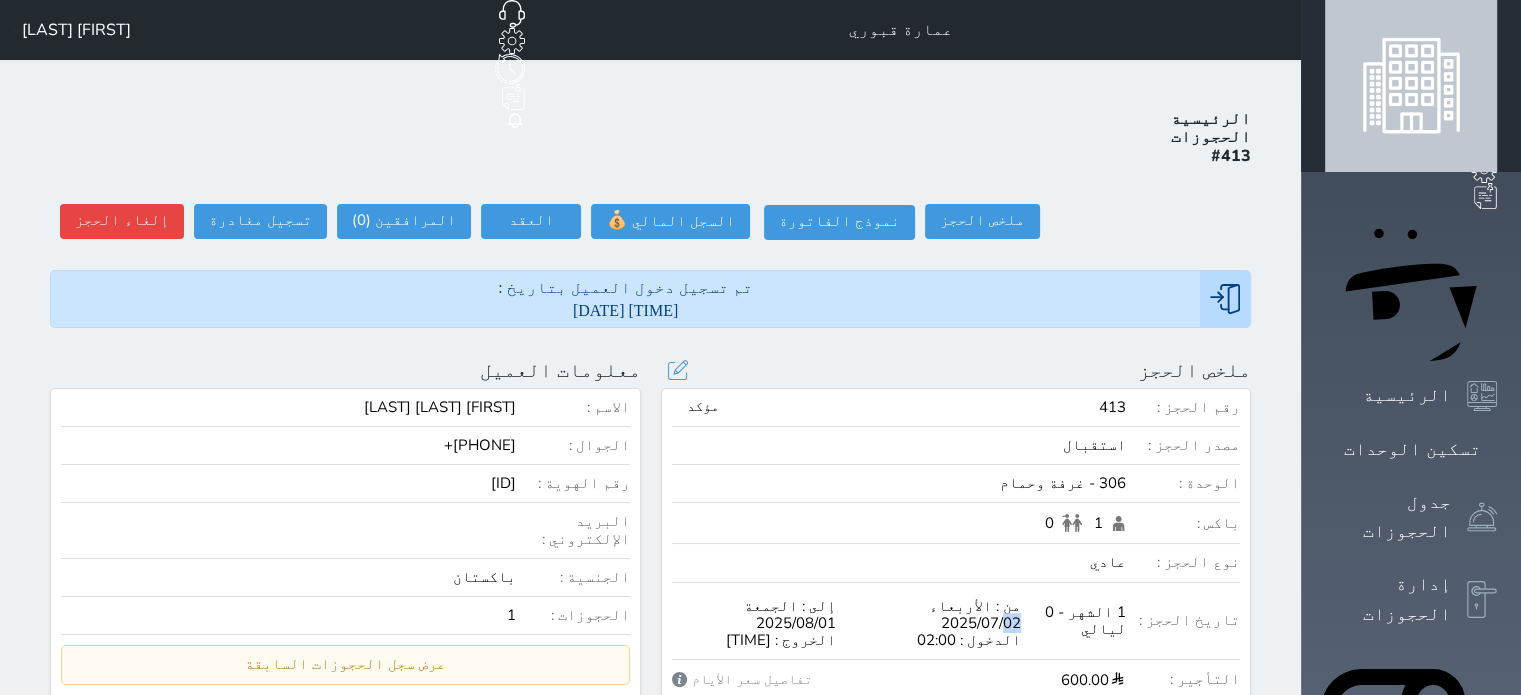 click on "من : الأربعاء 2025/07/02" at bounding box center [938, 615] 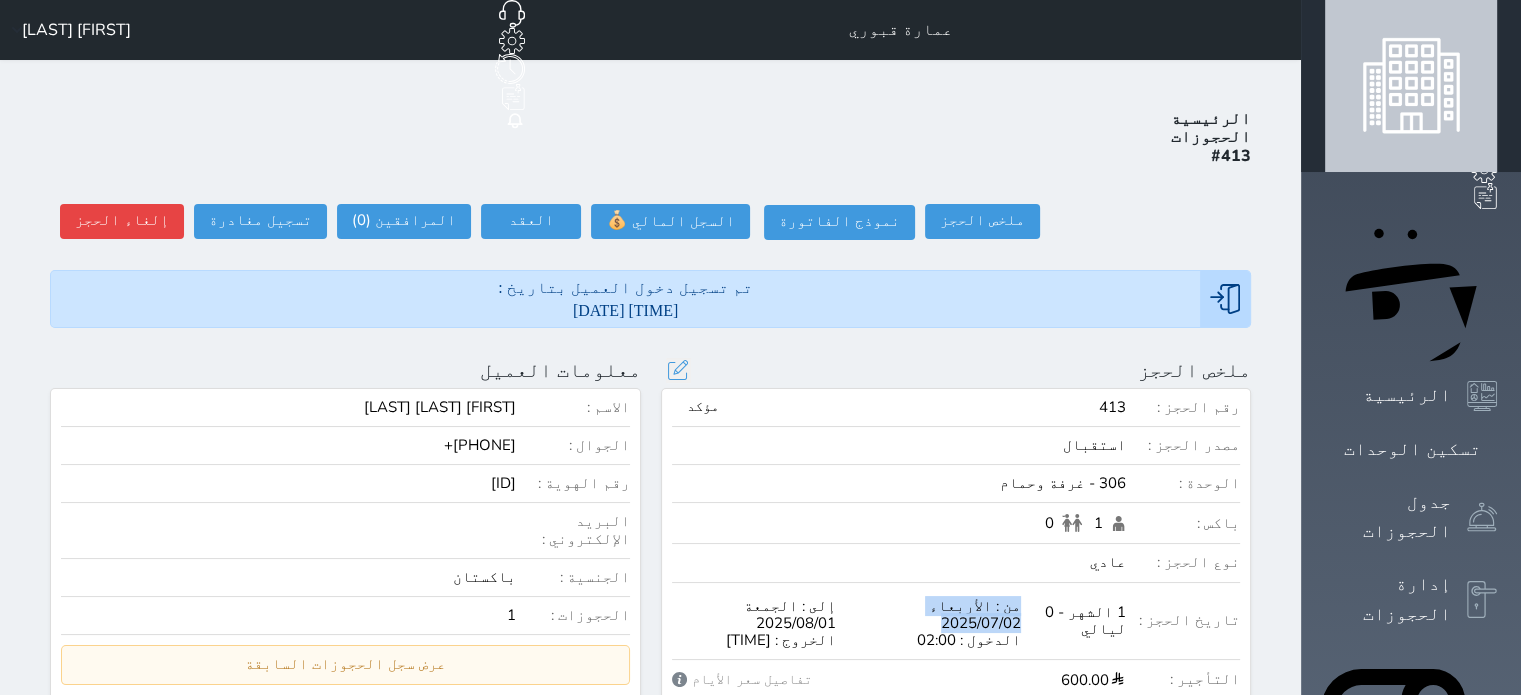 click on "من : الأربعاء 2025/07/02" at bounding box center [938, 615] 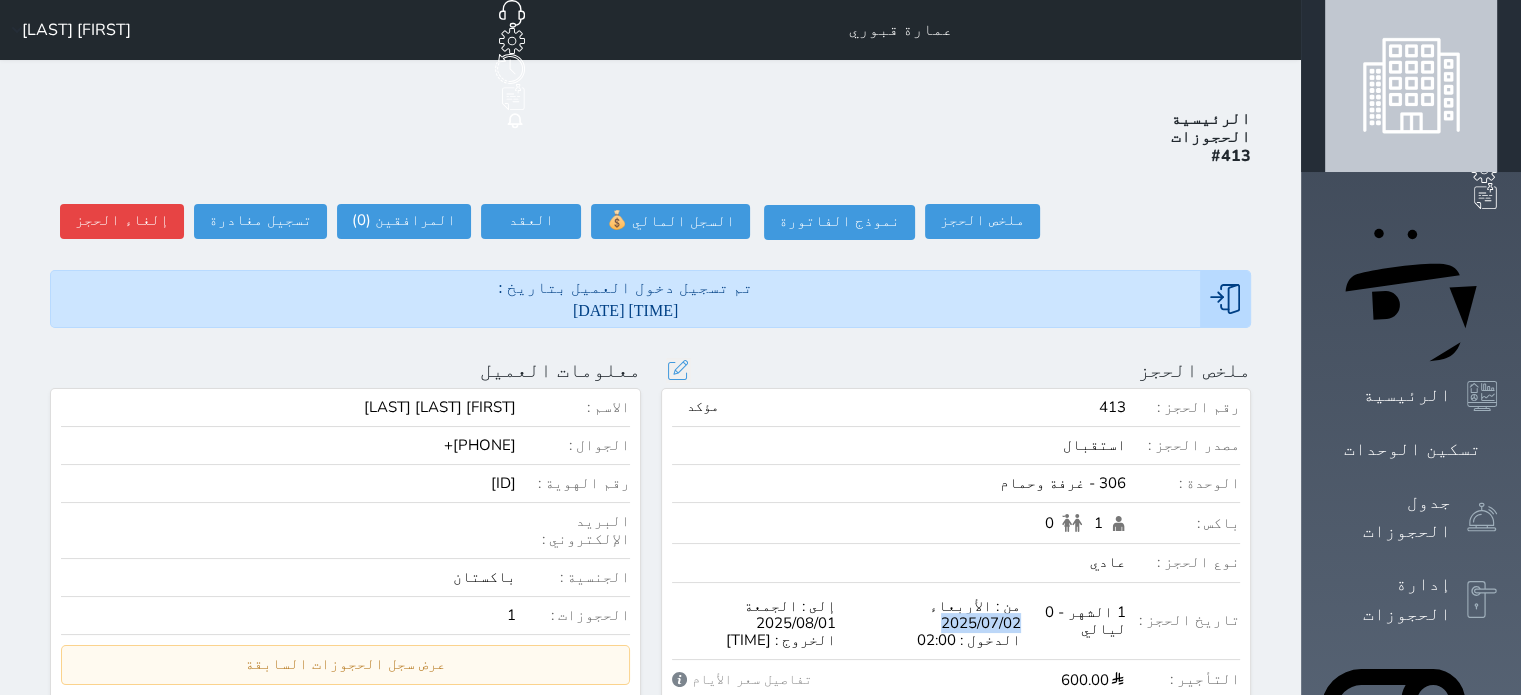 drag, startPoint x: 1060, startPoint y: 539, endPoint x: 946, endPoint y: 527, distance: 114.62984 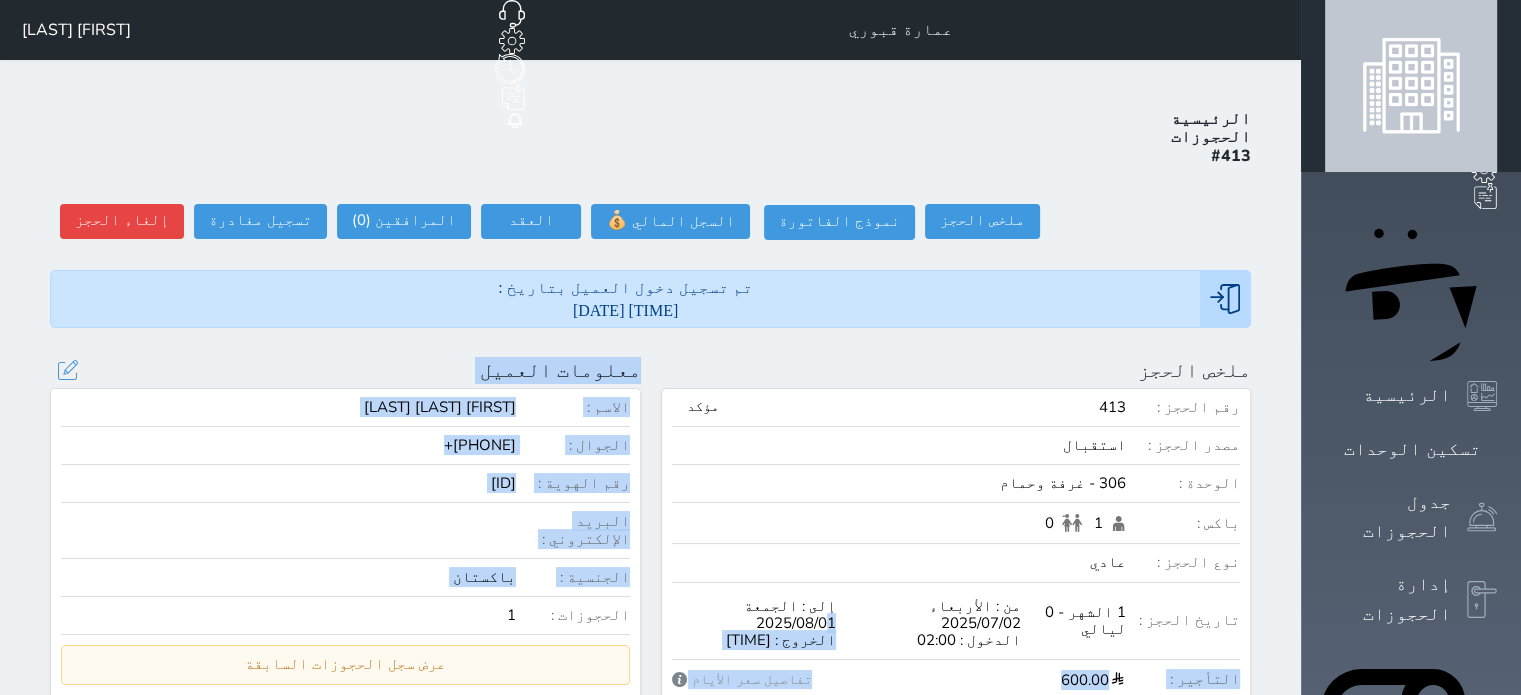 drag, startPoint x: 837, startPoint y: 535, endPoint x: 672, endPoint y: 522, distance: 165.51132 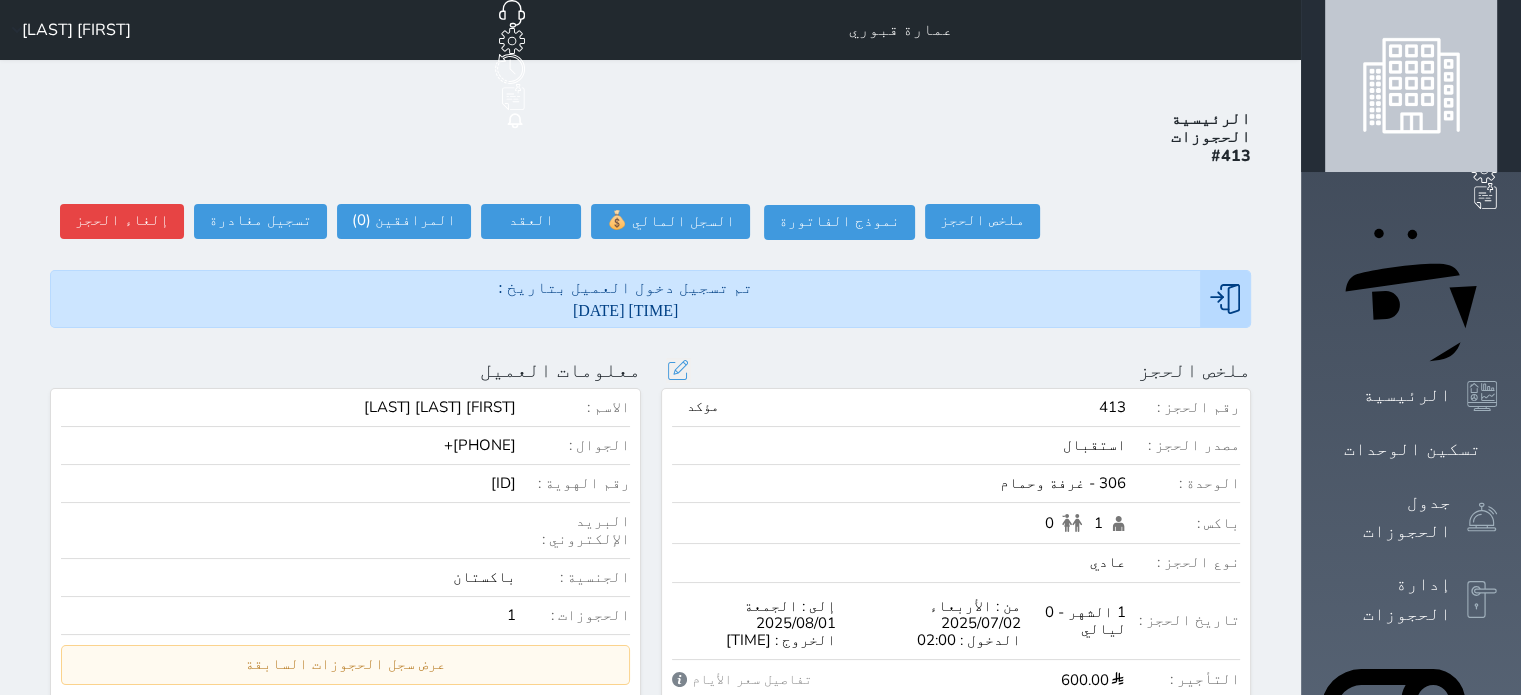 click on "إلى : الجمعة 2025/08/01" at bounding box center (754, 615) 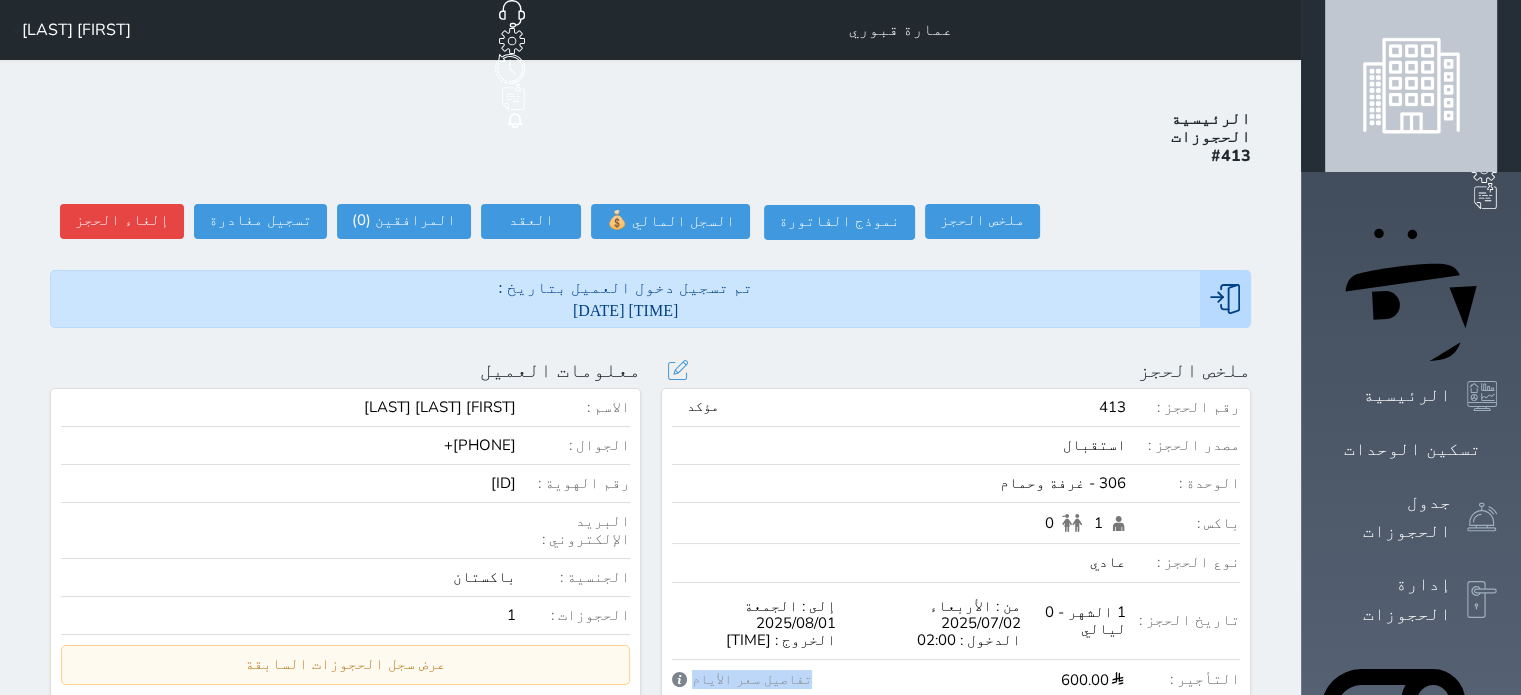 drag, startPoint x: 821, startPoint y: 592, endPoint x: 698, endPoint y: 586, distance: 123.146255 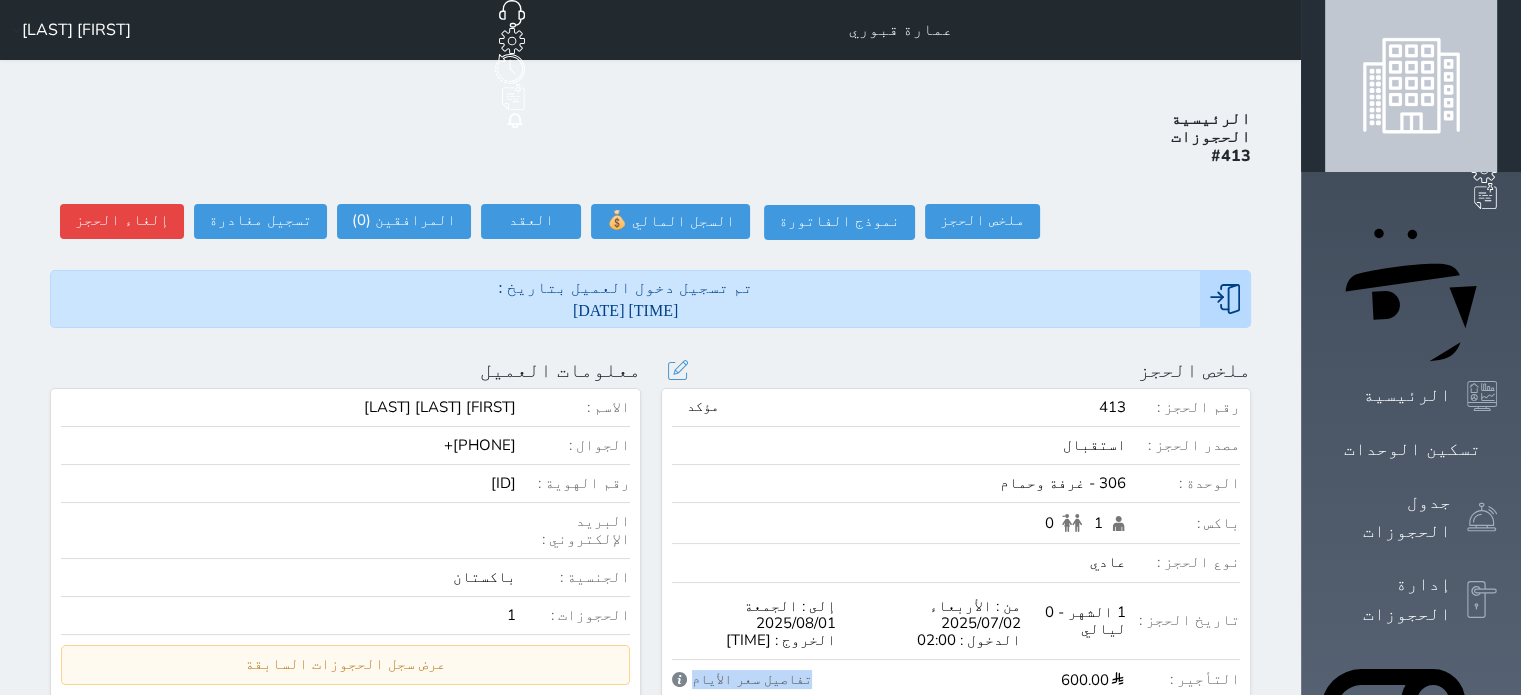 click on "تفاصيل سعر الأيام" at bounding box center [742, 680] 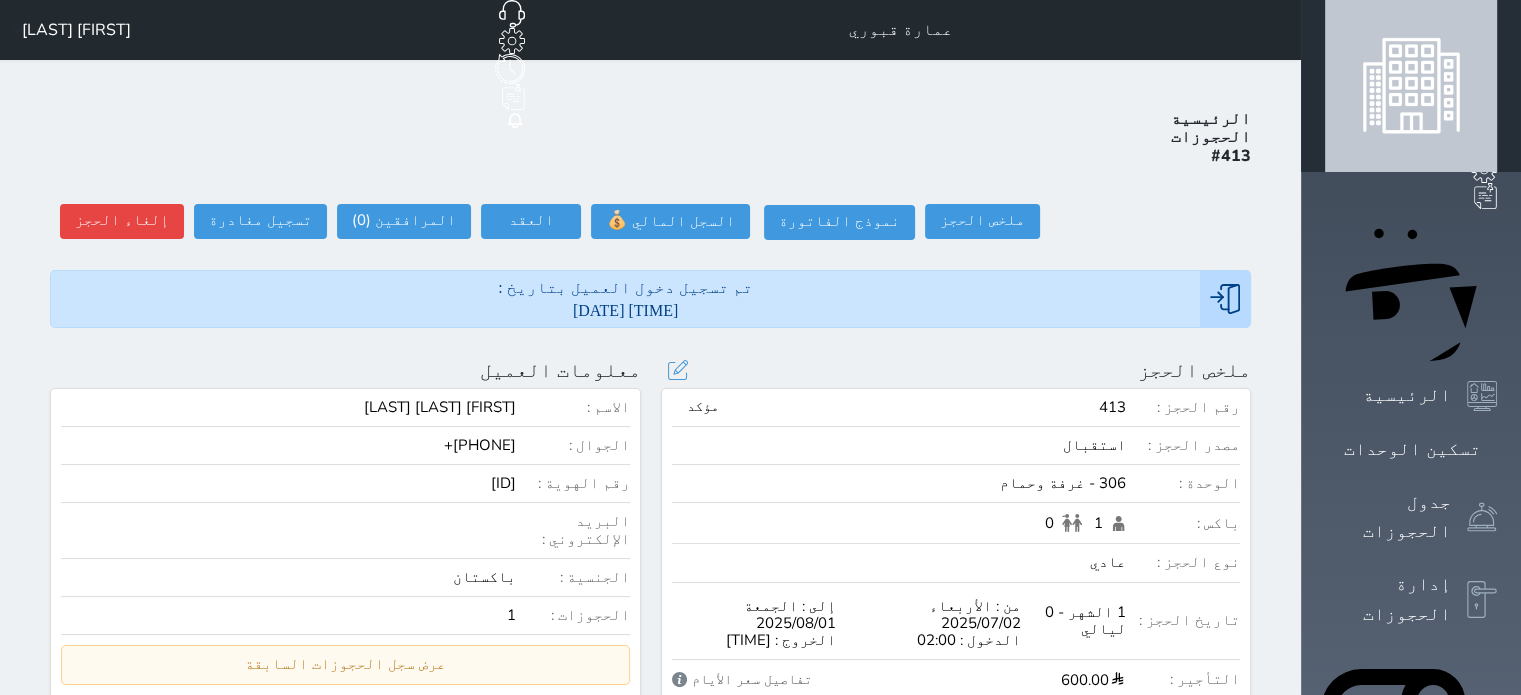 click on "تفاصيل سعر الأيام" at bounding box center (742, 680) 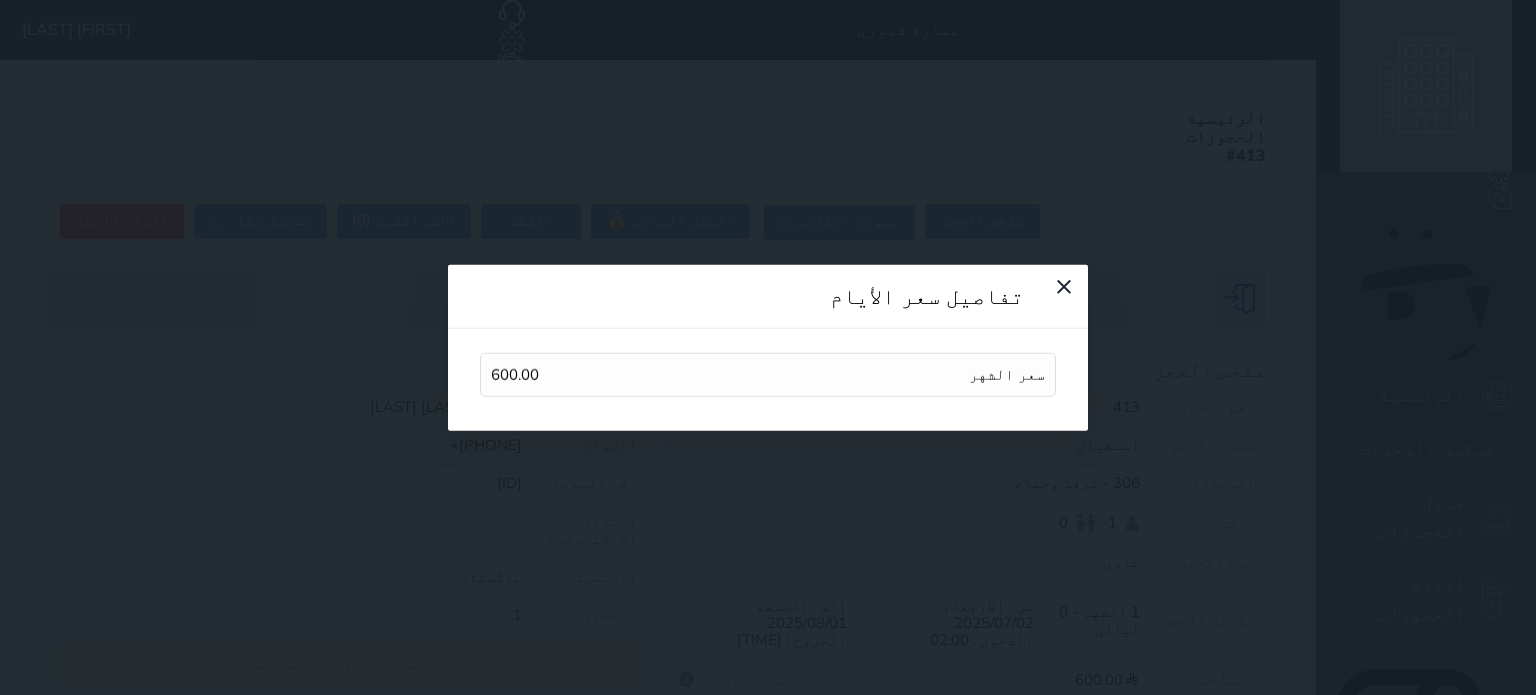 click on "تفاصيل سعر الأيام                   سعر الشهر   600.00" at bounding box center (768, 347) 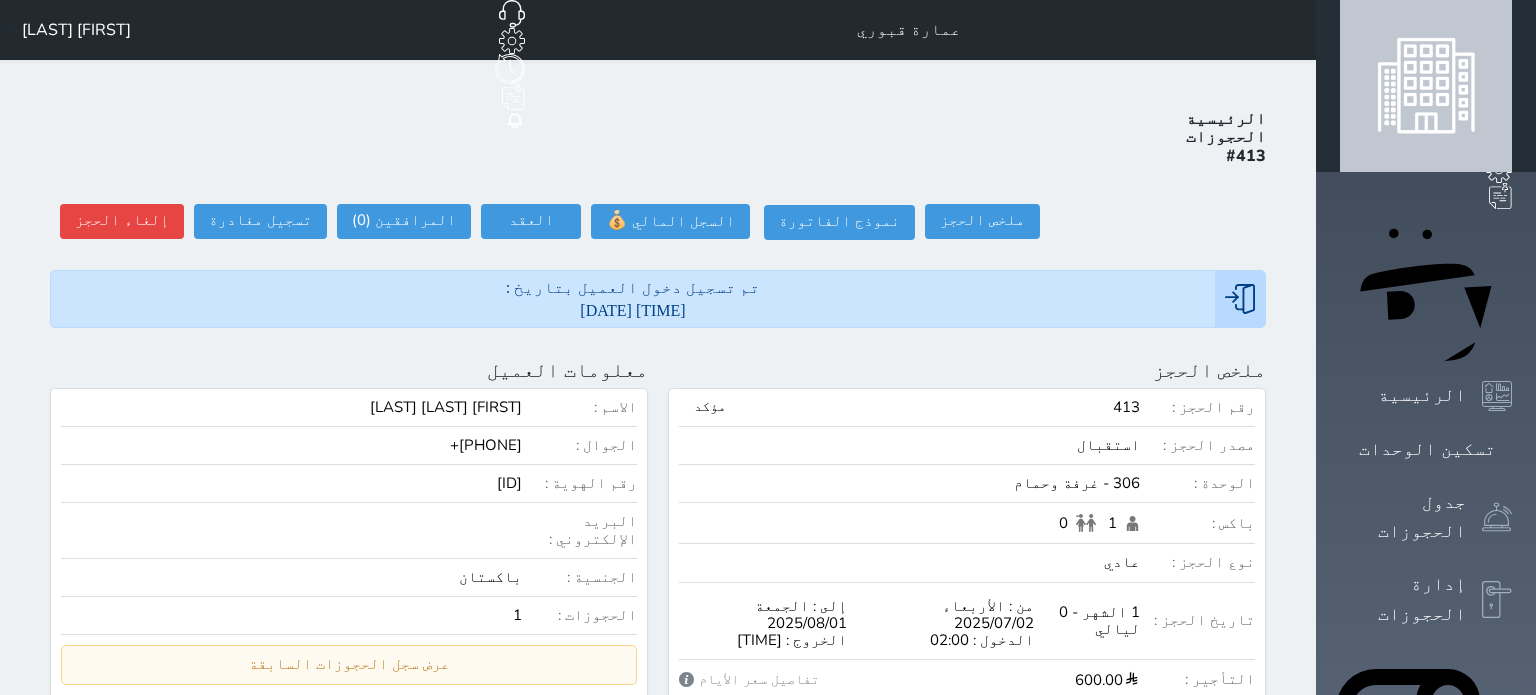 click on "[DATE] [TIME]" at bounding box center (633, 310) 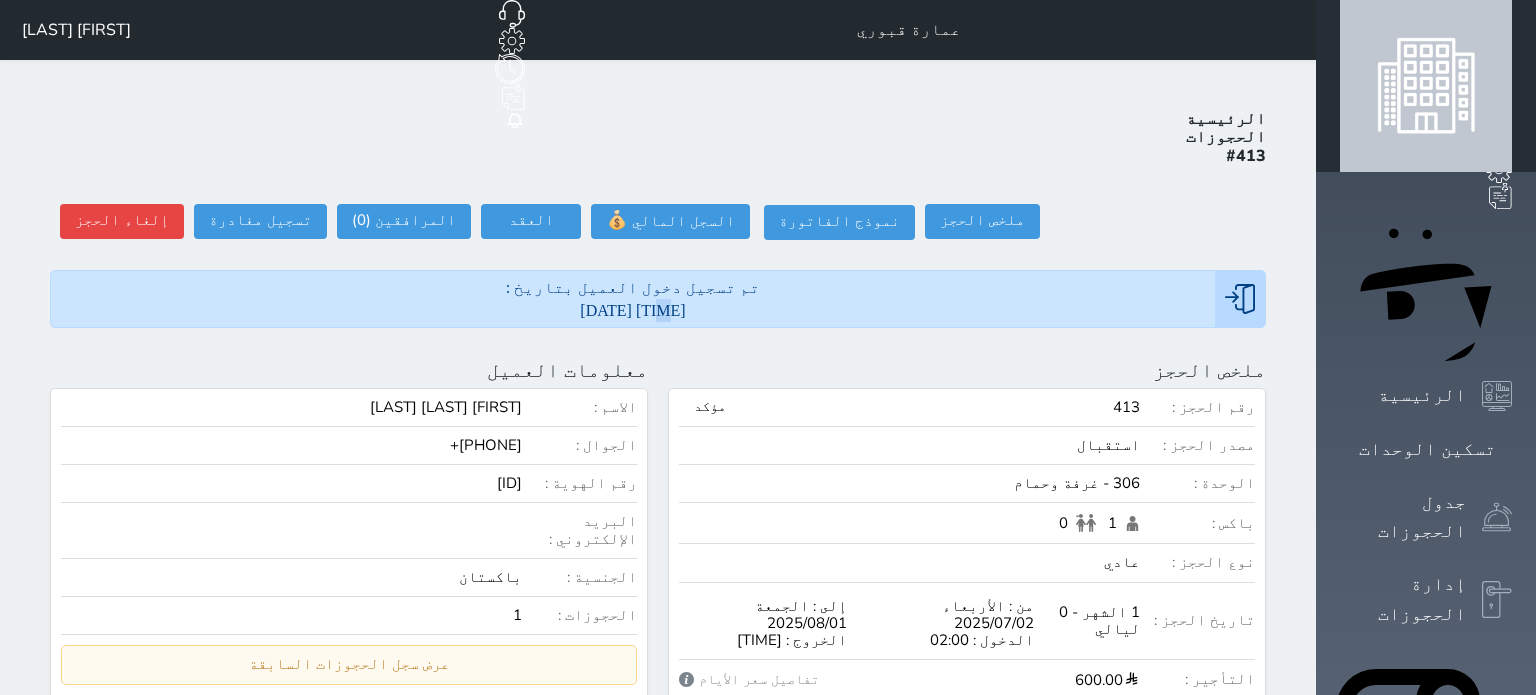 click on "[DATE] [TIME]" at bounding box center [633, 310] 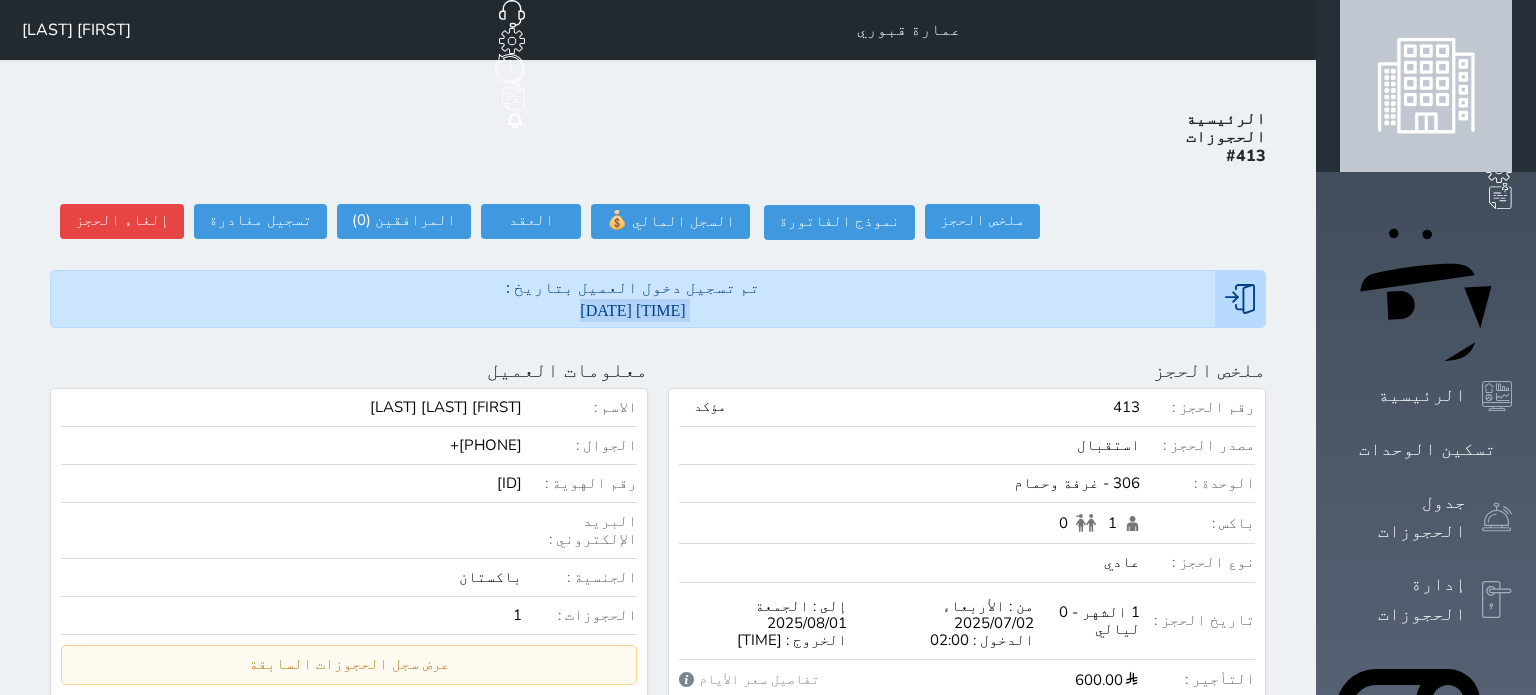 click on "[DATE] [TIME]" at bounding box center [633, 310] 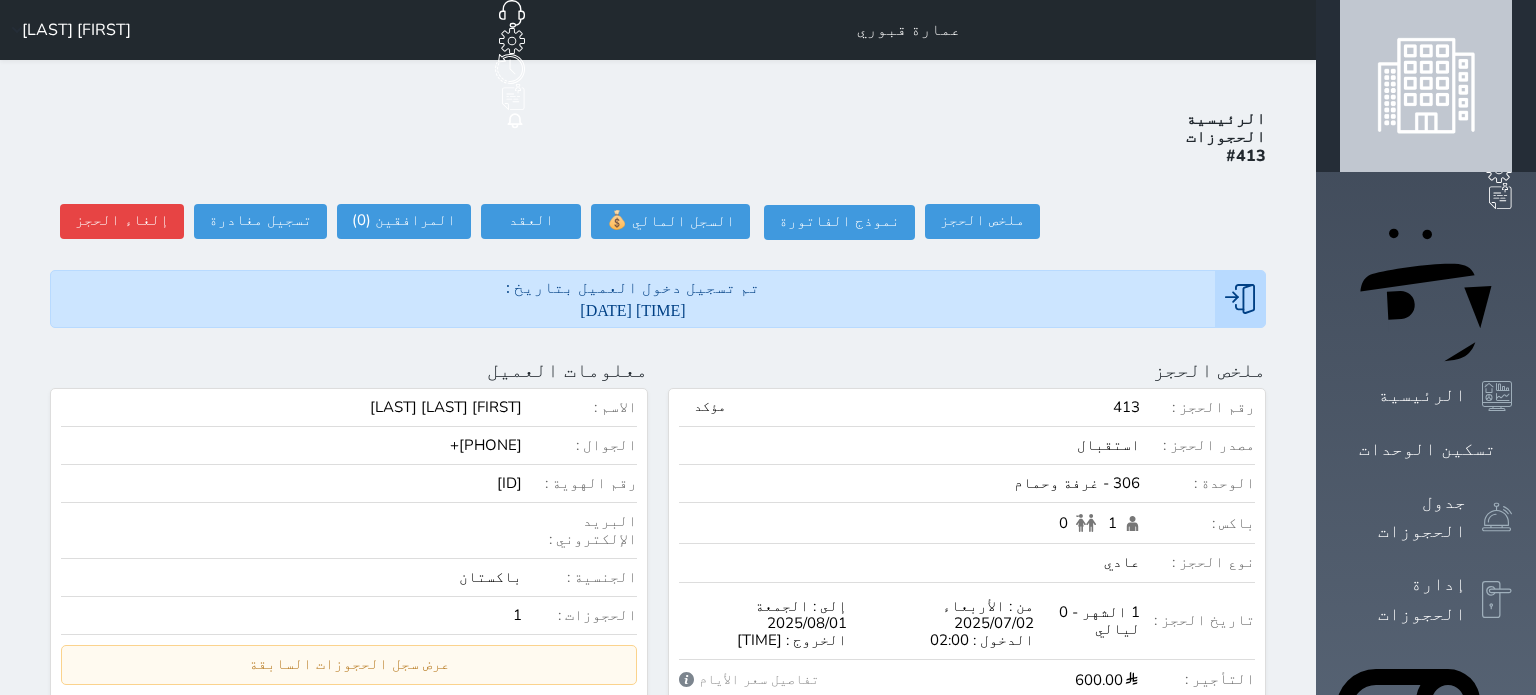 click on "تم تسجيل دخول العميل بتاريخ : [DATE] [TIME]" at bounding box center [633, 299] 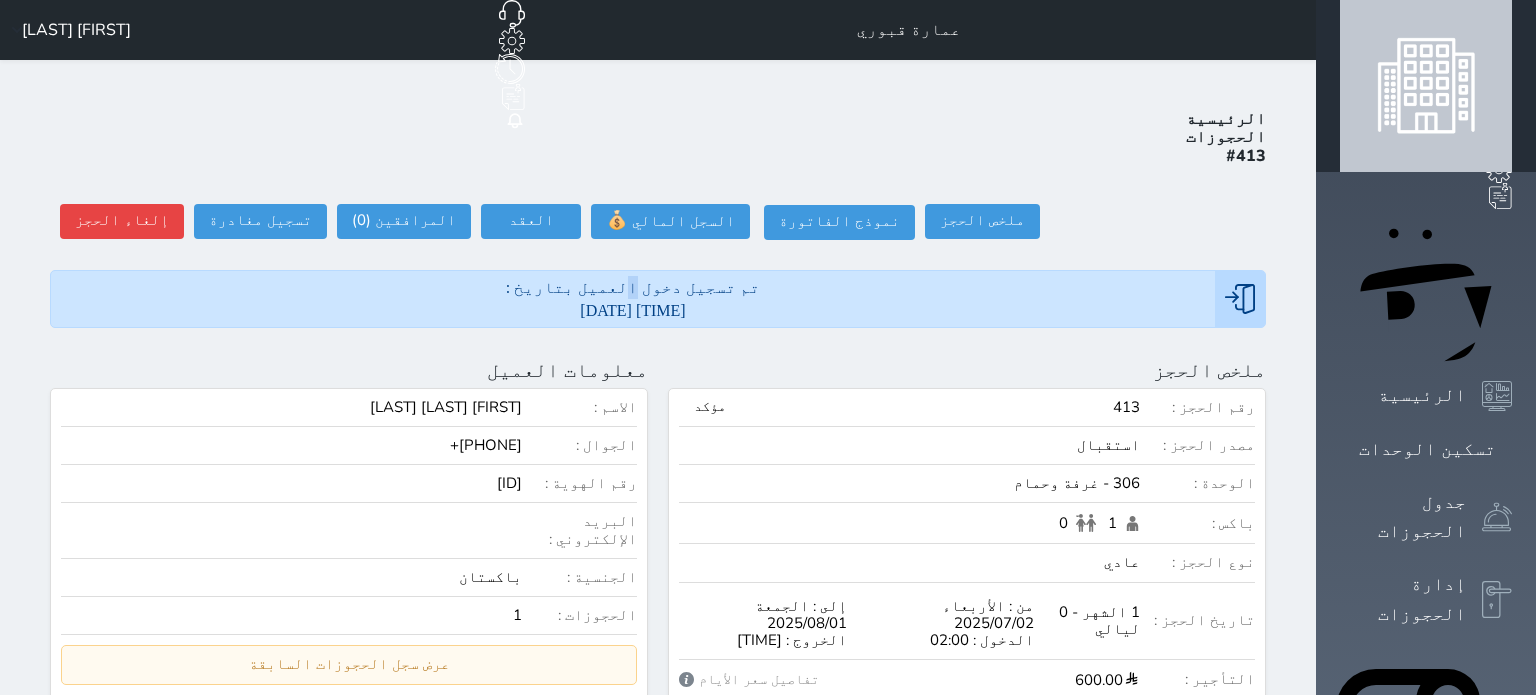 click on "تم تسجيل دخول العميل بتاريخ : [DATE] [TIME]" at bounding box center (633, 299) 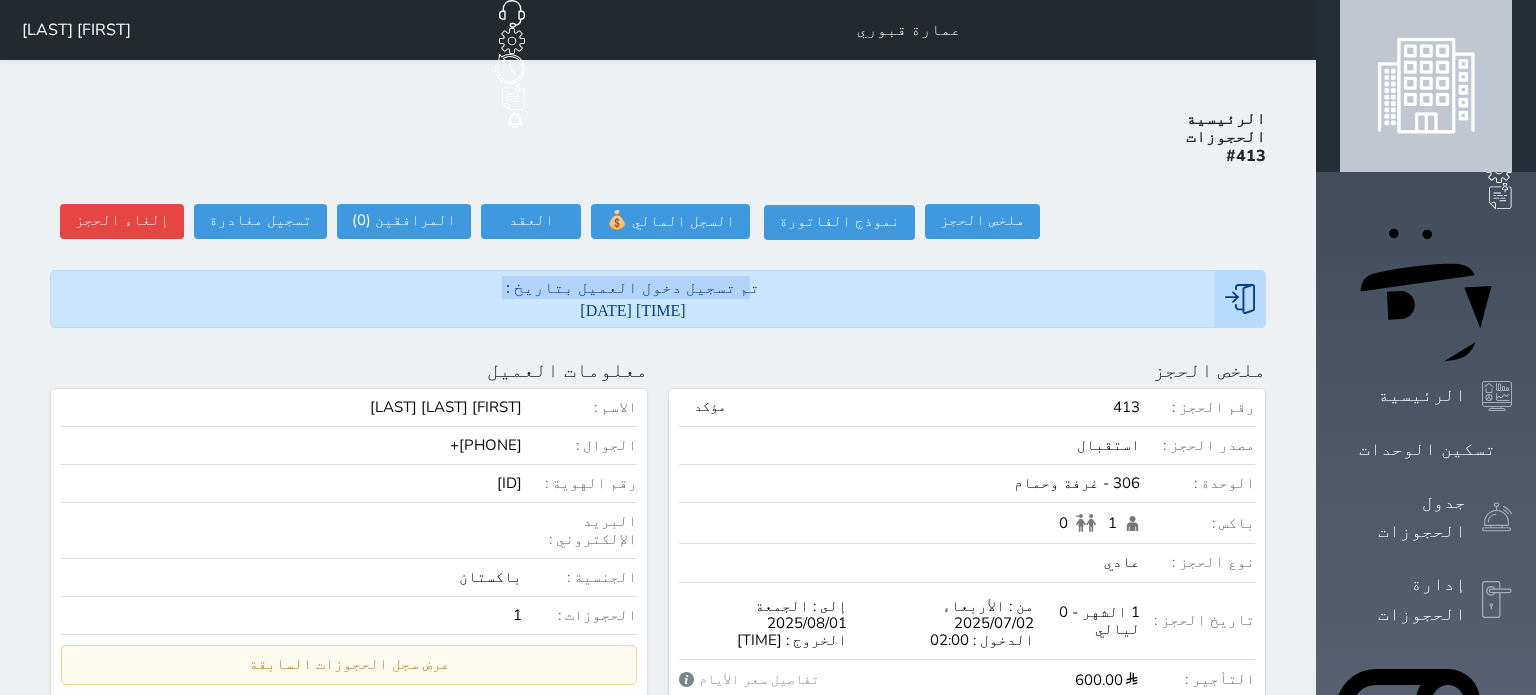 click on "تم تسجيل دخول العميل بتاريخ : [DATE] [TIME]" at bounding box center (633, 299) 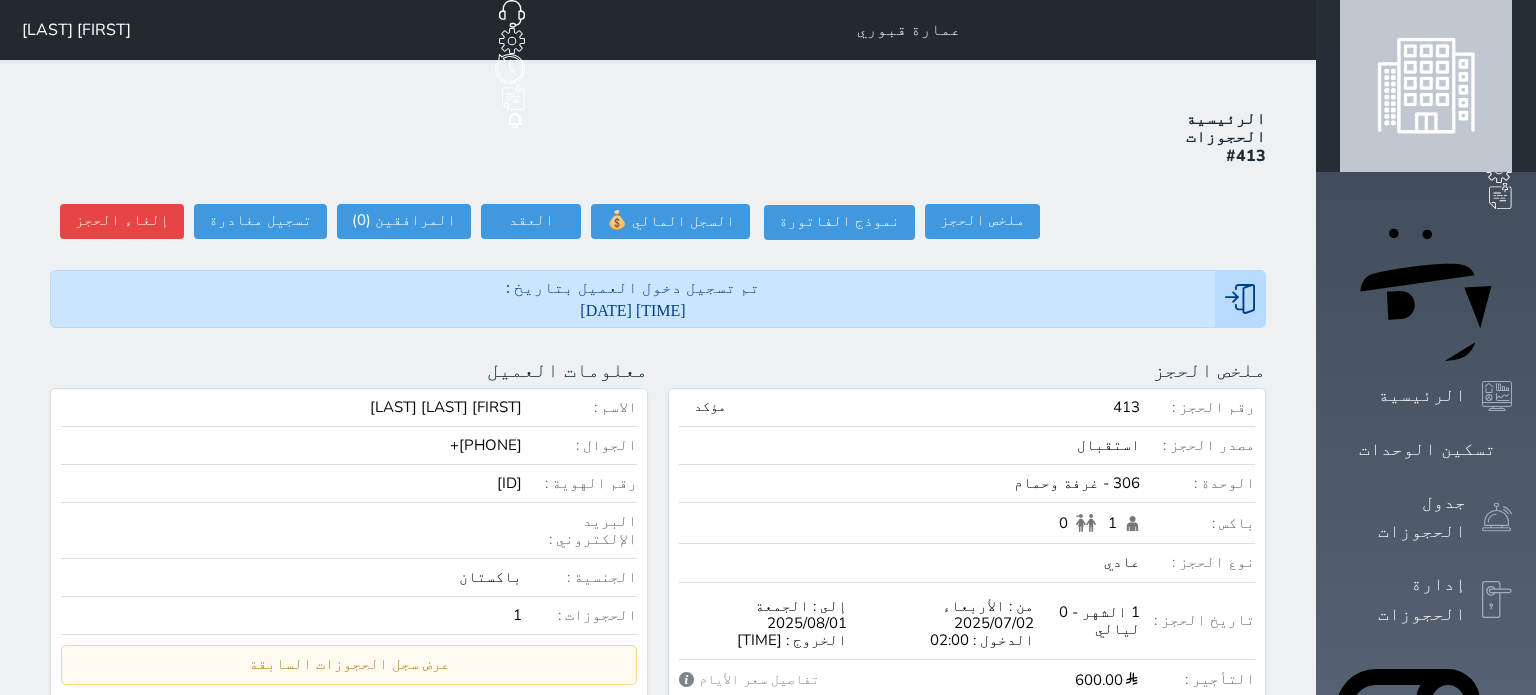 click on "[DATE] [TIME]" at bounding box center (633, 310) 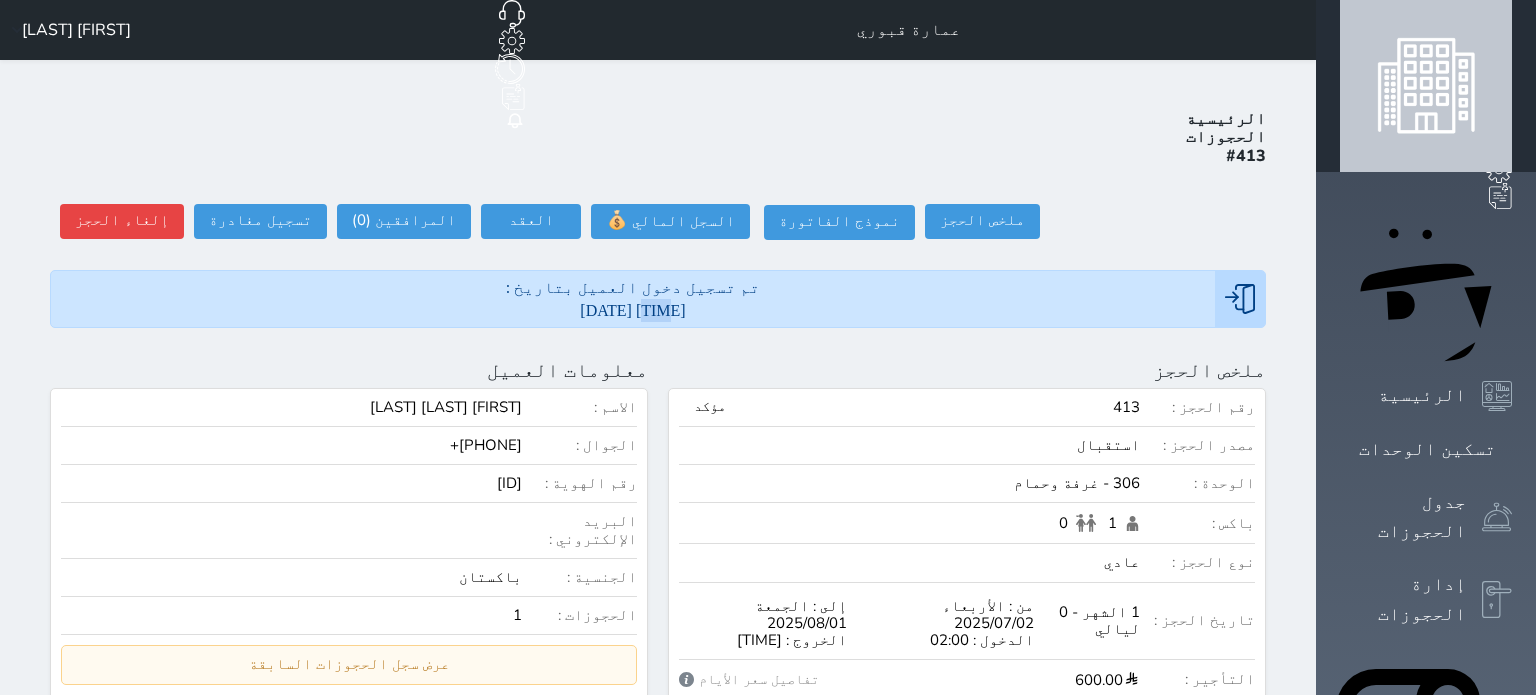 click on "[DATE] [TIME]" at bounding box center [633, 310] 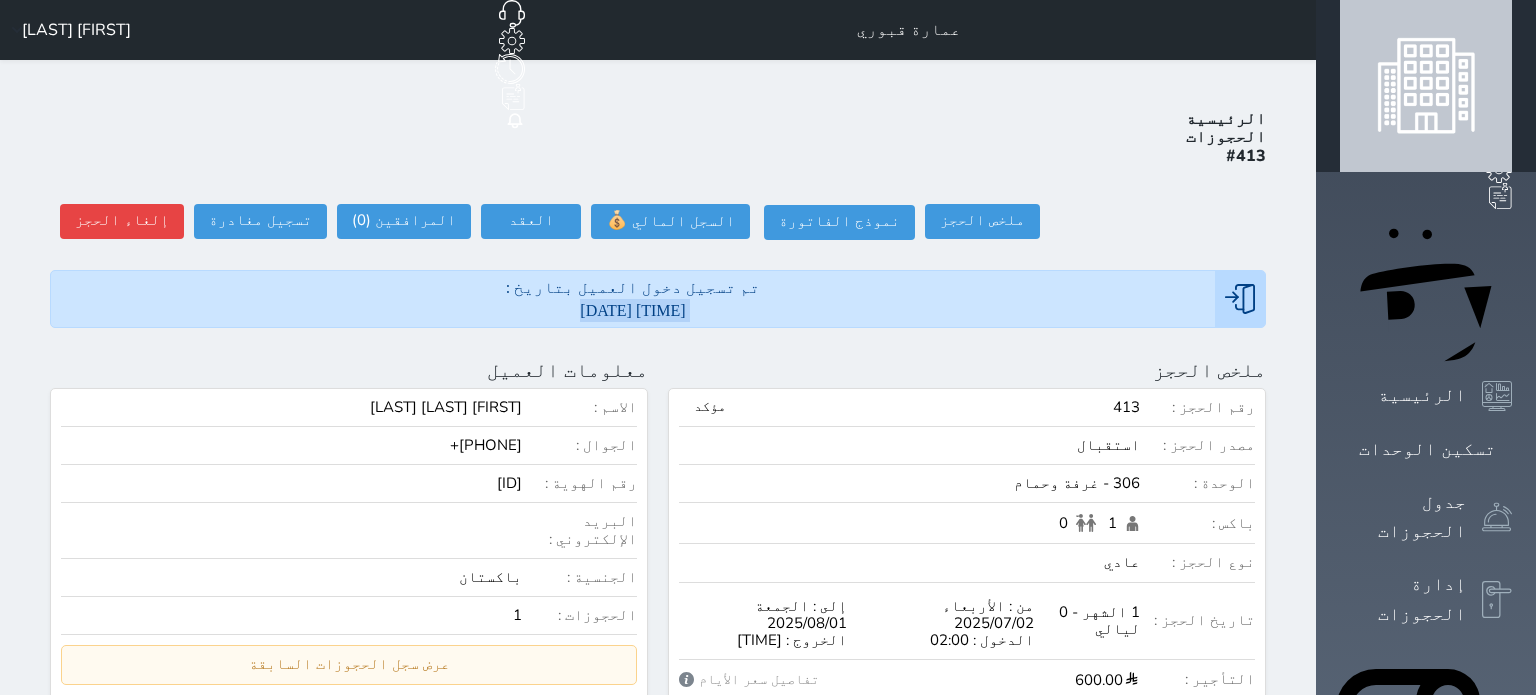 click on "[DATE] [TIME]" at bounding box center (633, 310) 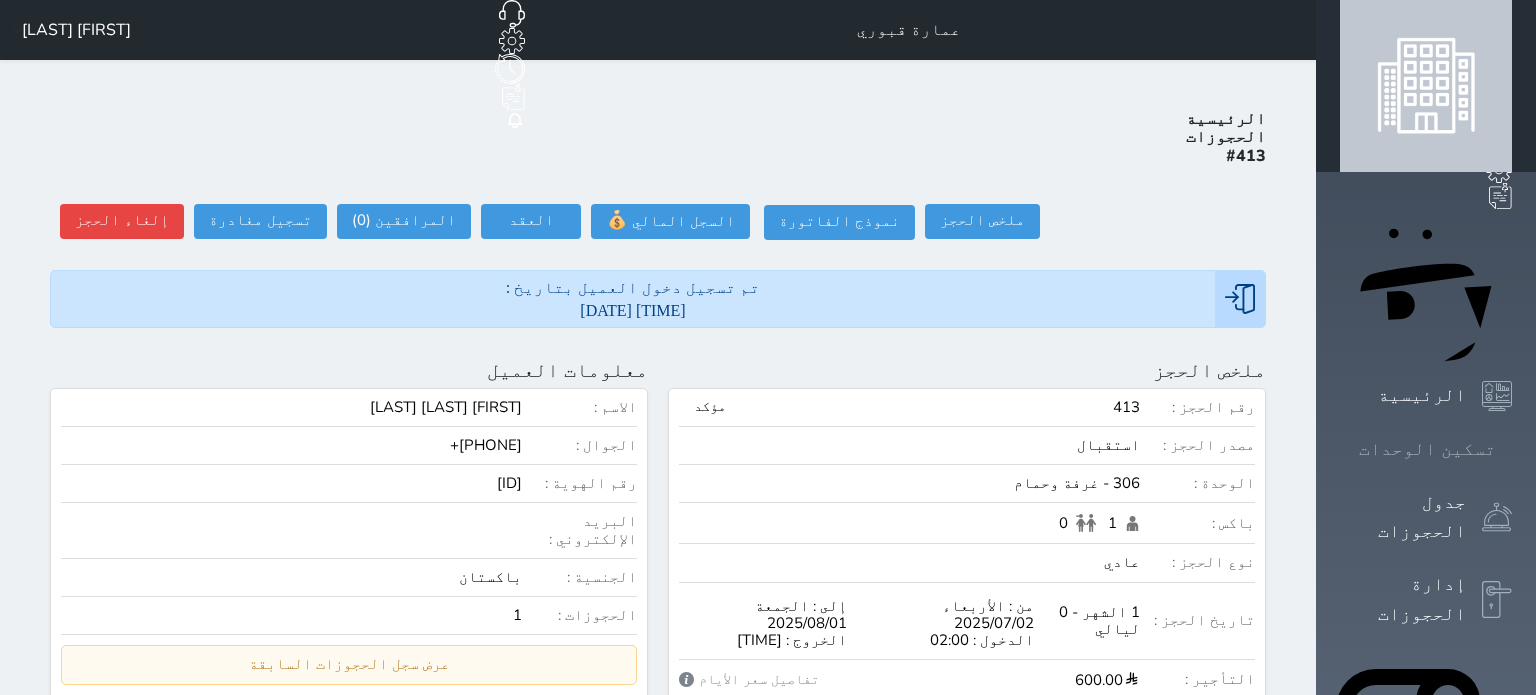 click at bounding box center (1512, 449) 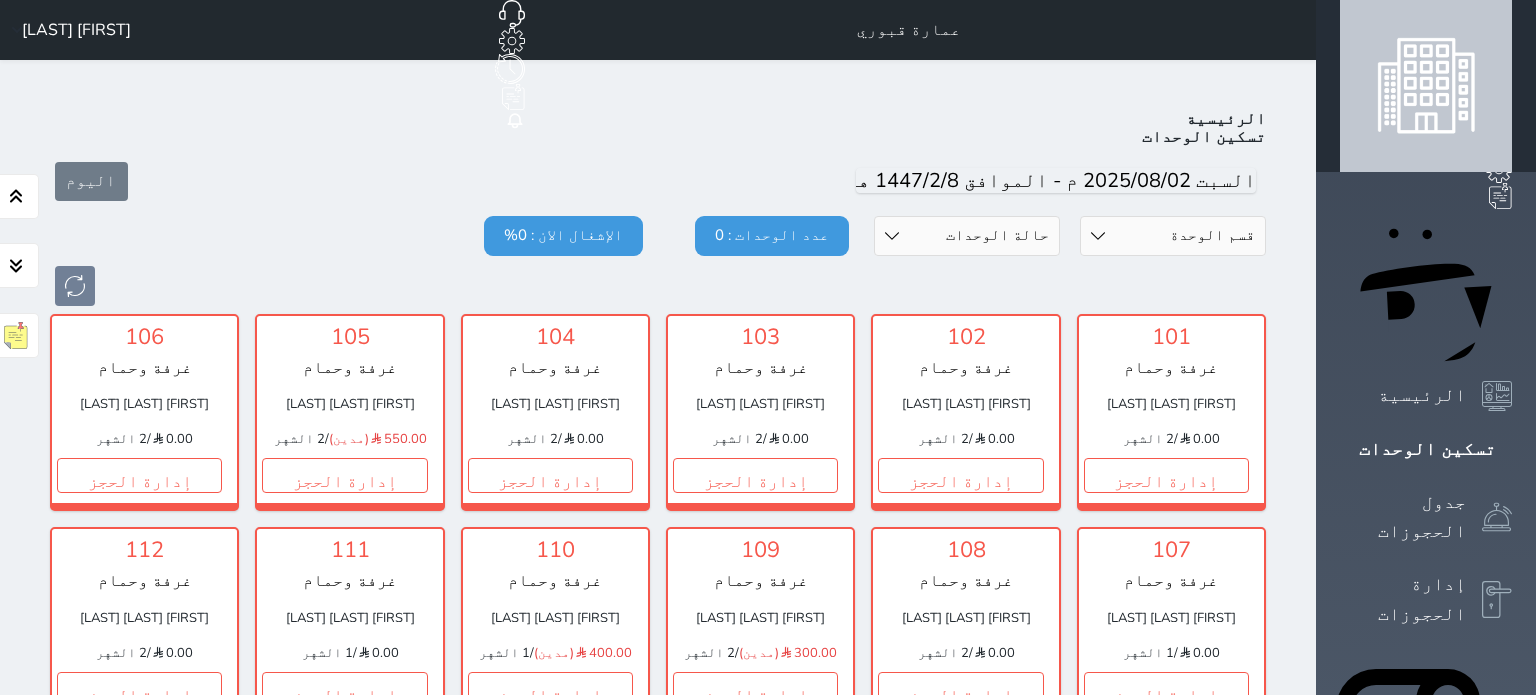 scroll, scrollTop: 78, scrollLeft: 0, axis: vertical 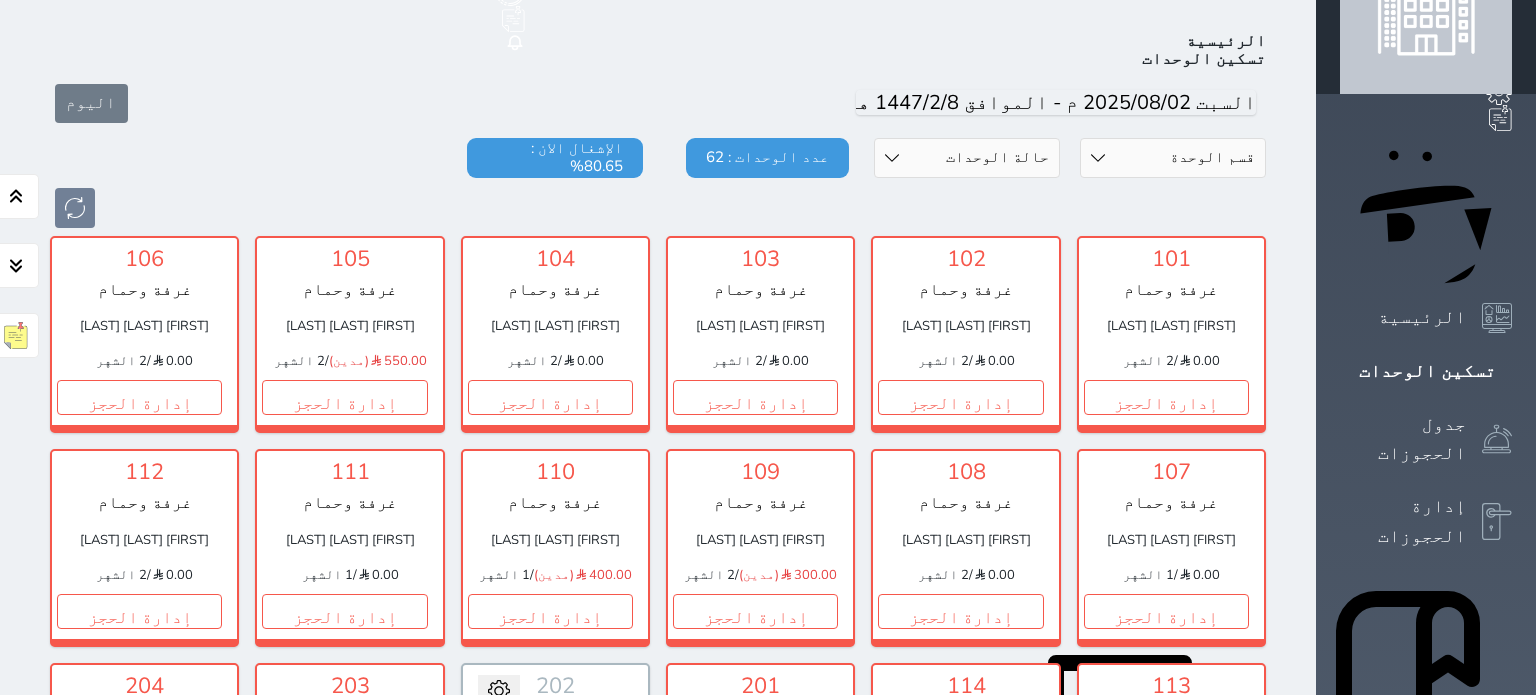 click on "اليوم" at bounding box center (658, 103) 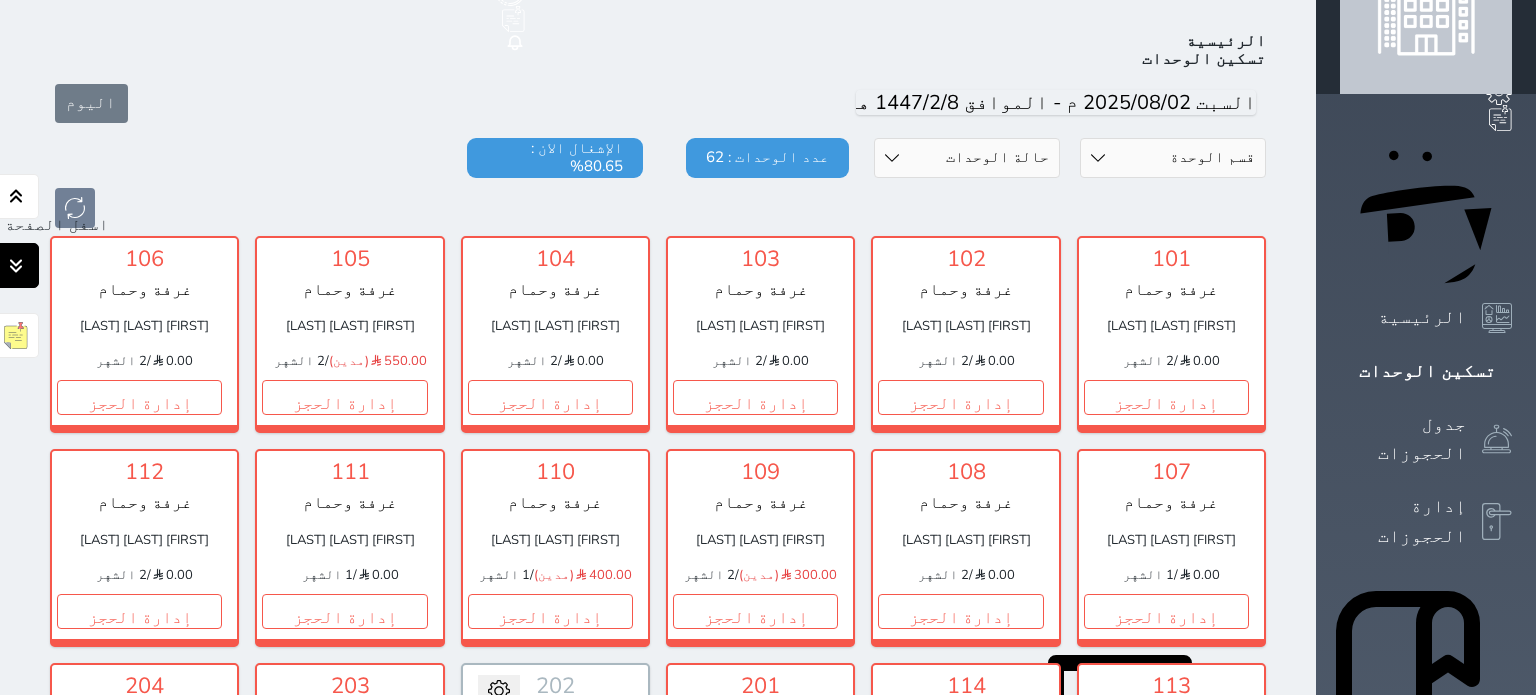 click 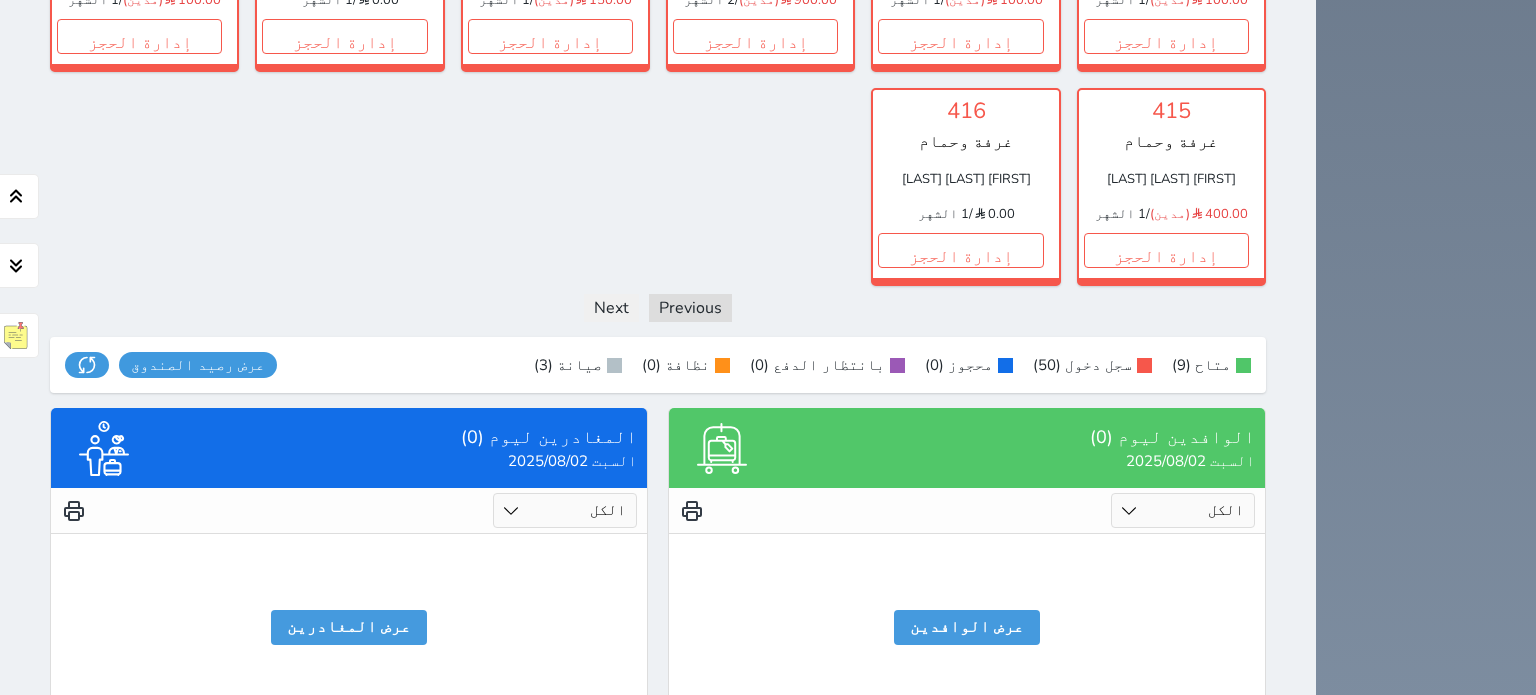 scroll, scrollTop: 2364, scrollLeft: 0, axis: vertical 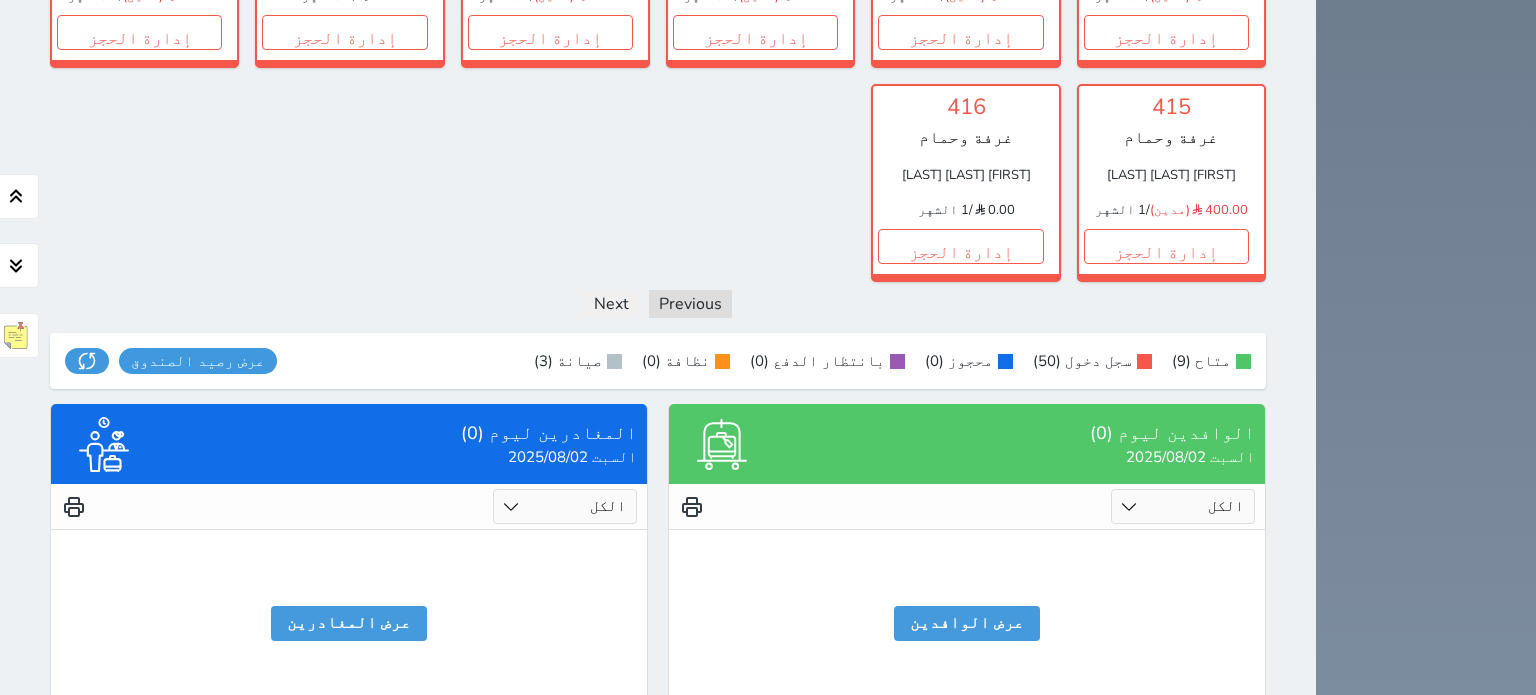 click on "اليوم قسم الوحدة غرفة وحمام حالة الوحدات متاح تحت التنظيف تحت الصيانة سجل دخول لم يتم تسجيل الدخول عدد الوحدات : 62 الإشغال الان : 80.65% 101 غرفة وحمام [FIRST] [LAST] [LAST] 0.00 / 2 الشهر إدارة الحجز تغيير الحالة الى صيانة التاريخ المتوقع للانتهاء حفظ 102 غرفة وحمام [FIRST] [LAST] [LAST] 0.00 / 2 الشهر إدارة الحجز تغيير الحالة الى صيانة حفظ" at bounding box center (658, -776) 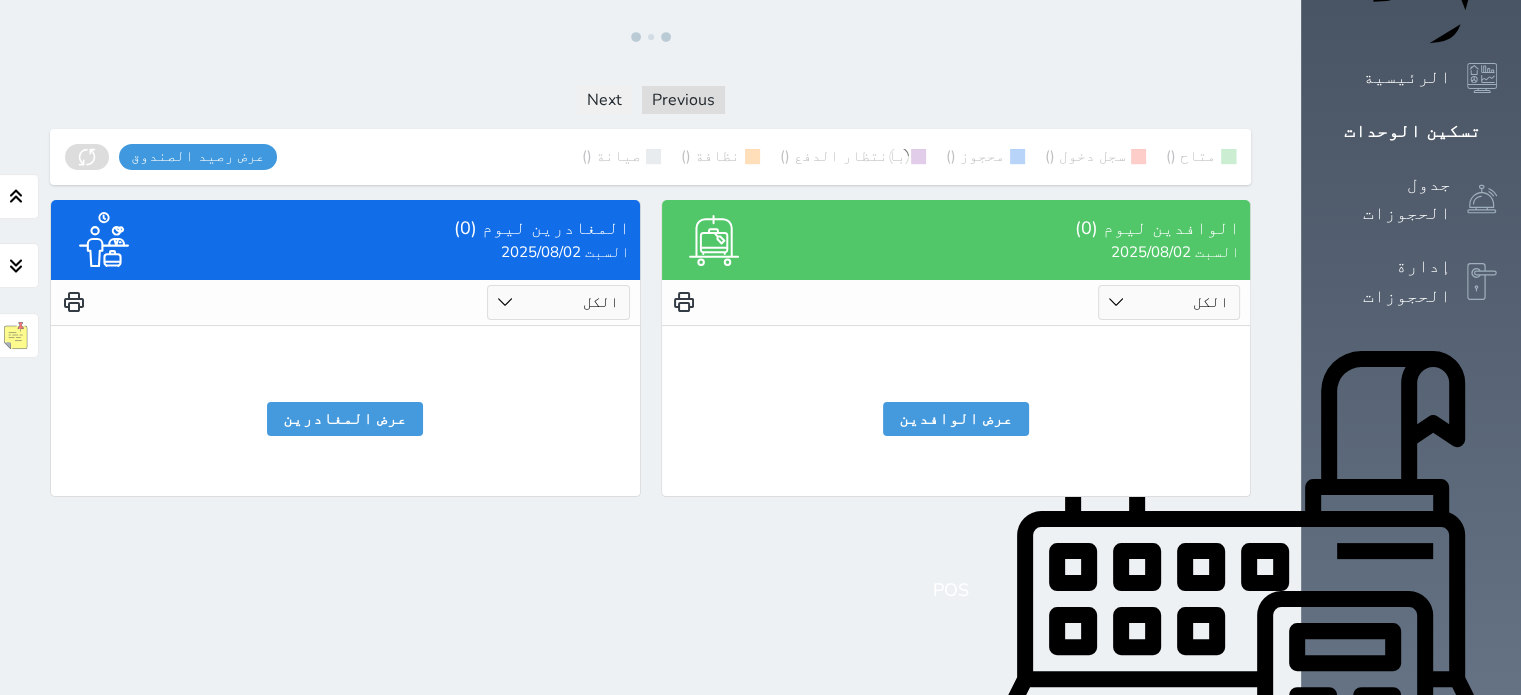 scroll, scrollTop: 0, scrollLeft: 0, axis: both 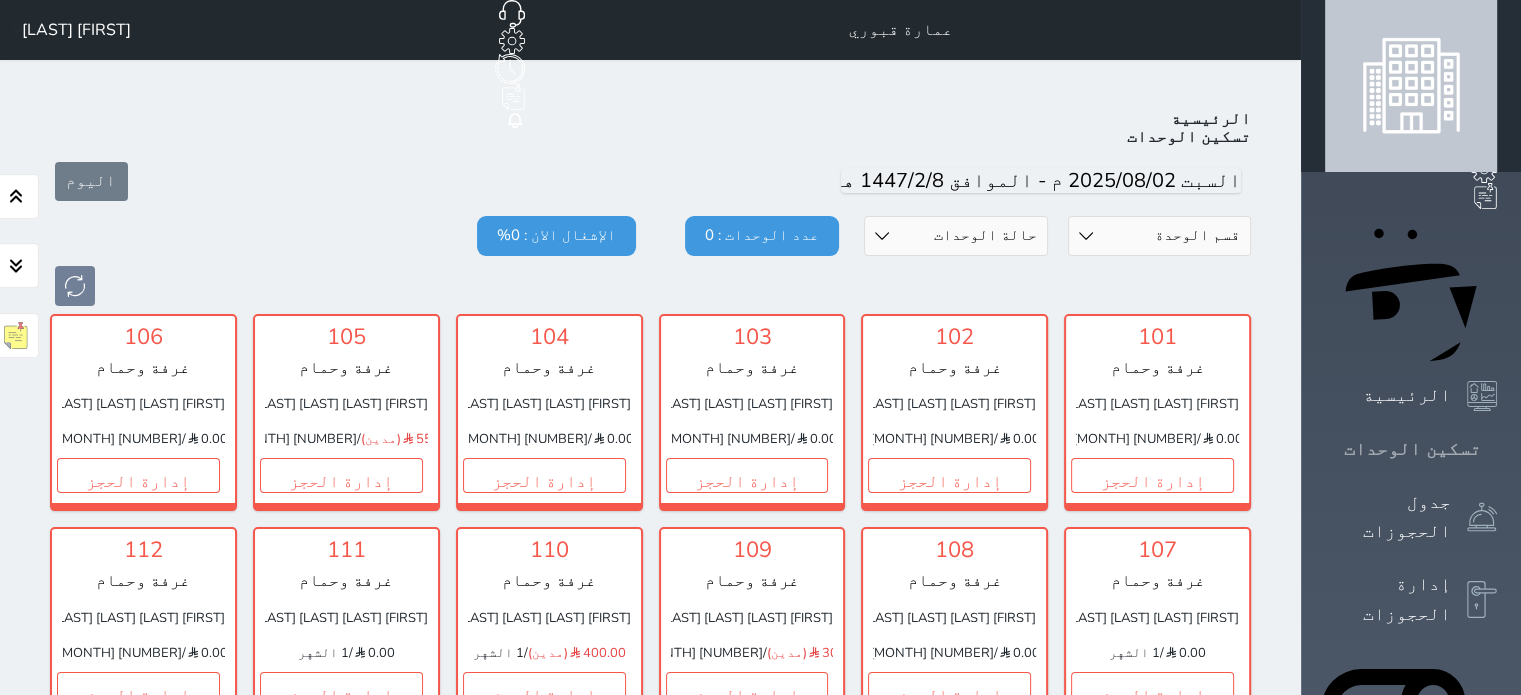 click on "تسكين الوحدات" at bounding box center (1411, 449) 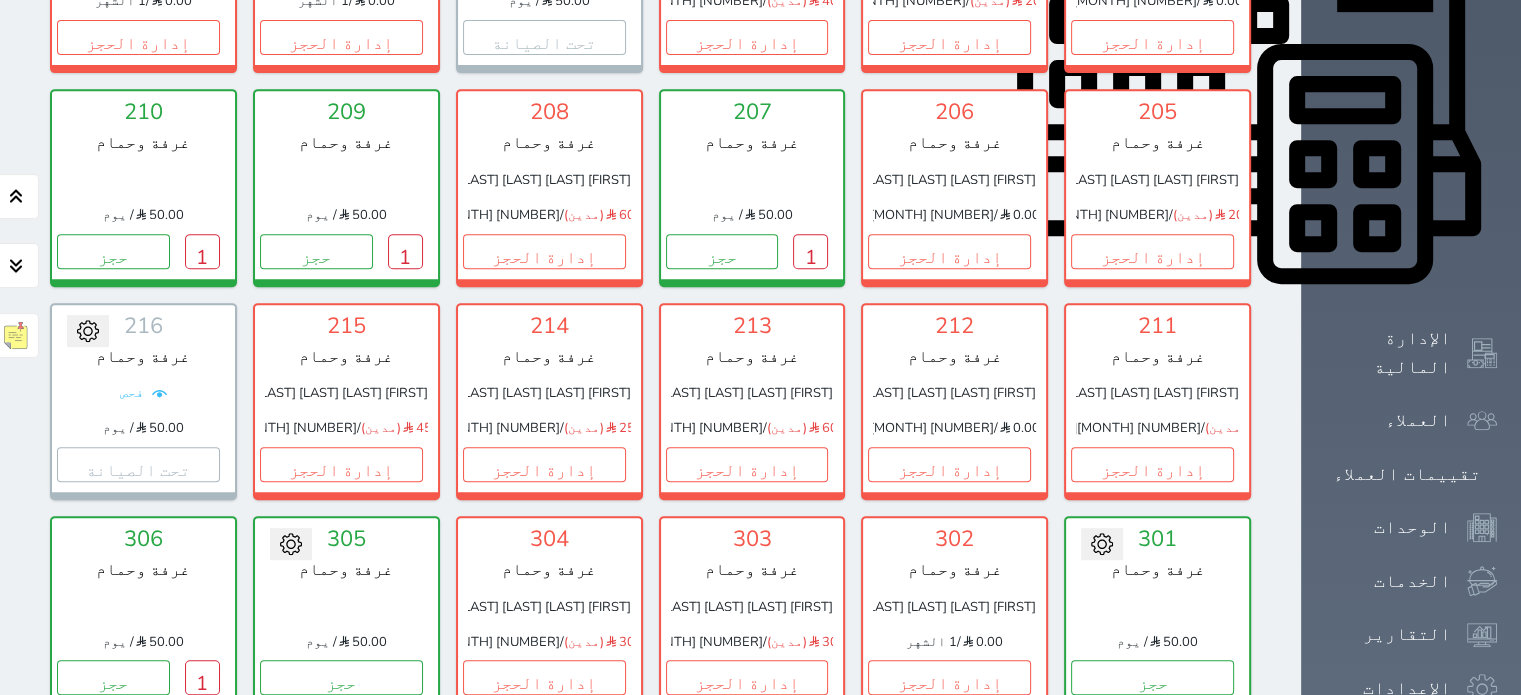 scroll, scrollTop: 1178, scrollLeft: 0, axis: vertical 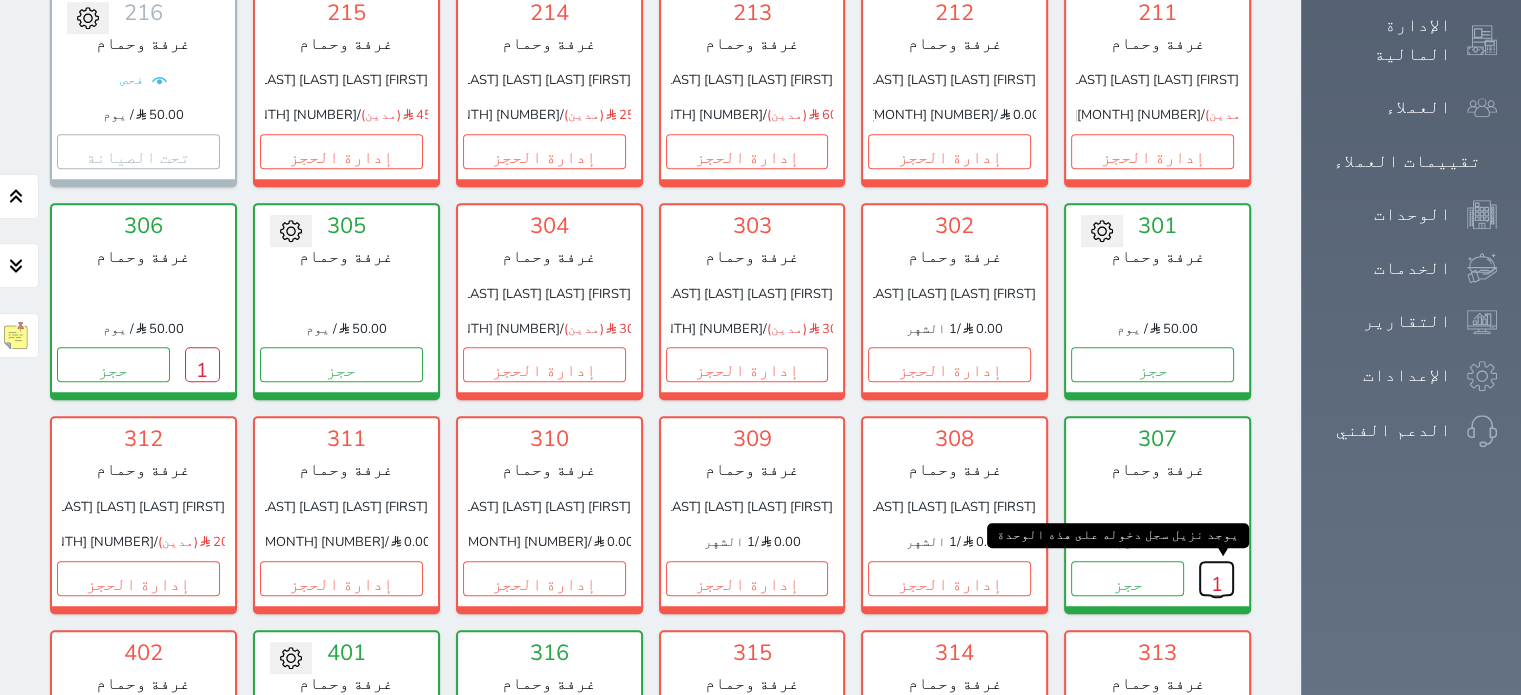 click on "1" at bounding box center [1216, 578] 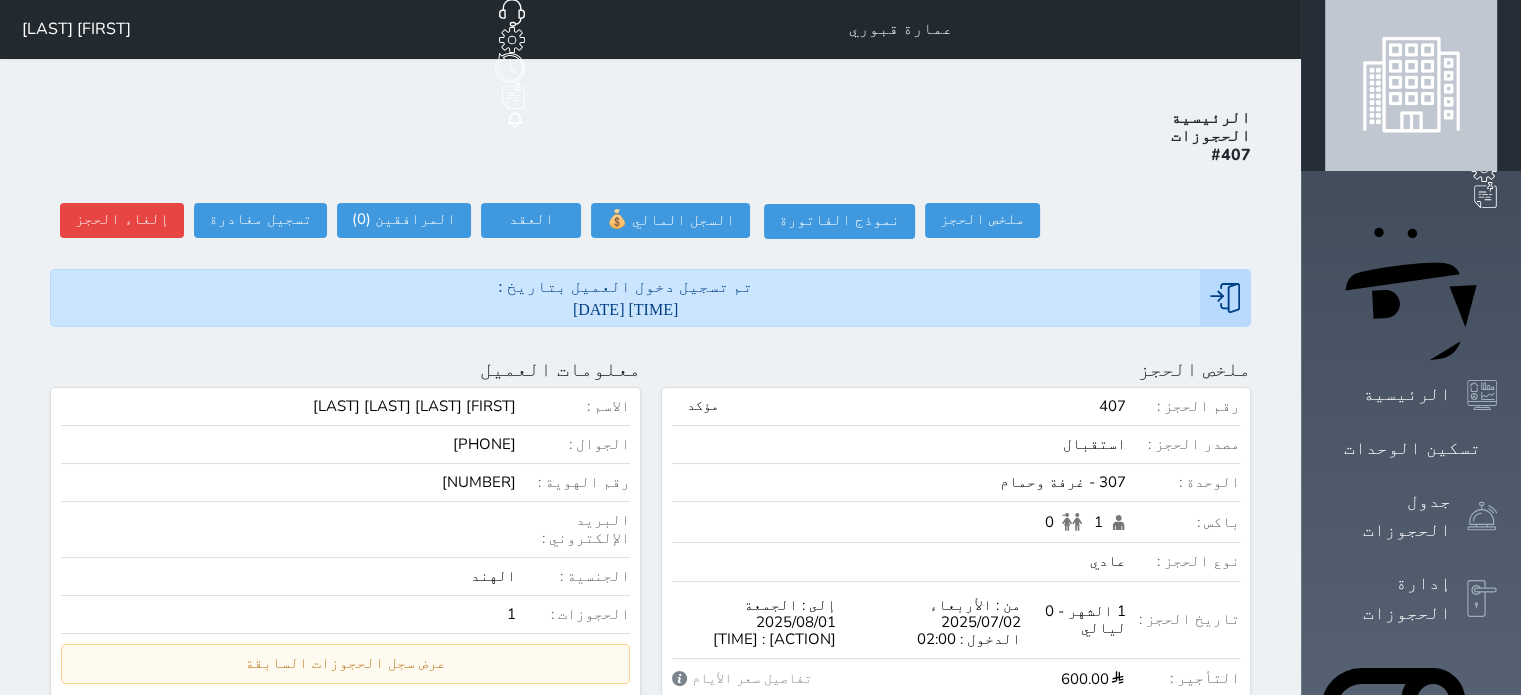 scroll, scrollTop: 0, scrollLeft: 0, axis: both 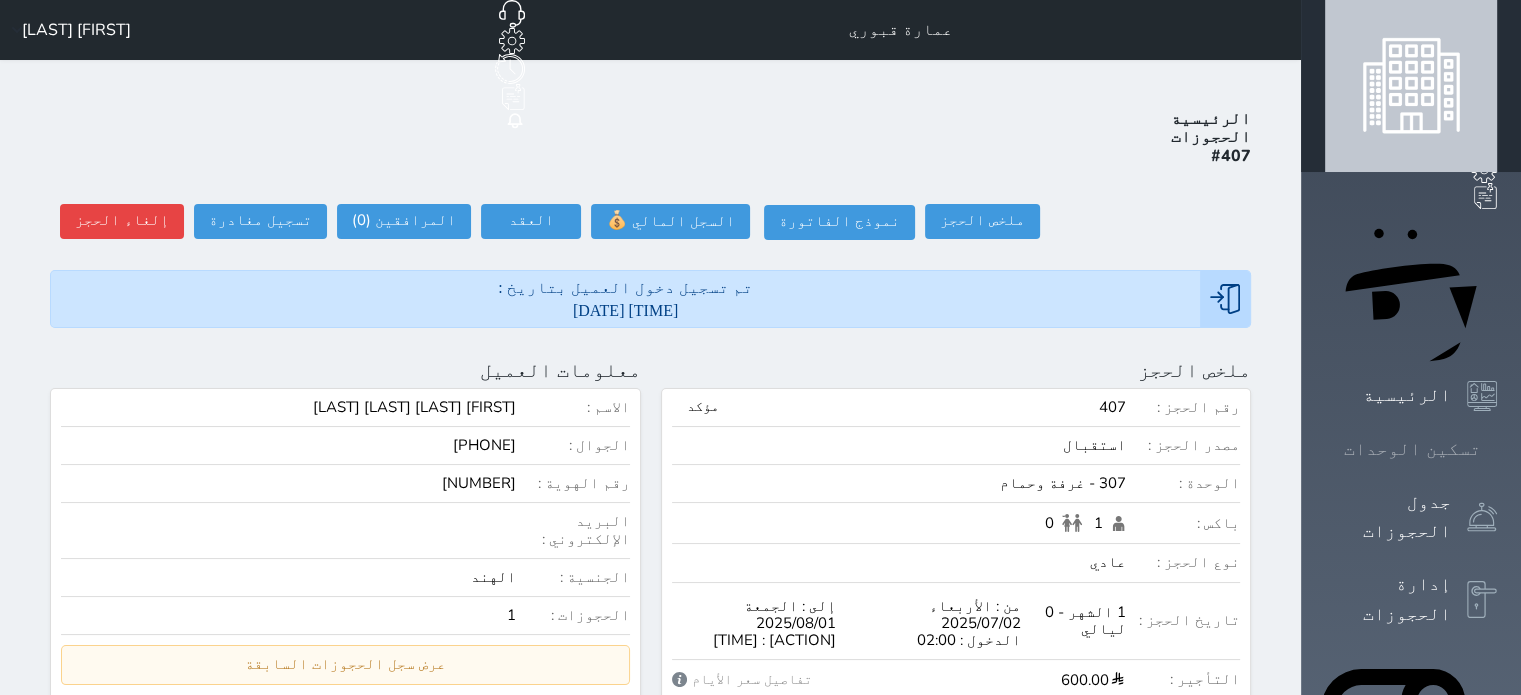 click at bounding box center [1497, 449] 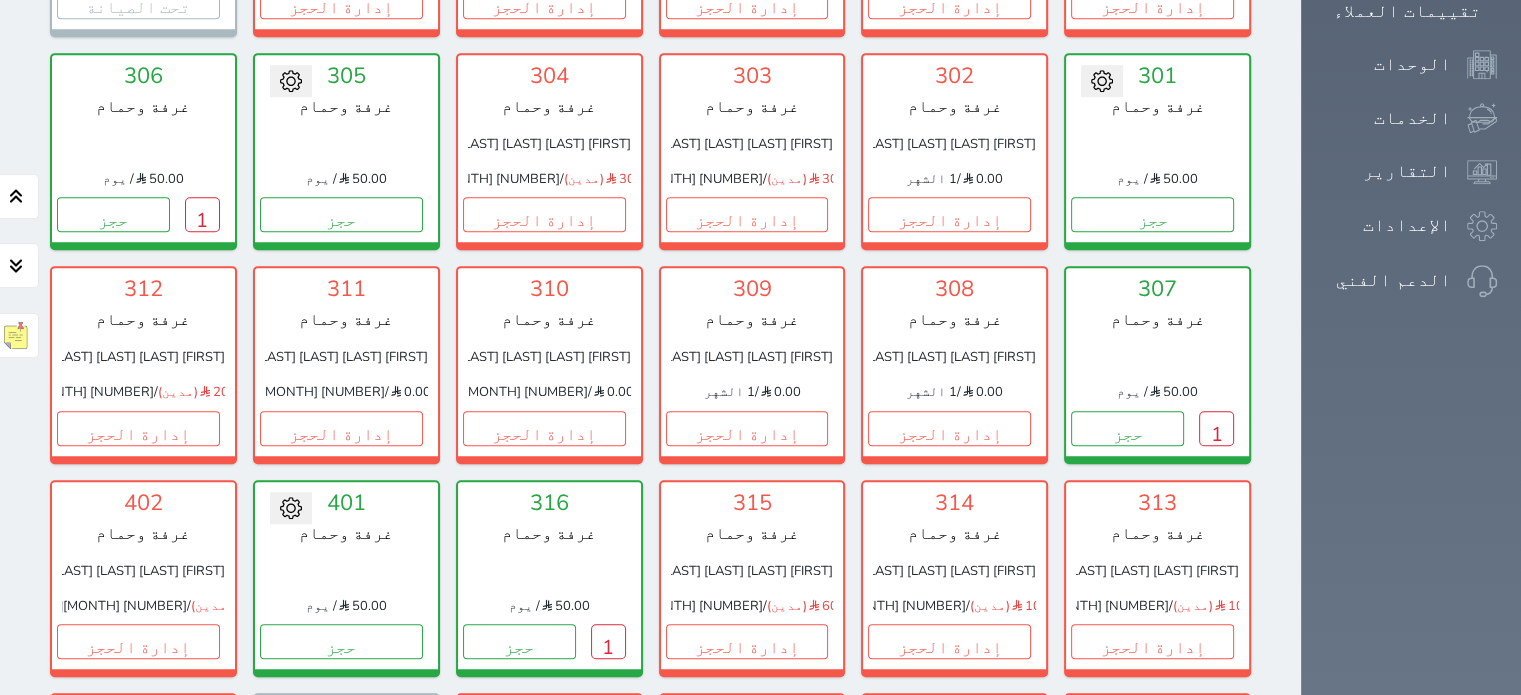 scroll, scrollTop: 1378, scrollLeft: 0, axis: vertical 